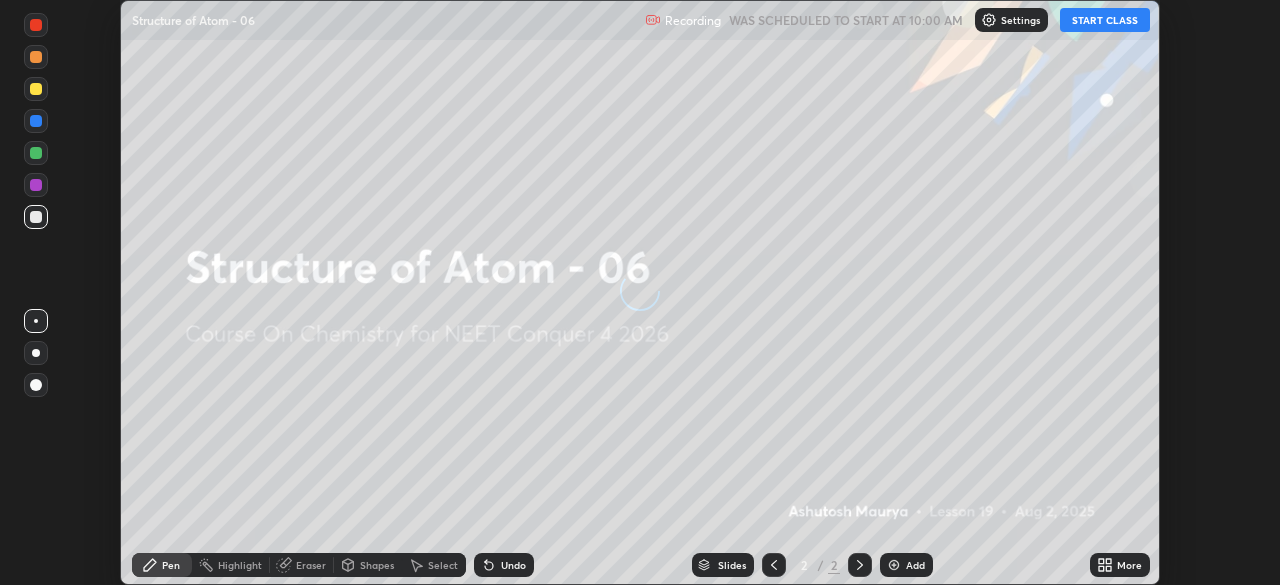 scroll, scrollTop: 0, scrollLeft: 0, axis: both 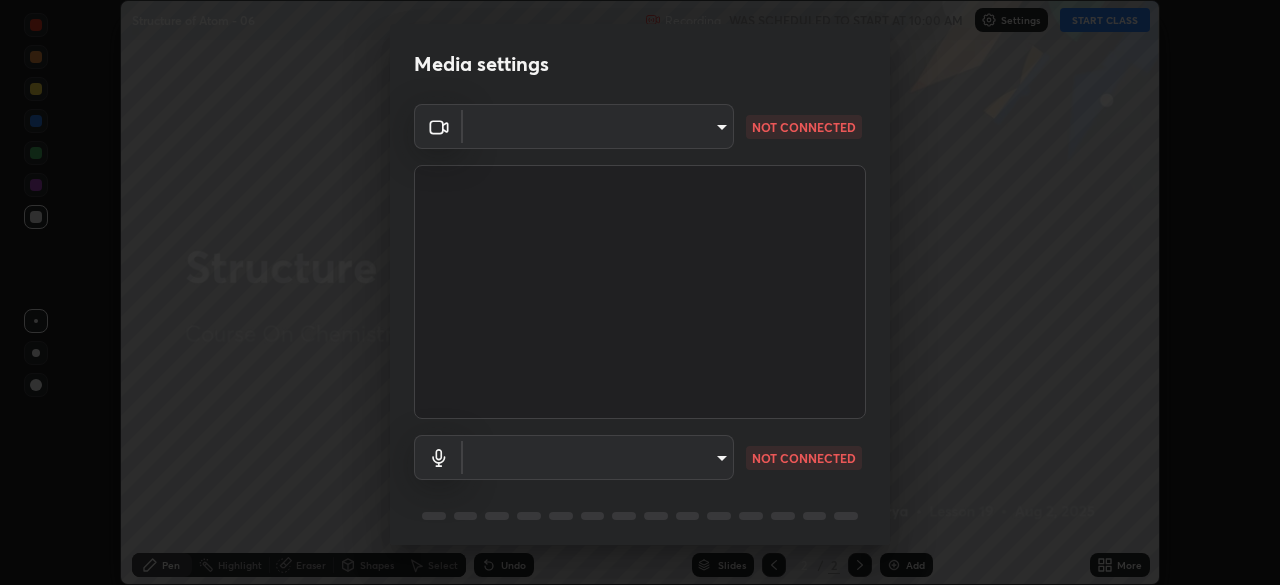 type on "c08bce05bf8d5aea718a1be68f52da0599af41aa0cc24399225b9d00f0db6711" 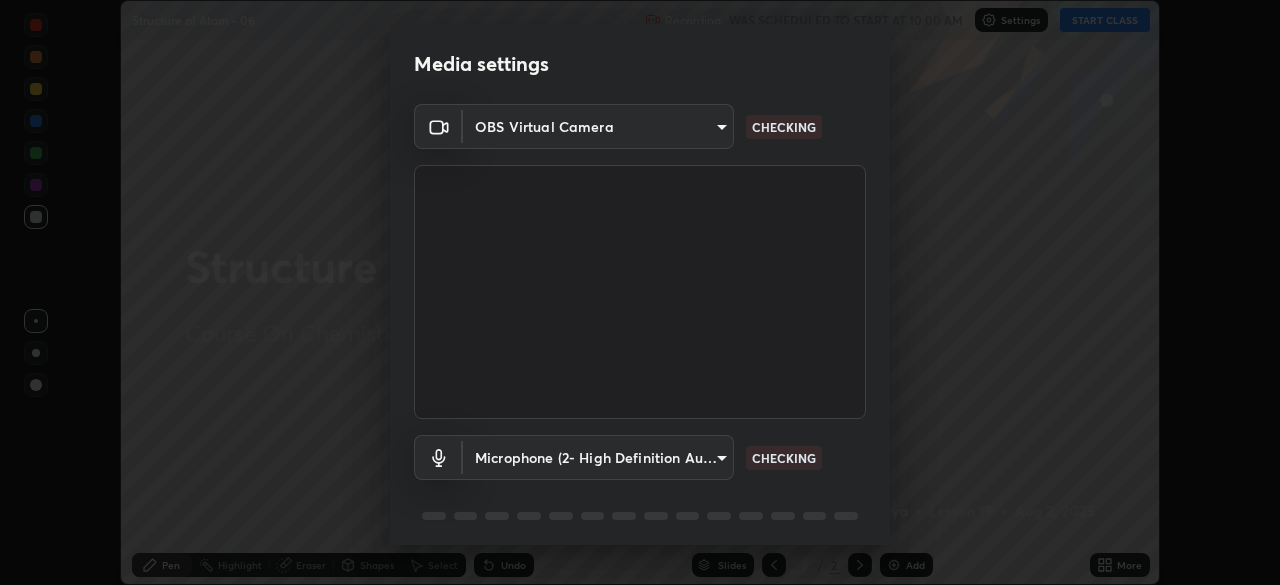 scroll, scrollTop: 71, scrollLeft: 0, axis: vertical 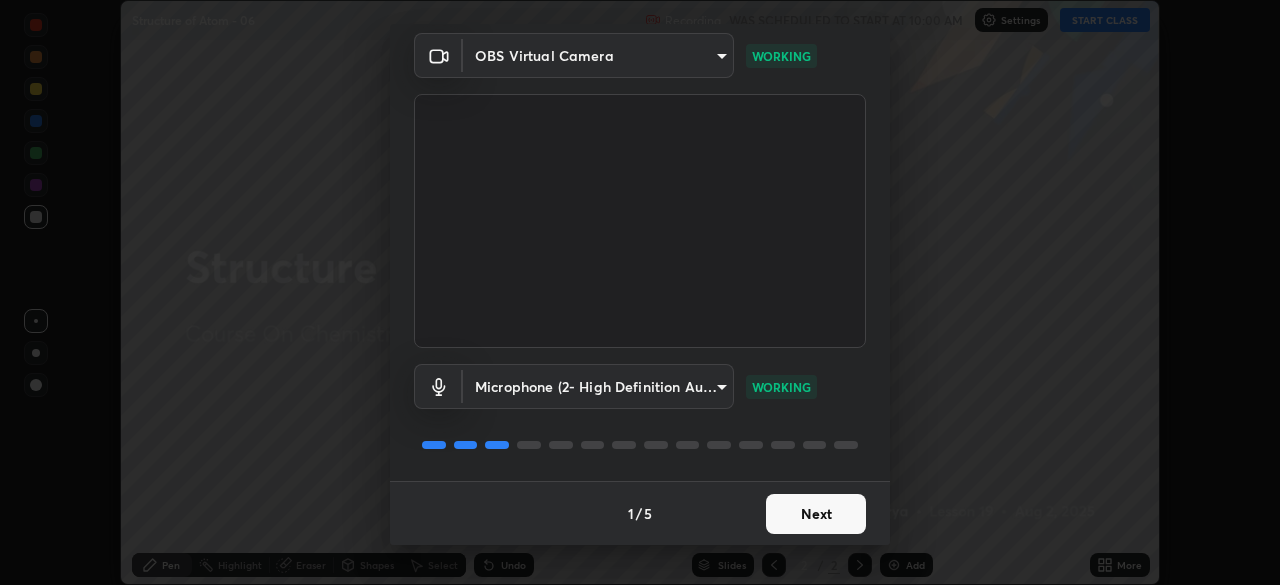 click on "Next" at bounding box center (816, 514) 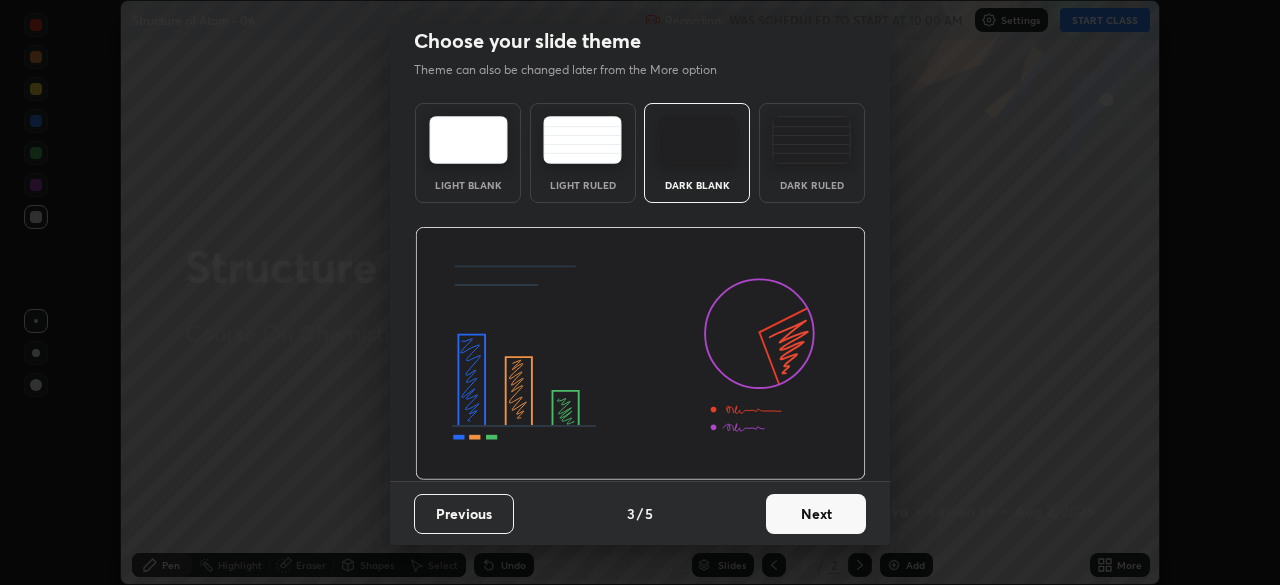 scroll, scrollTop: 0, scrollLeft: 0, axis: both 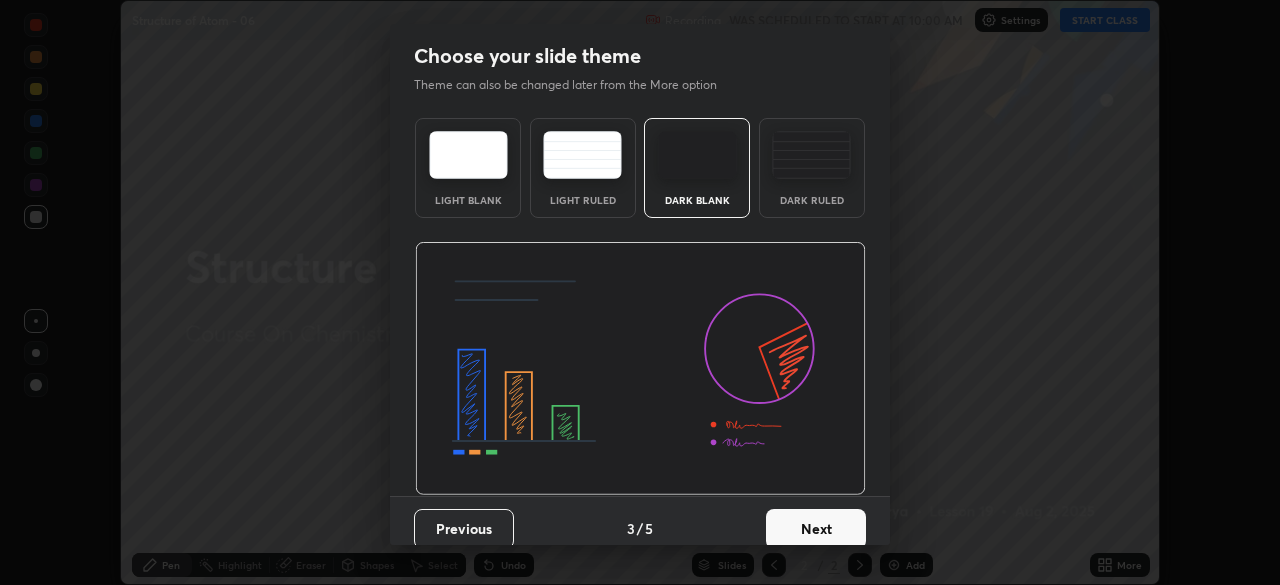 click on "Next" at bounding box center (816, 529) 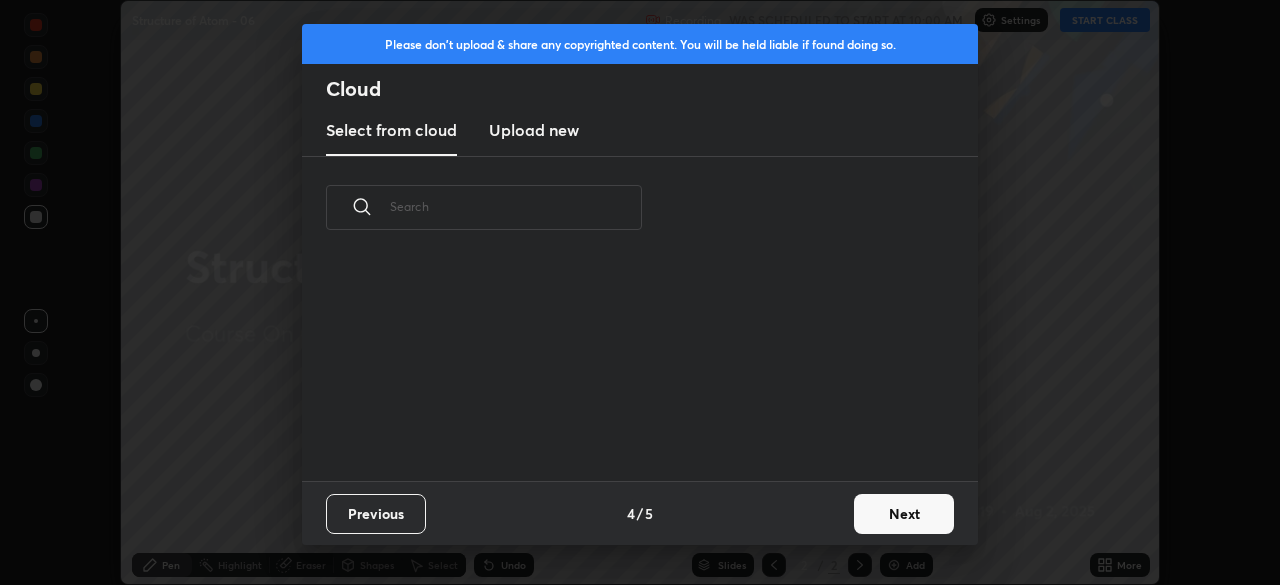 click on "Next" at bounding box center (904, 514) 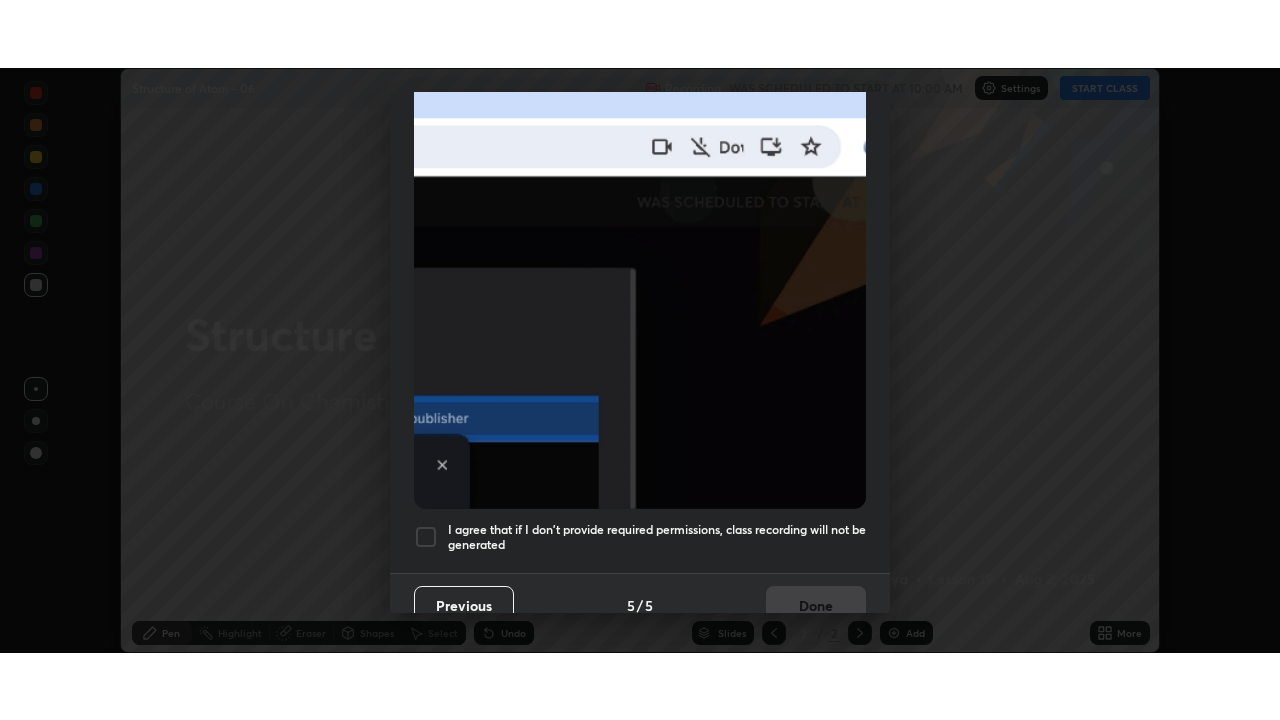 scroll, scrollTop: 475, scrollLeft: 0, axis: vertical 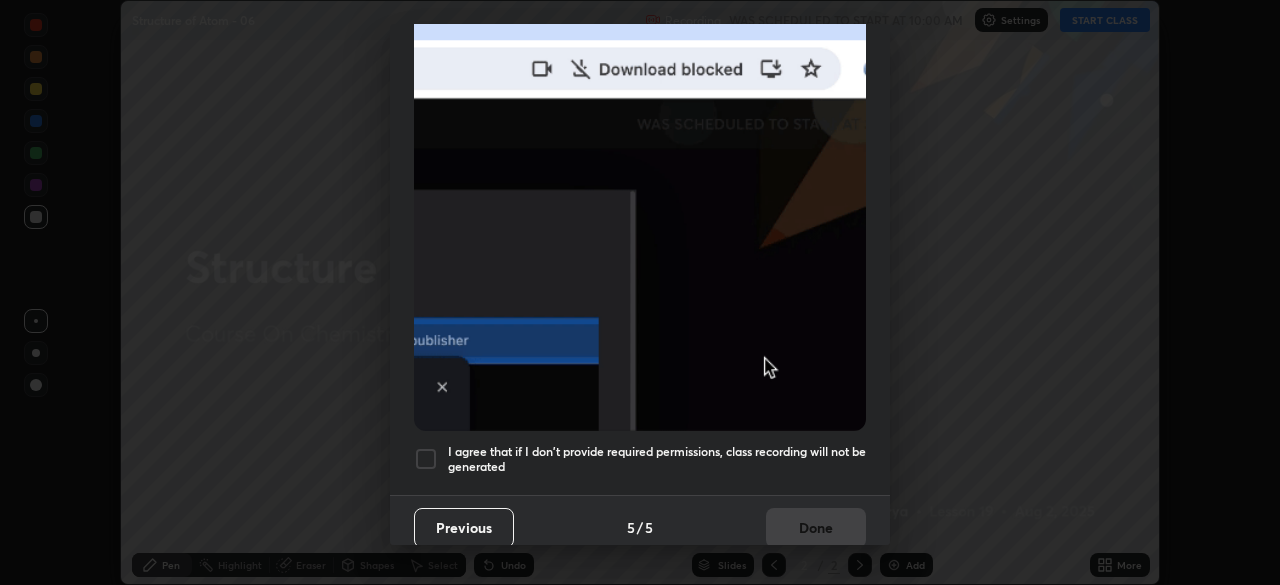 click on "I agree that if I don't provide required permissions, class recording will not be generated" at bounding box center [657, 459] 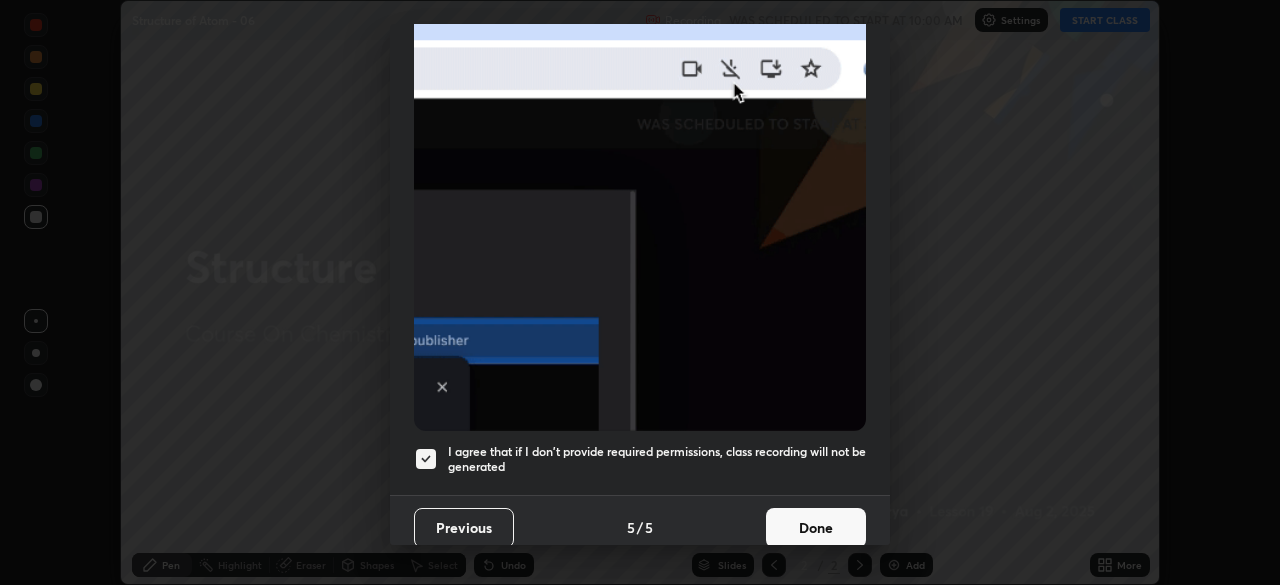 click on "Done" at bounding box center [816, 528] 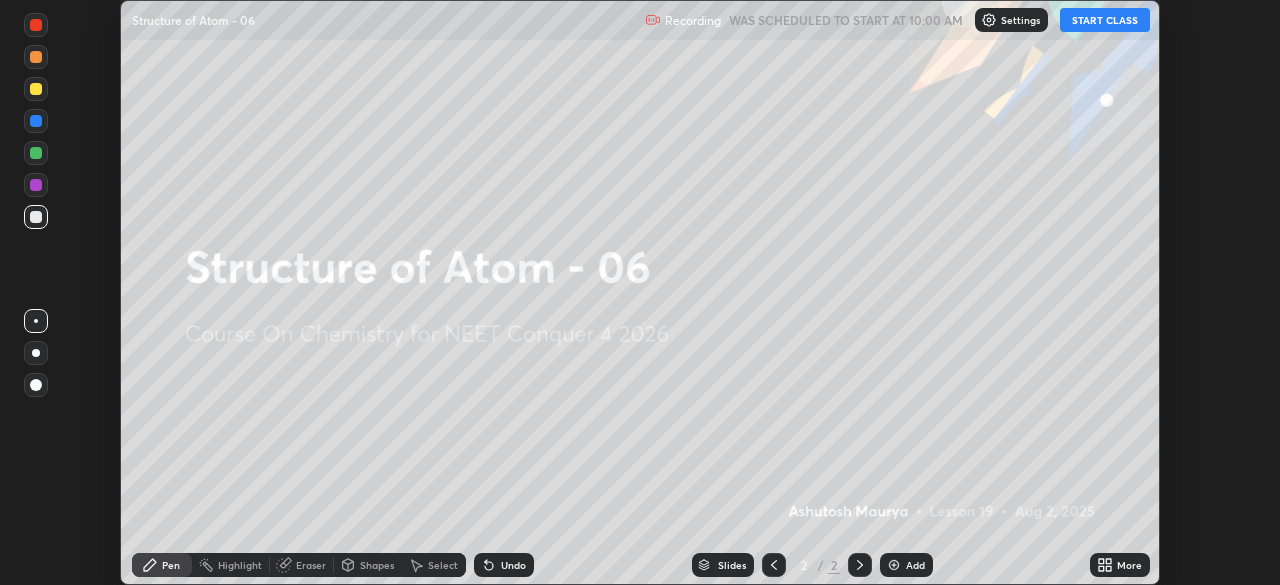 click 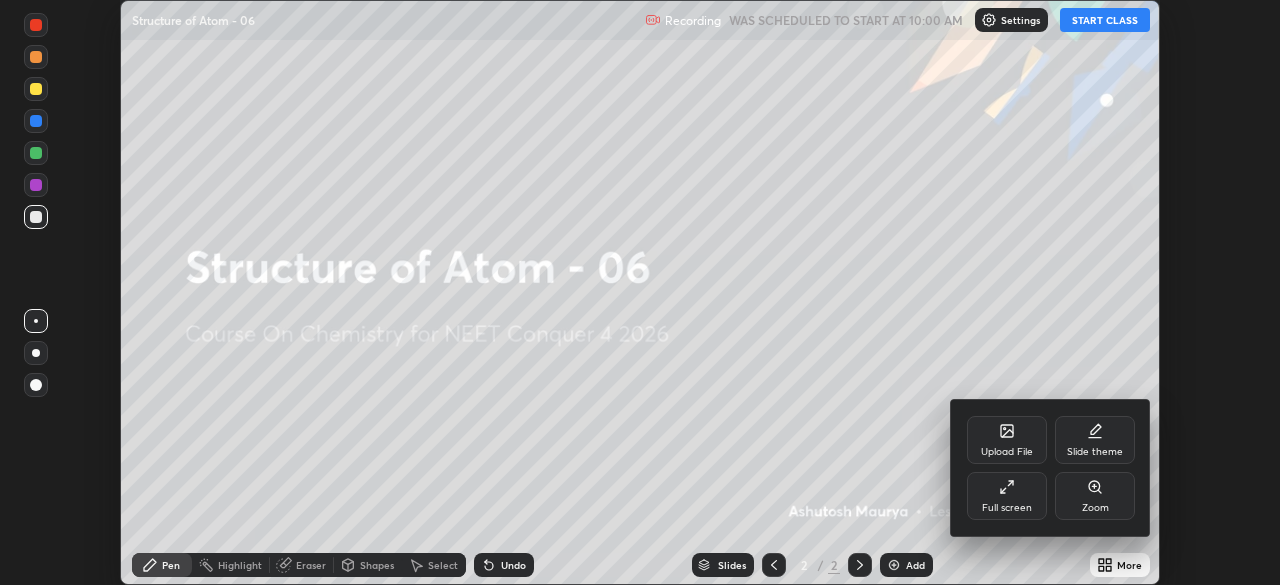 click on "Full screen" at bounding box center (1007, 508) 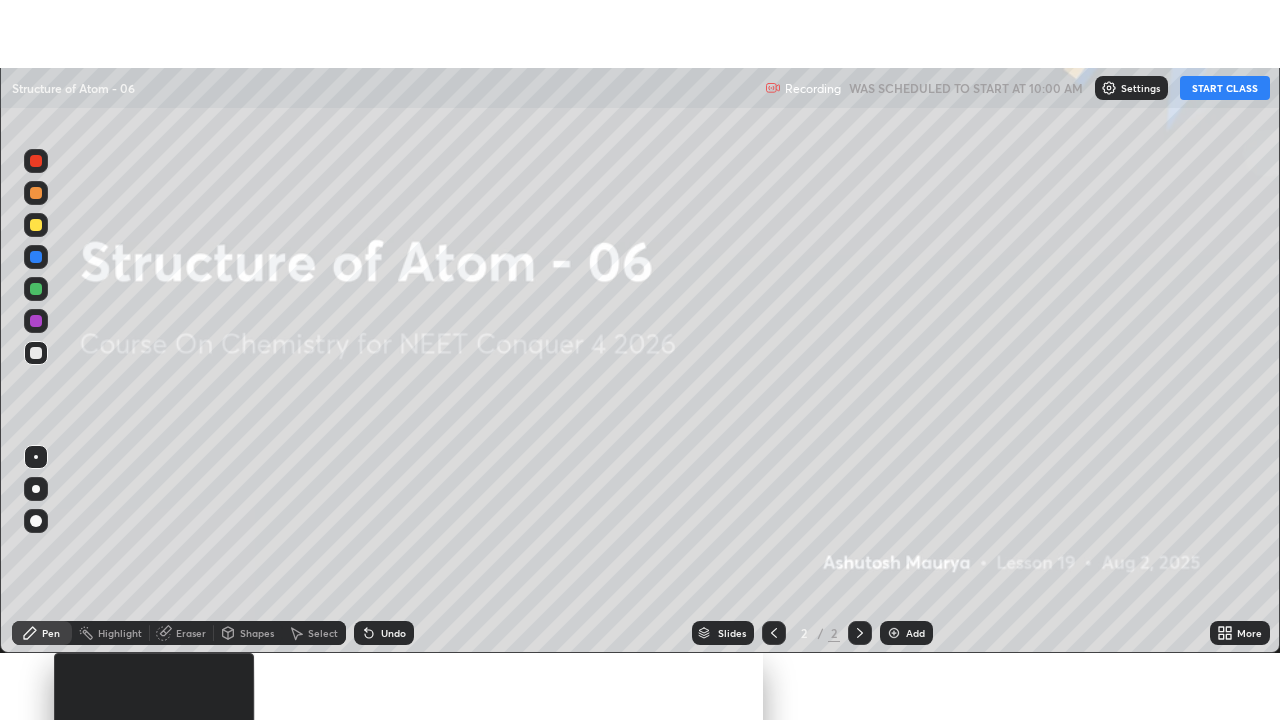 scroll, scrollTop: 99280, scrollLeft: 98720, axis: both 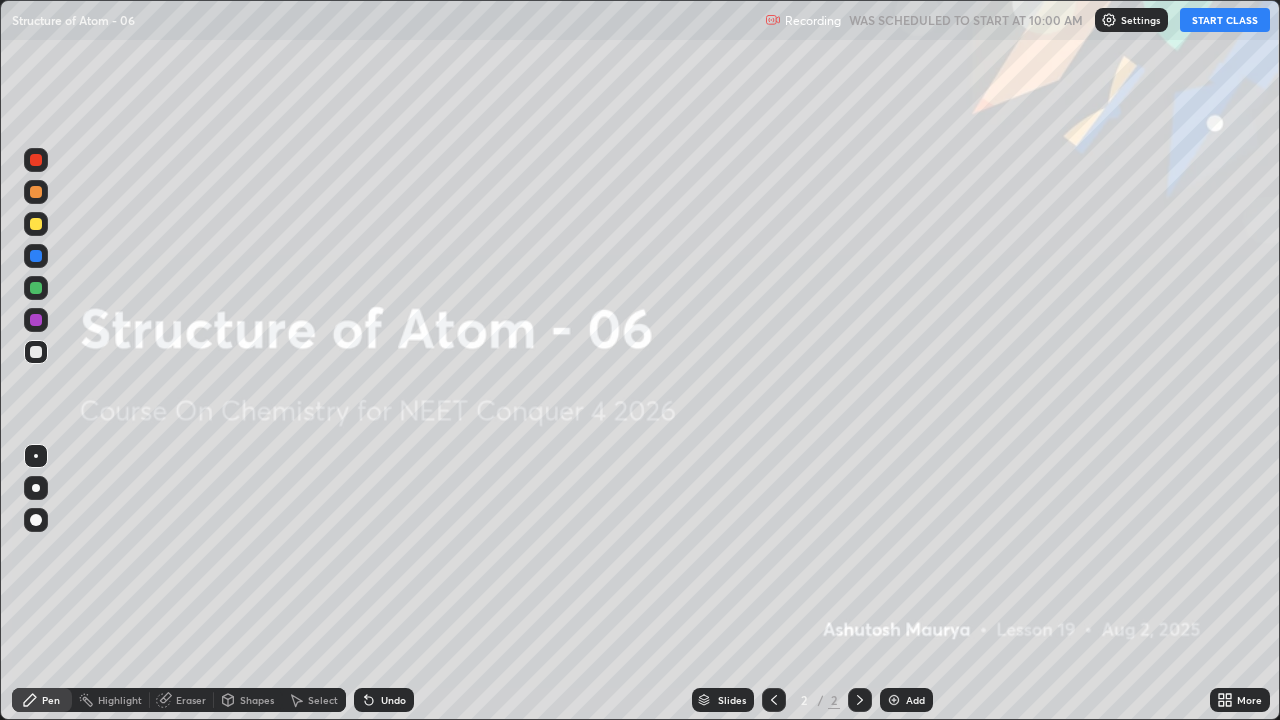 click on "START CLASS" at bounding box center (1225, 20) 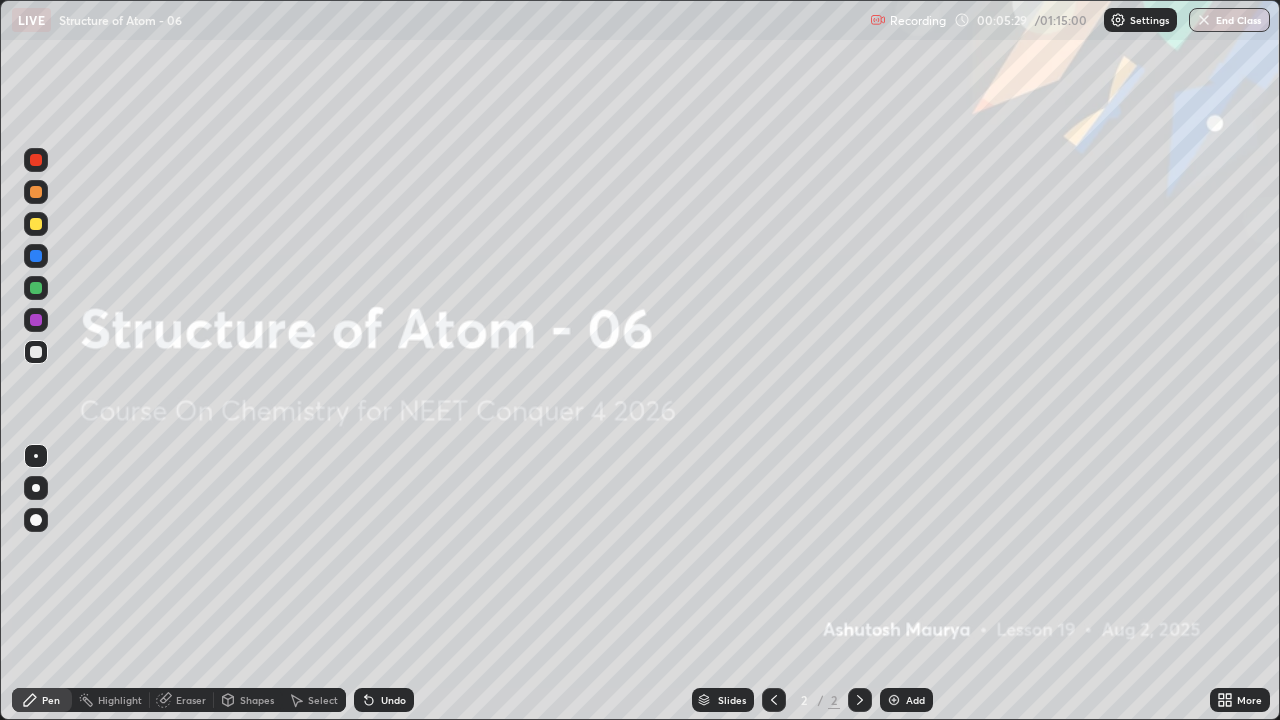 click on "Add" at bounding box center [915, 700] 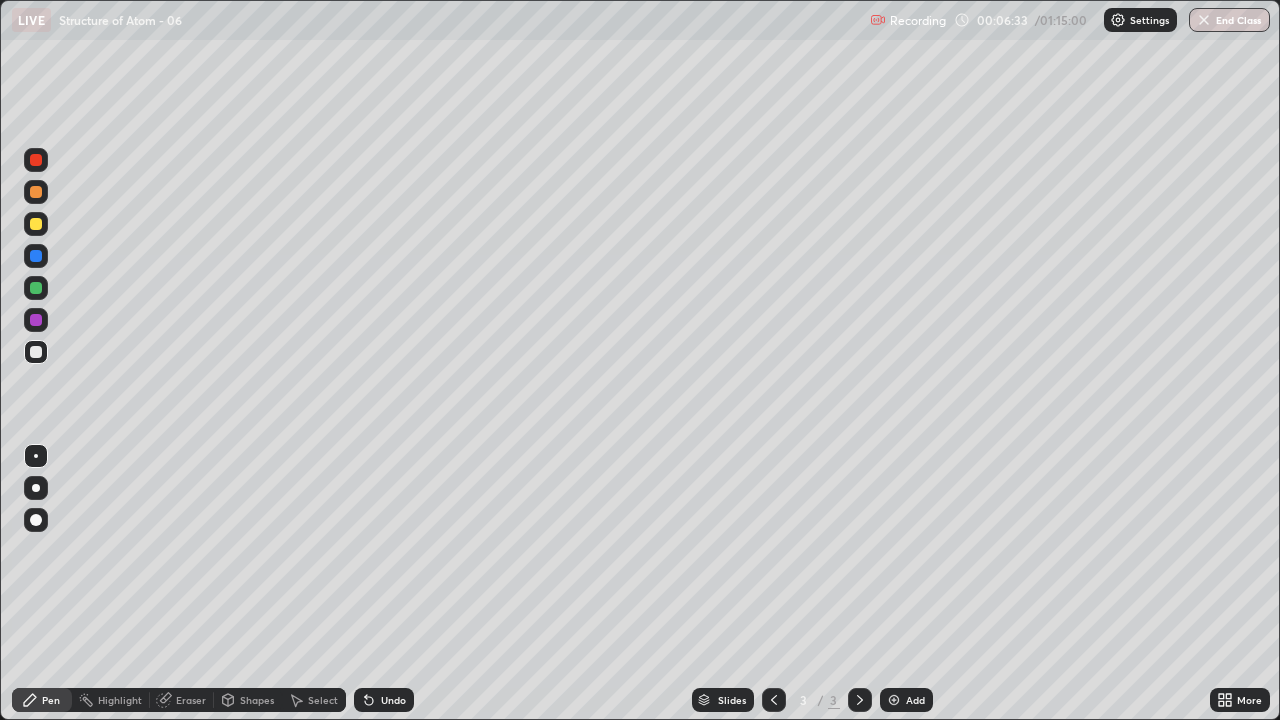 click at bounding box center [36, 224] 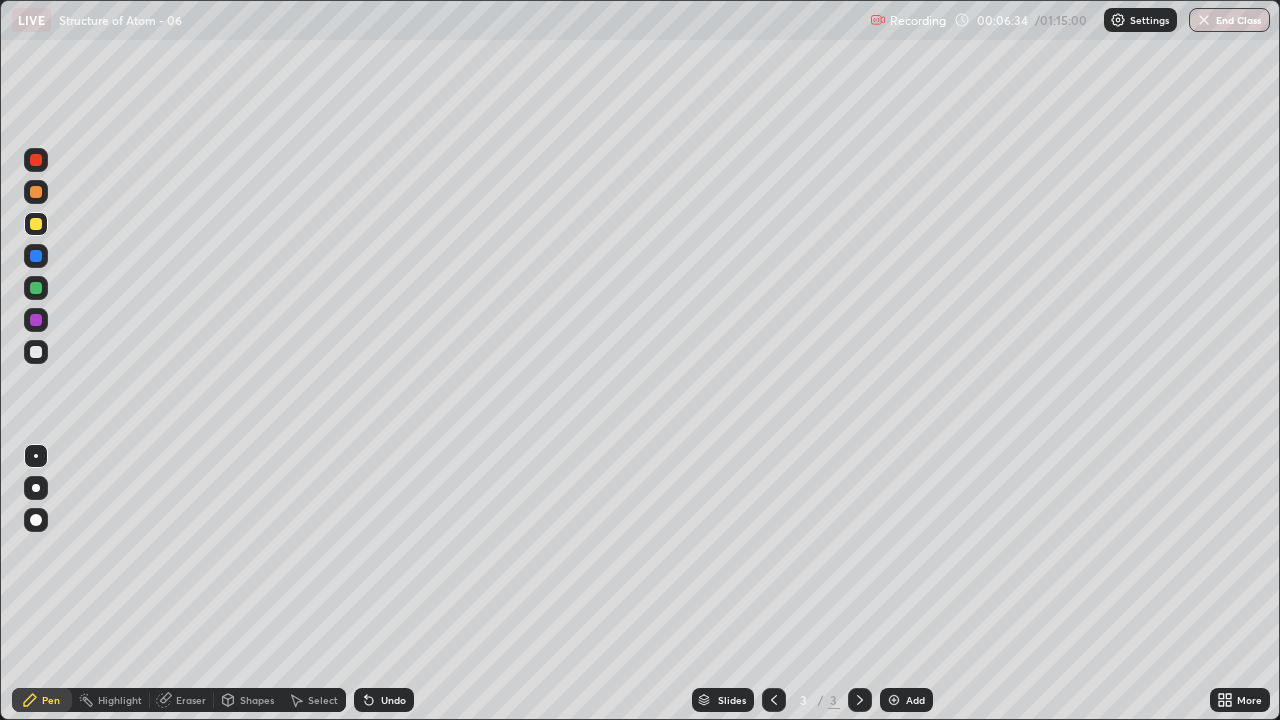 click at bounding box center (36, 488) 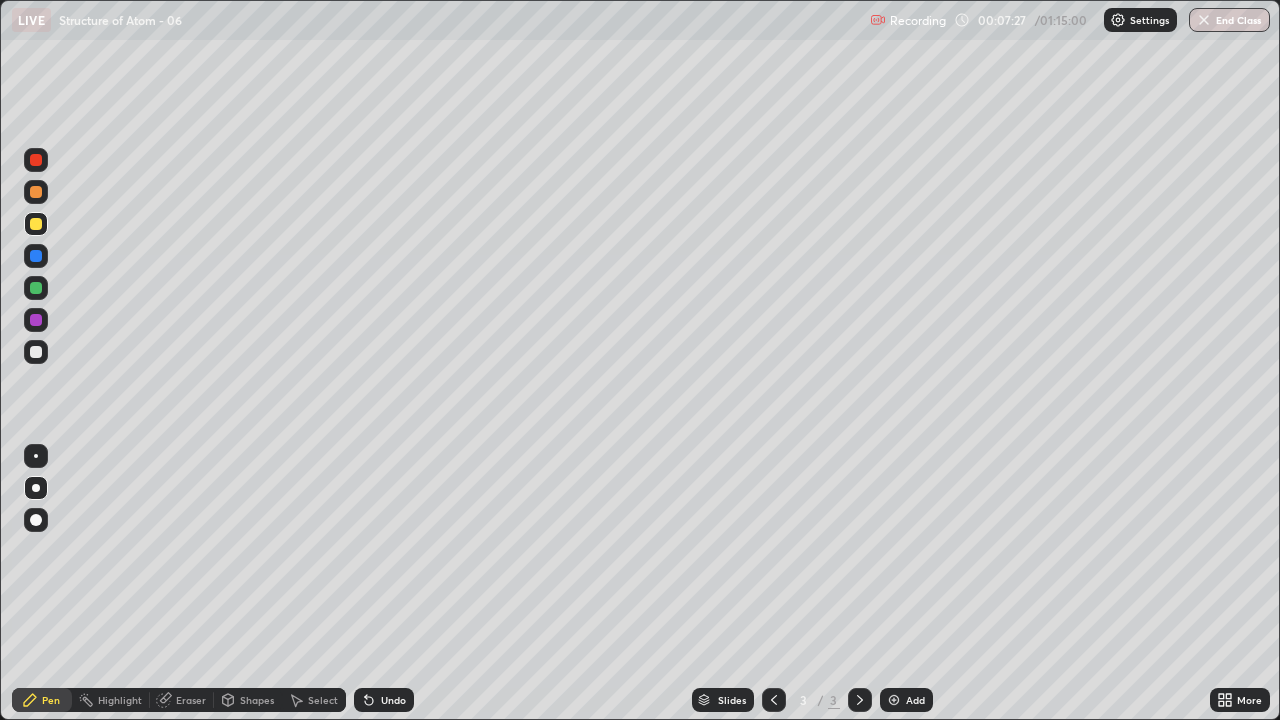 click at bounding box center [36, 352] 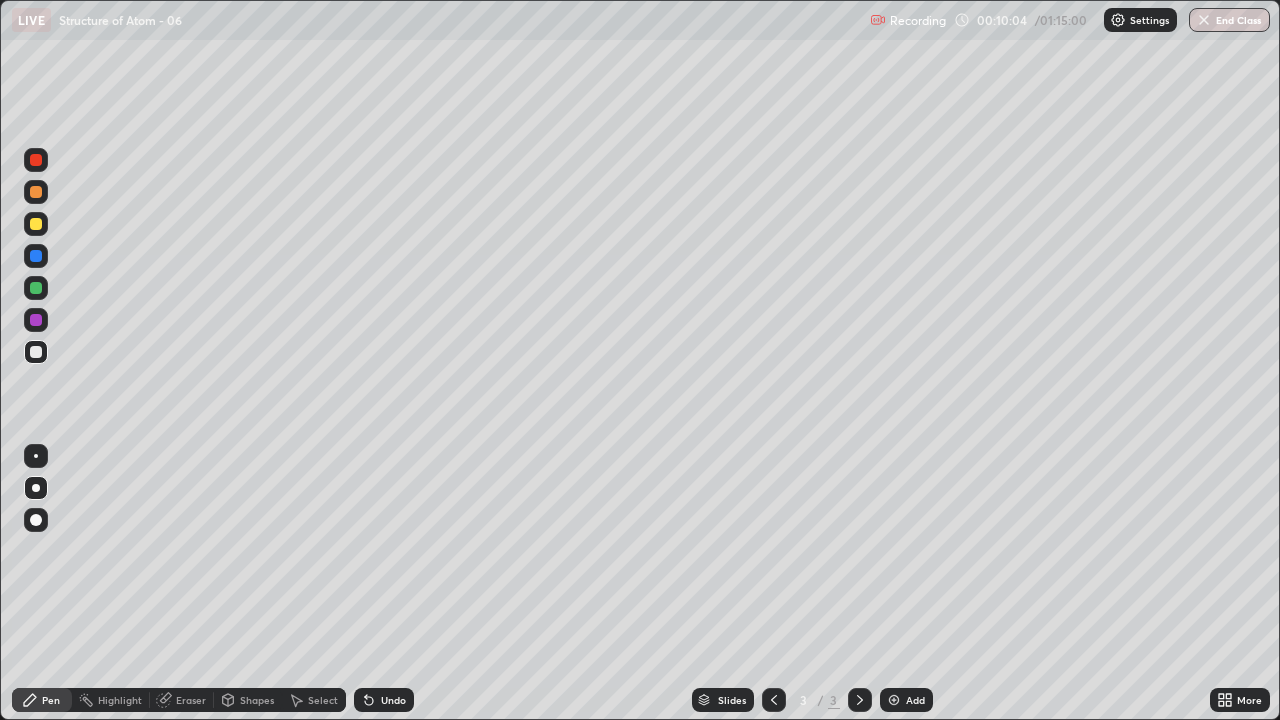 click on "Undo" at bounding box center [393, 700] 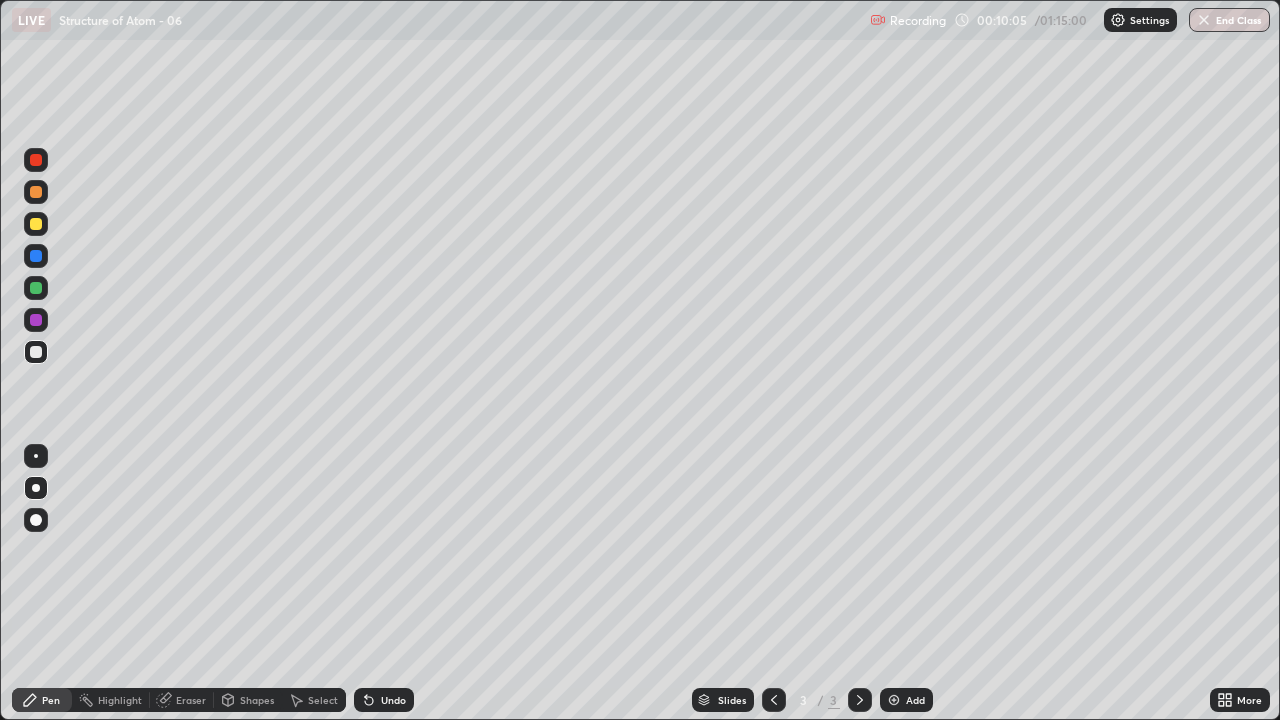click on "Undo" at bounding box center (384, 700) 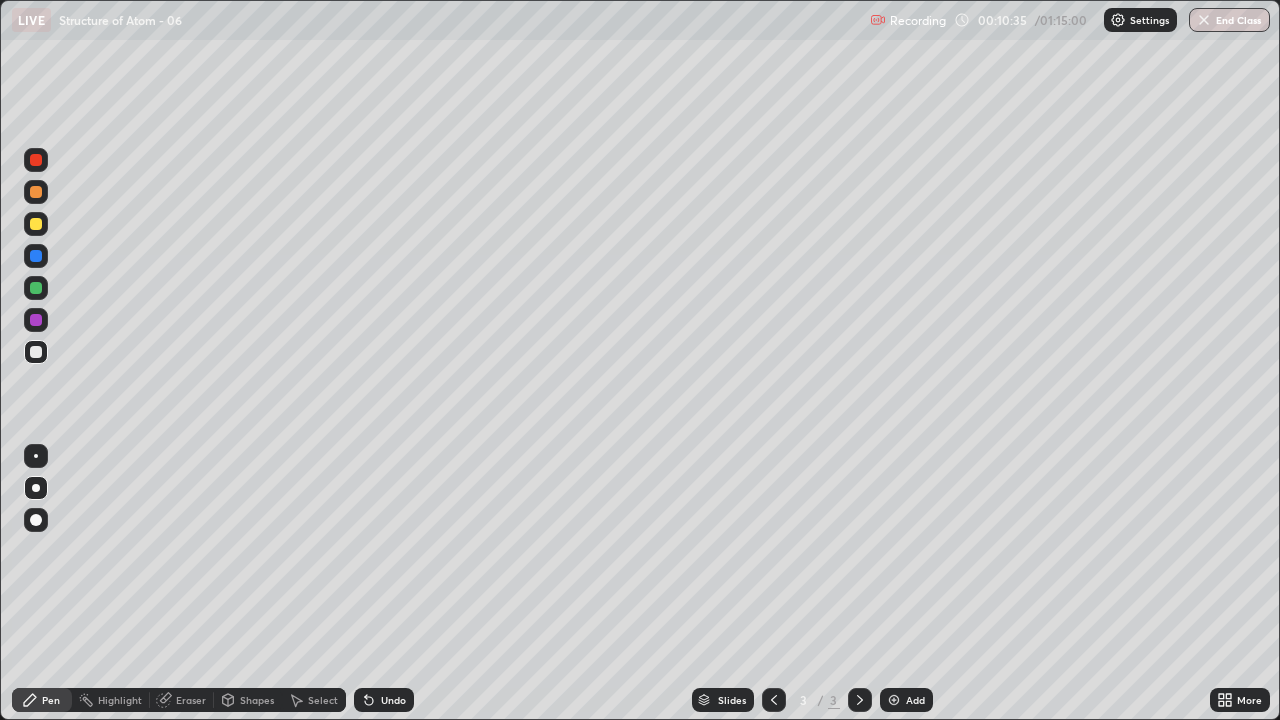 click on "Undo" at bounding box center [393, 700] 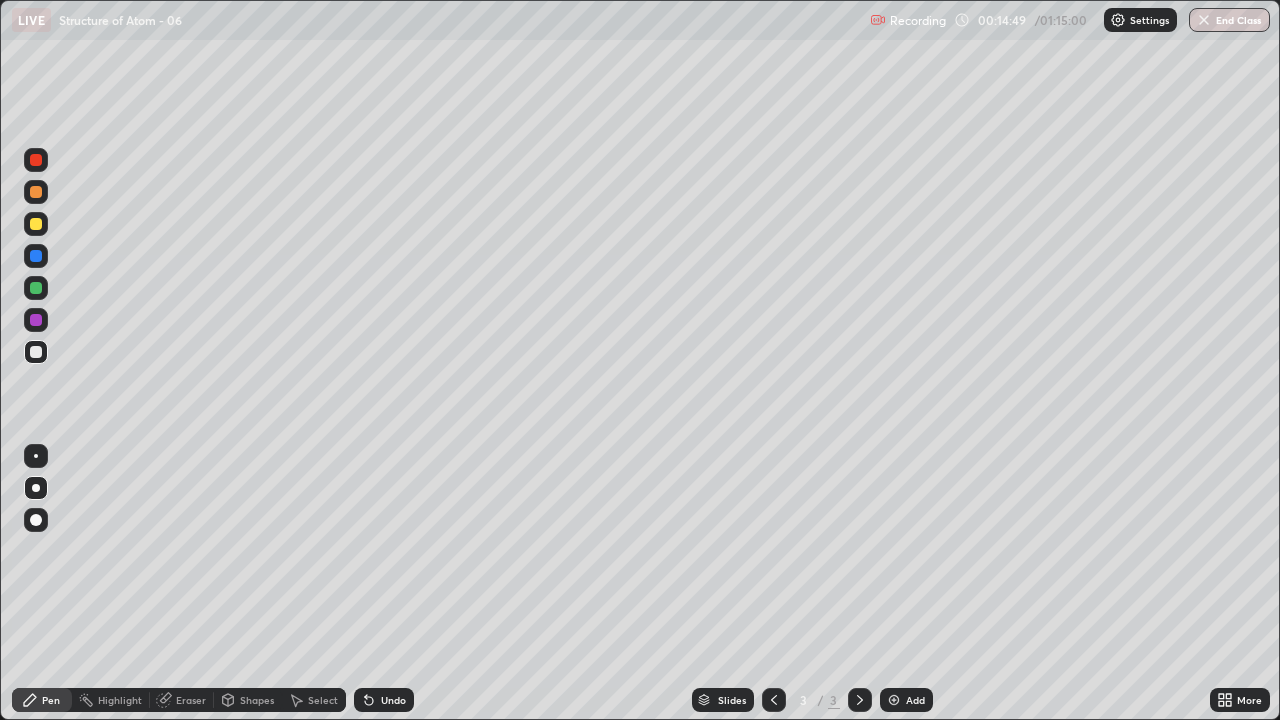 click at bounding box center (894, 700) 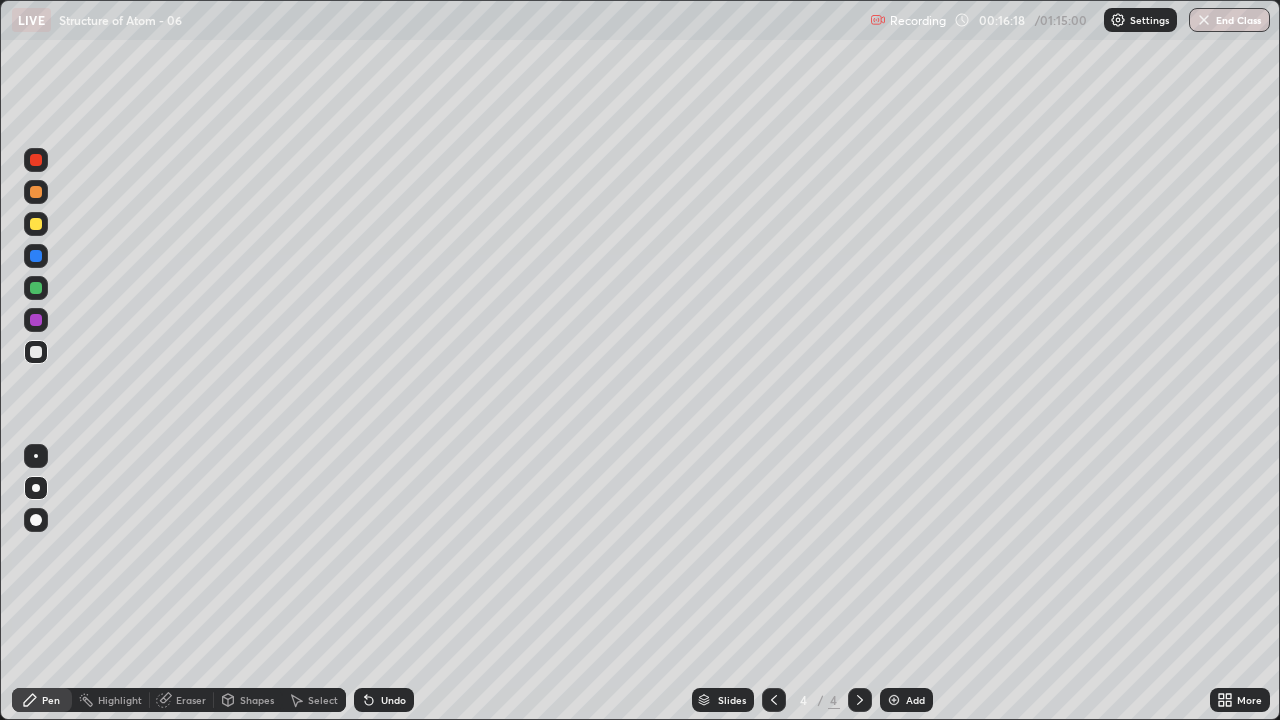 click on "Undo" at bounding box center (384, 700) 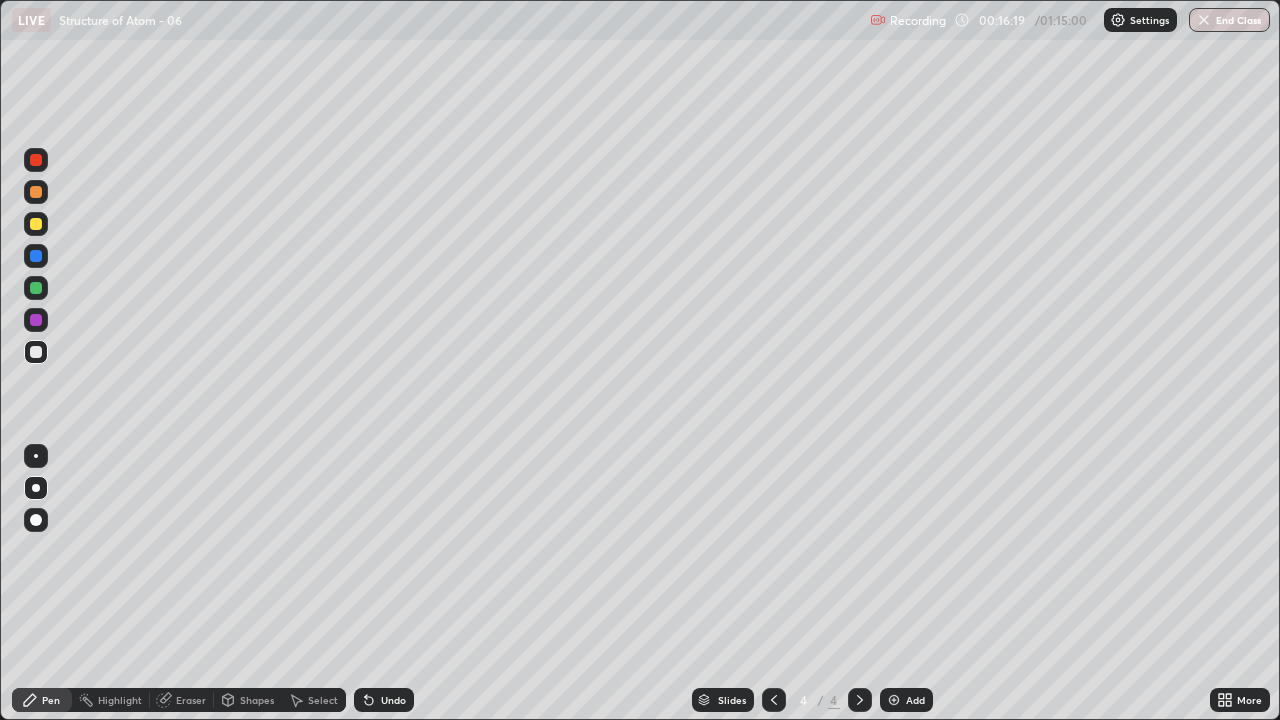 click on "Undo" at bounding box center [393, 700] 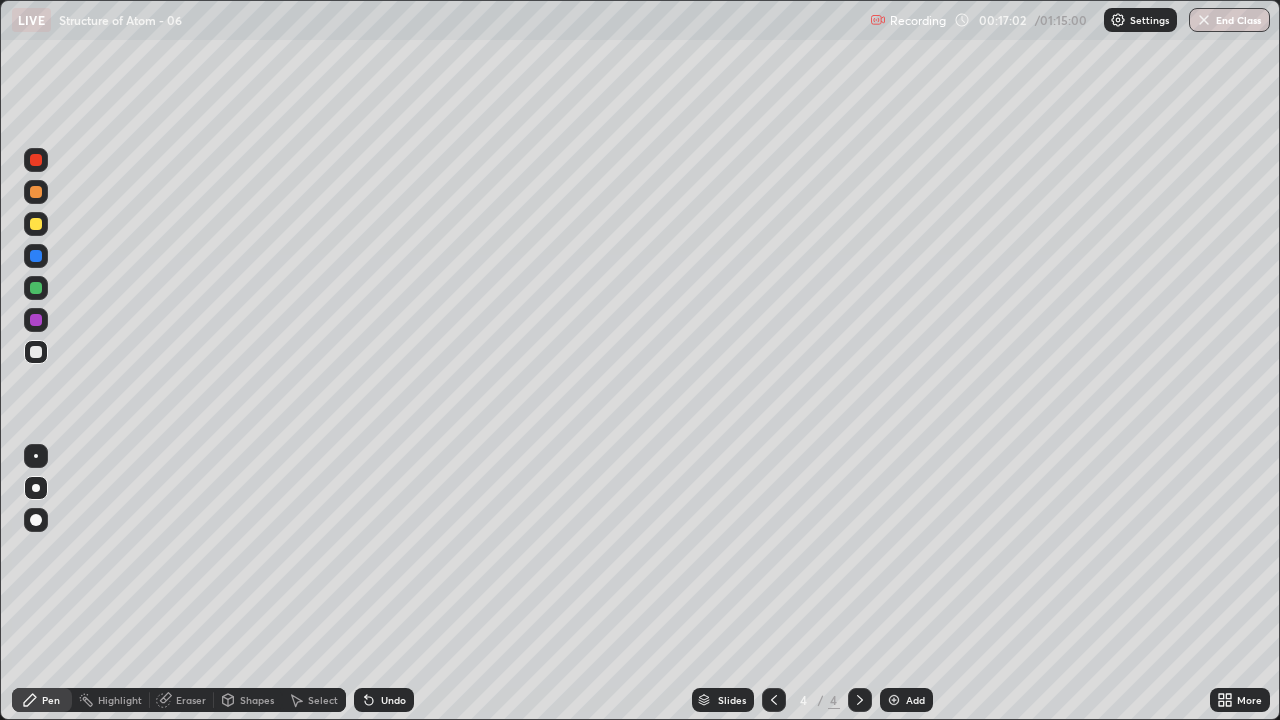 click 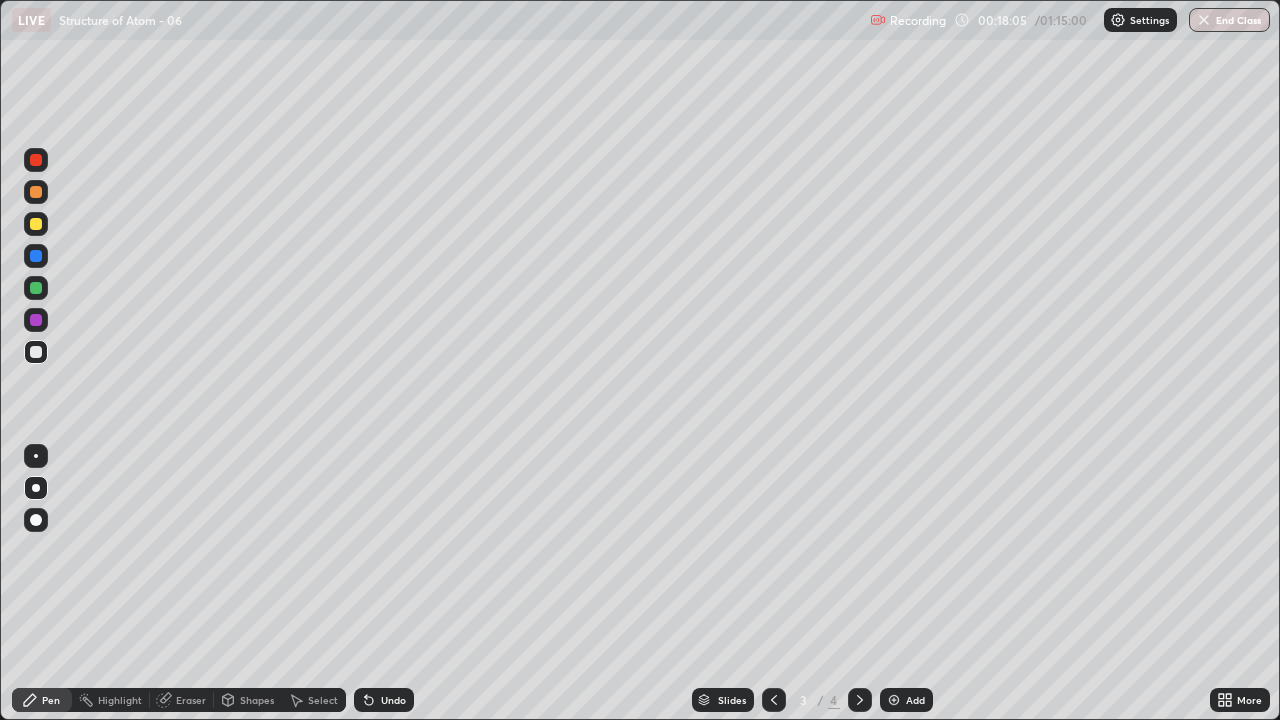 click on "Undo" at bounding box center [393, 700] 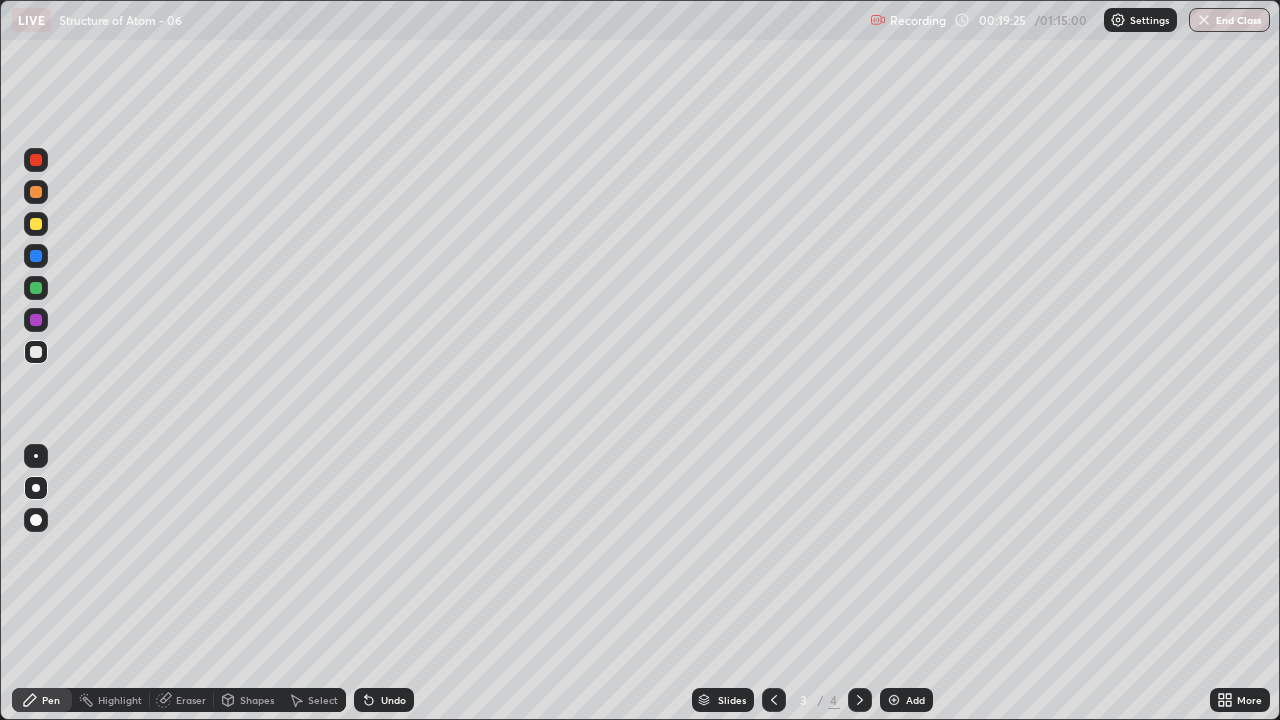click 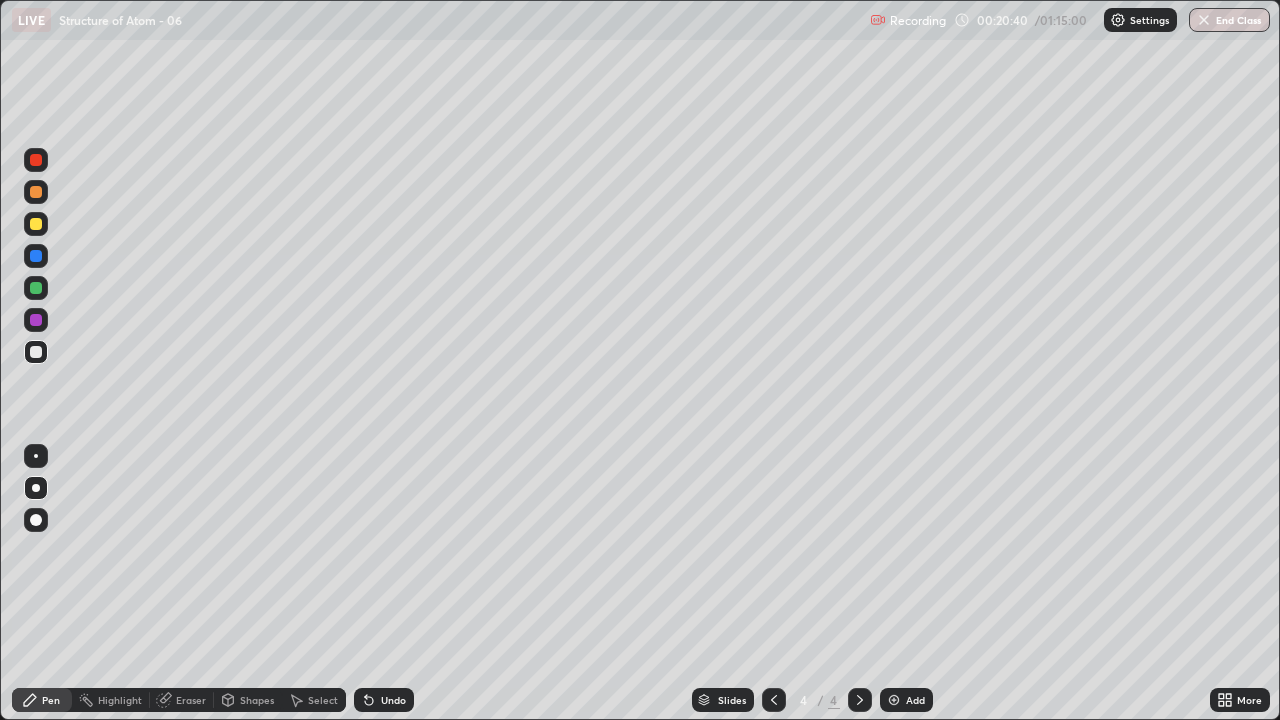 click 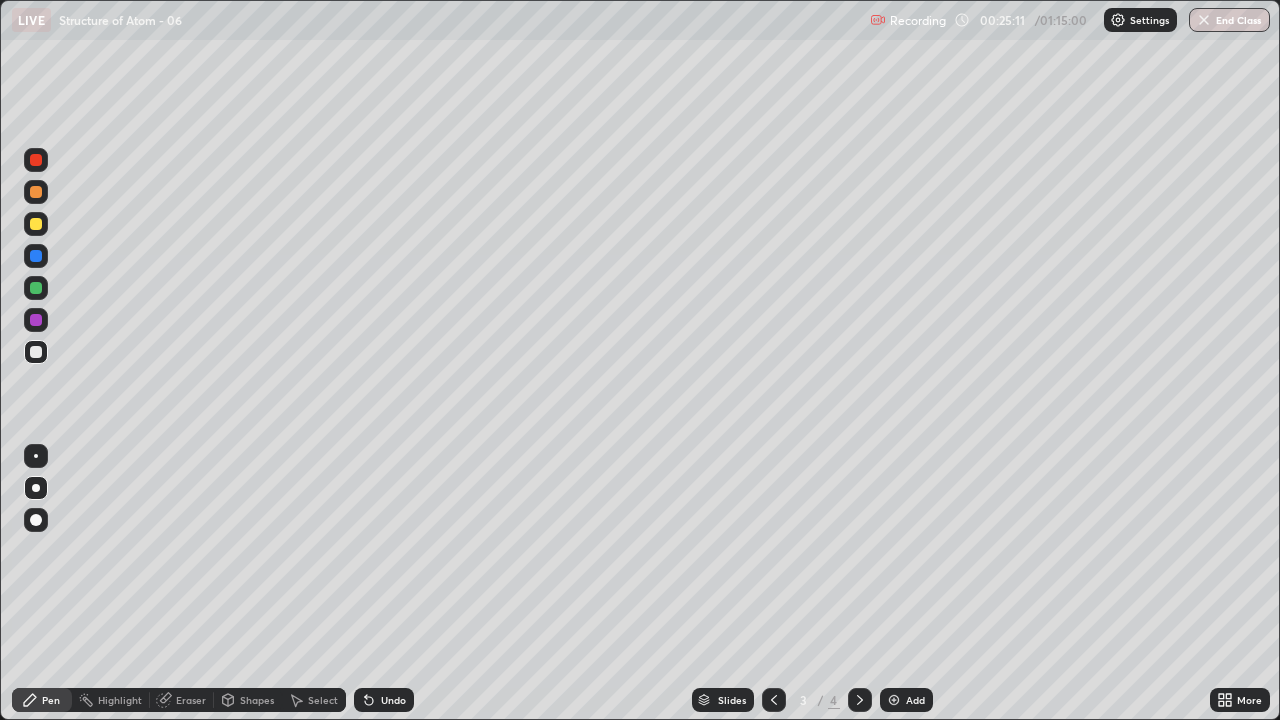 click at bounding box center (860, 700) 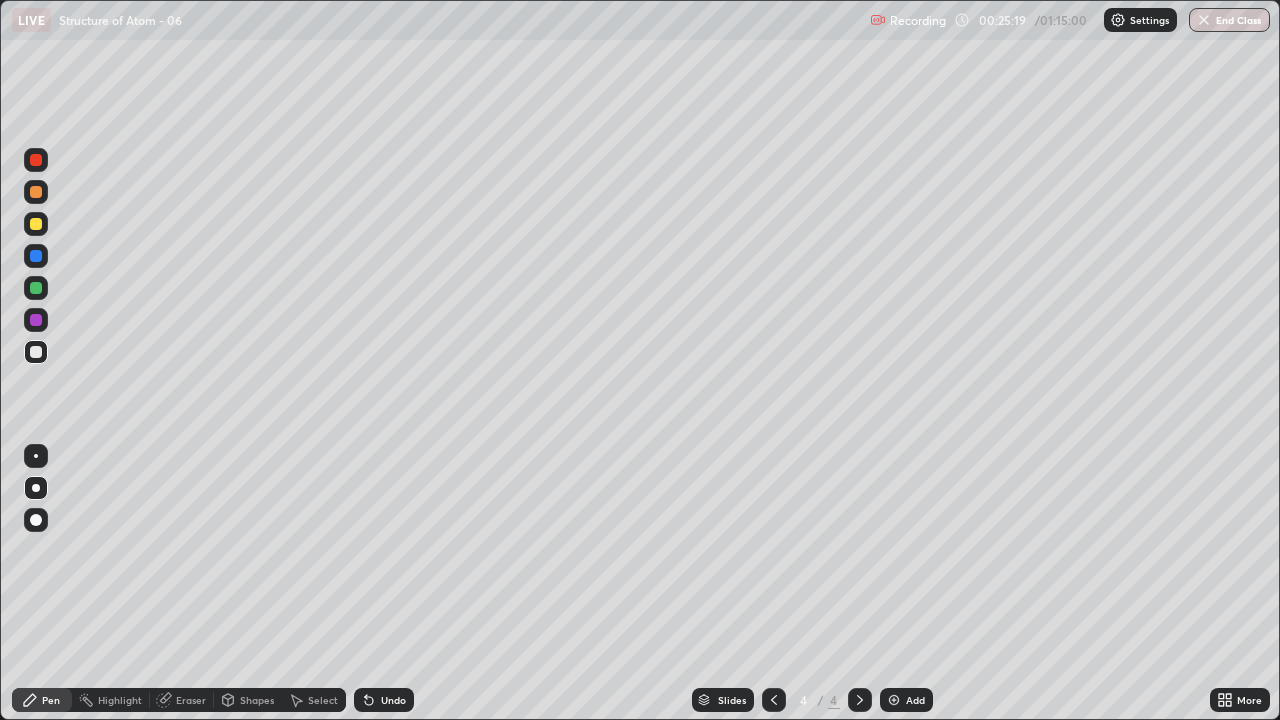 click at bounding box center [774, 700] 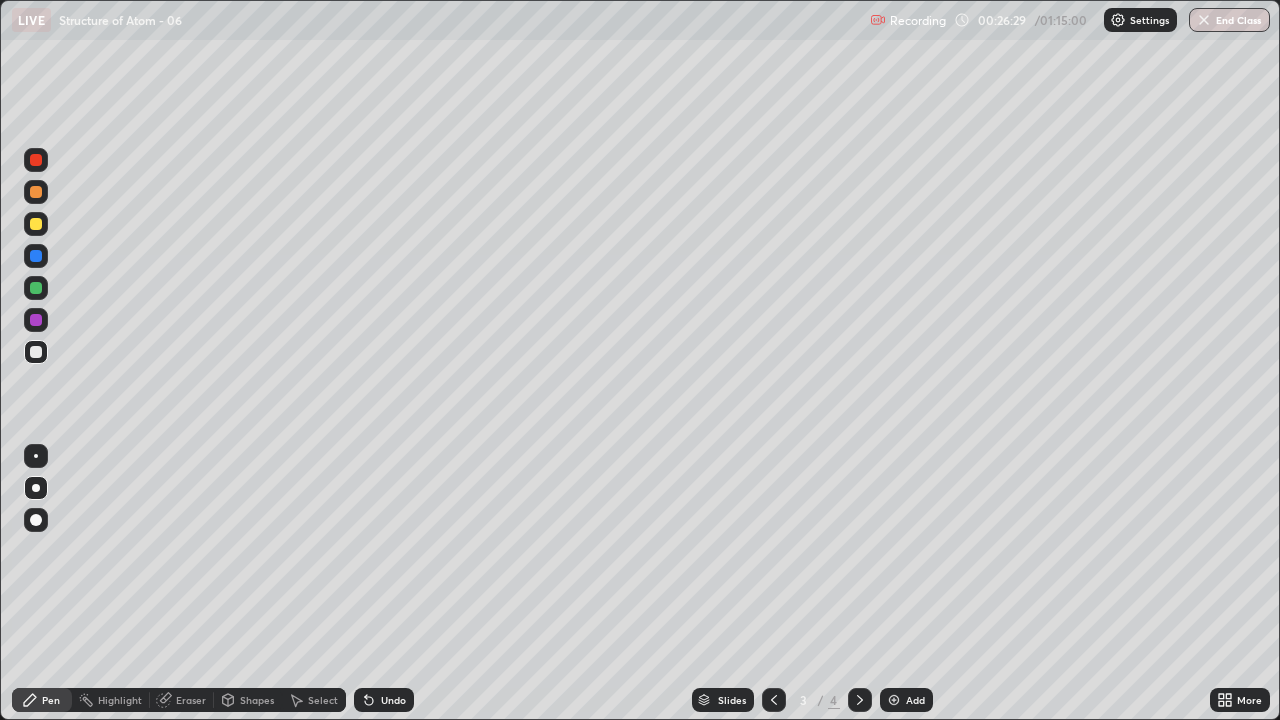 click 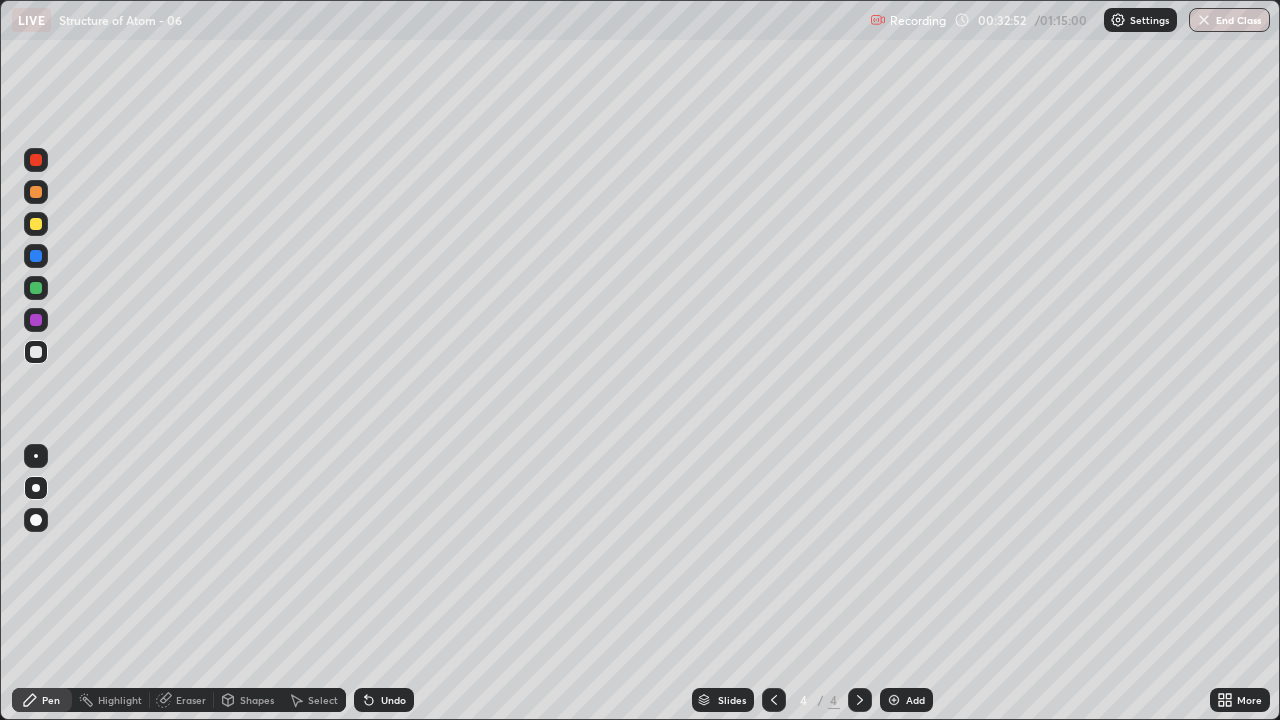 click at bounding box center (36, 224) 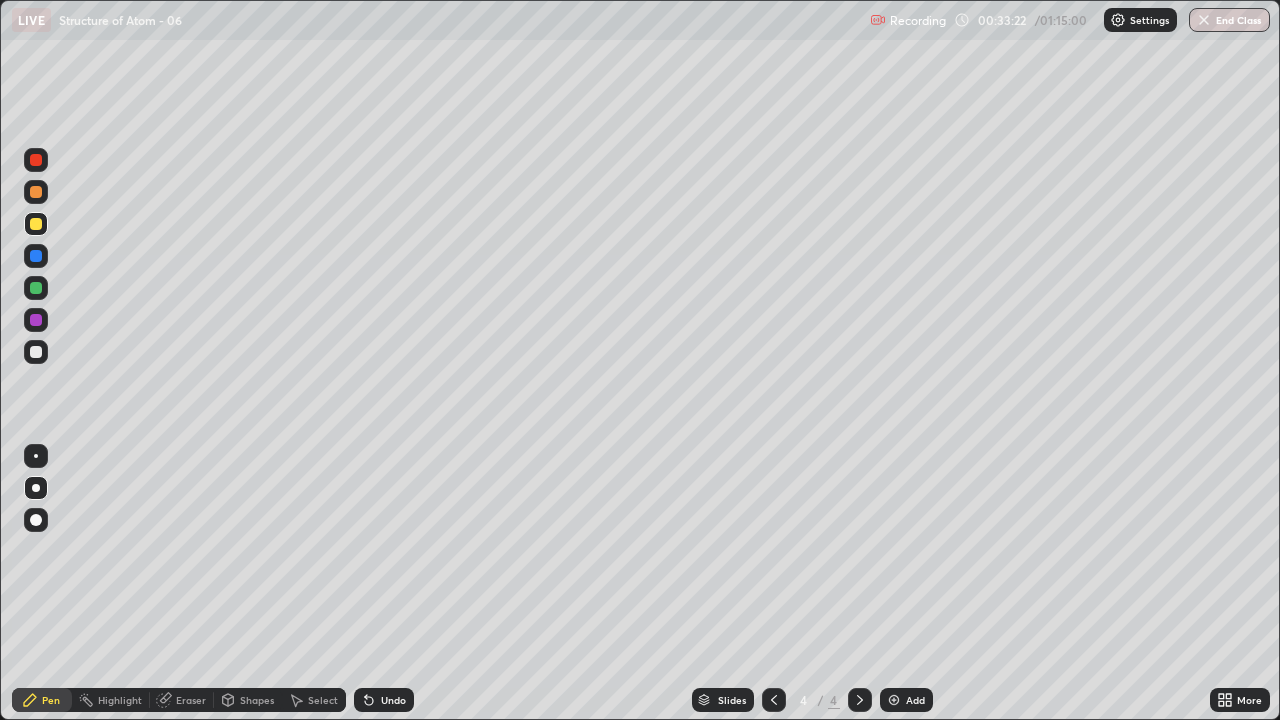 click at bounding box center [36, 352] 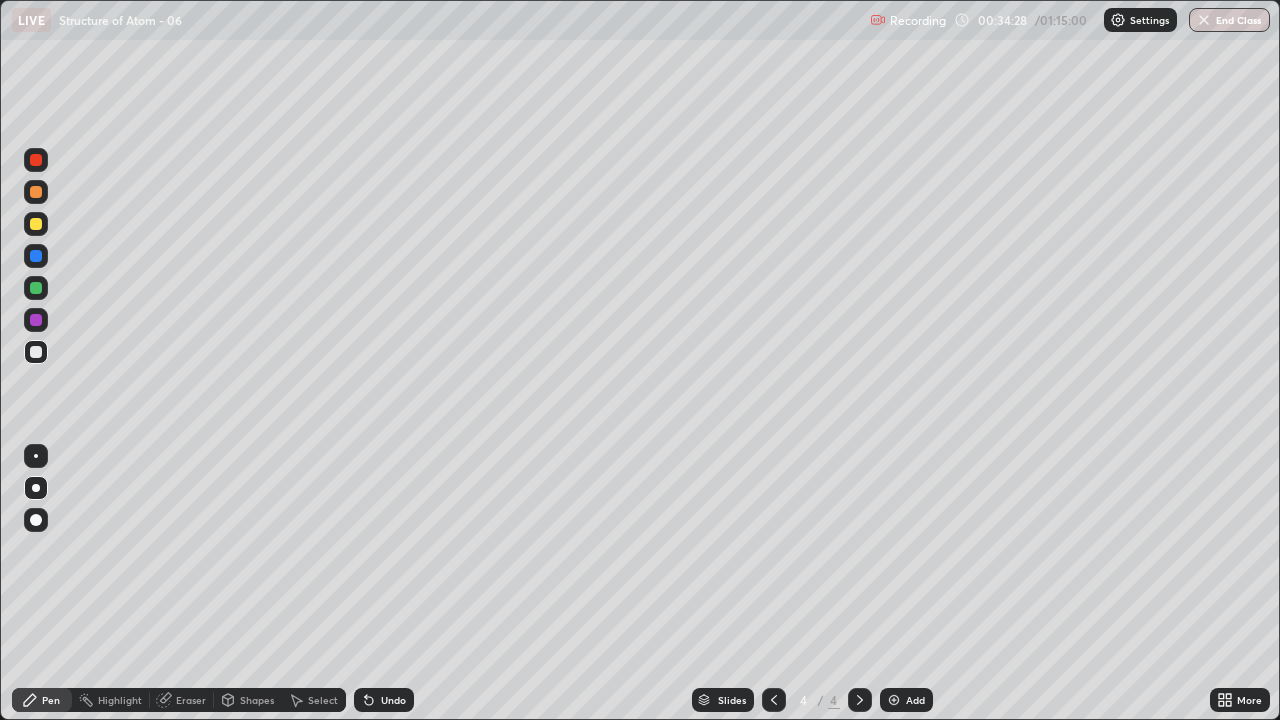 click on "Undo" at bounding box center (393, 700) 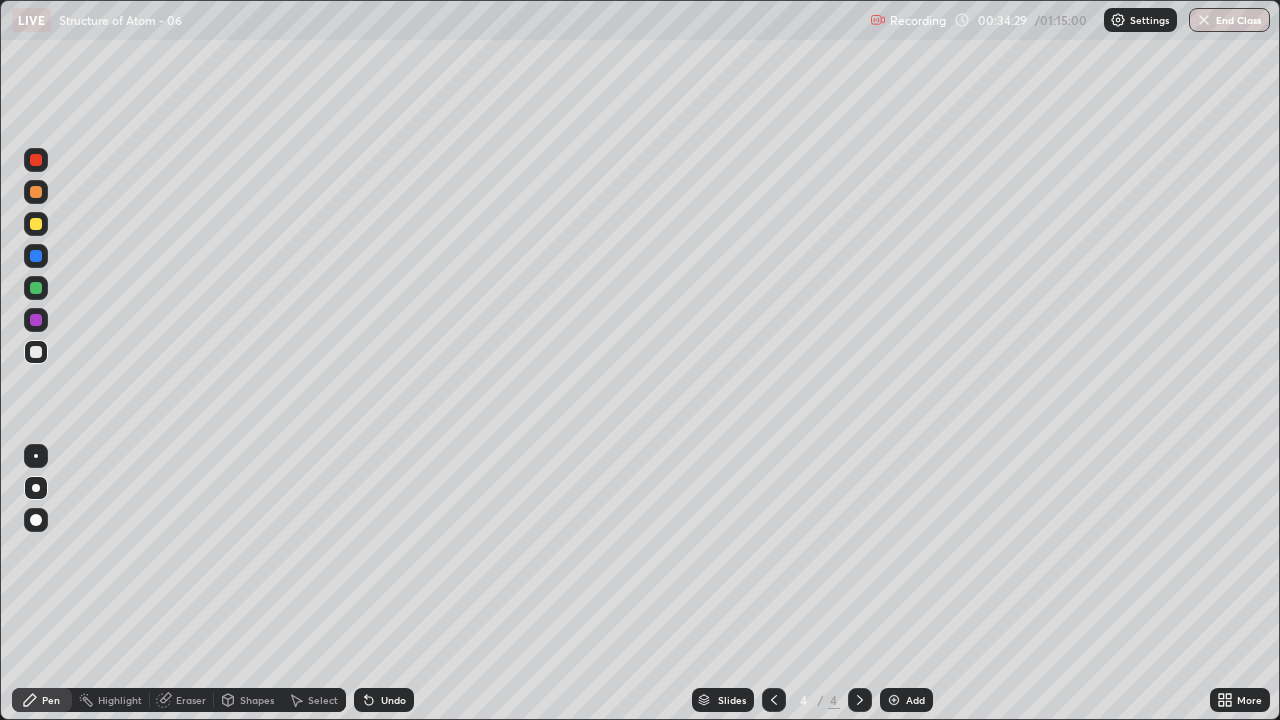 click on "Undo" at bounding box center [393, 700] 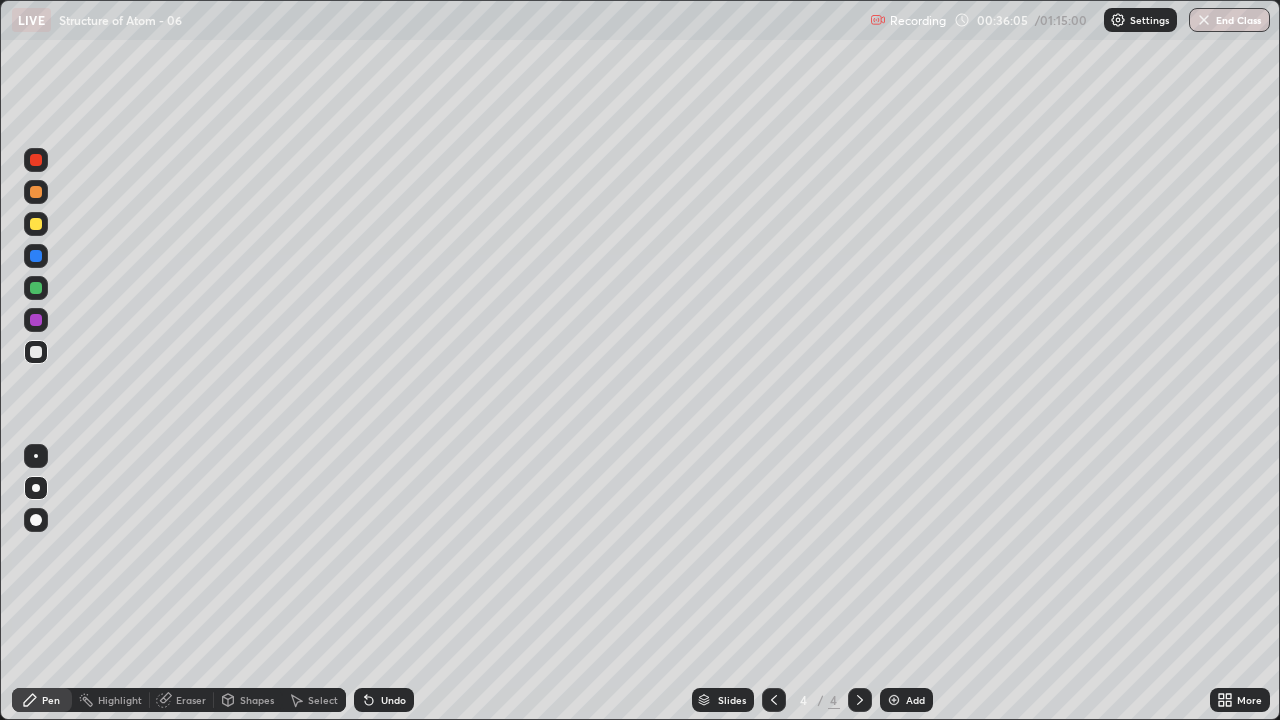 click at bounding box center (894, 700) 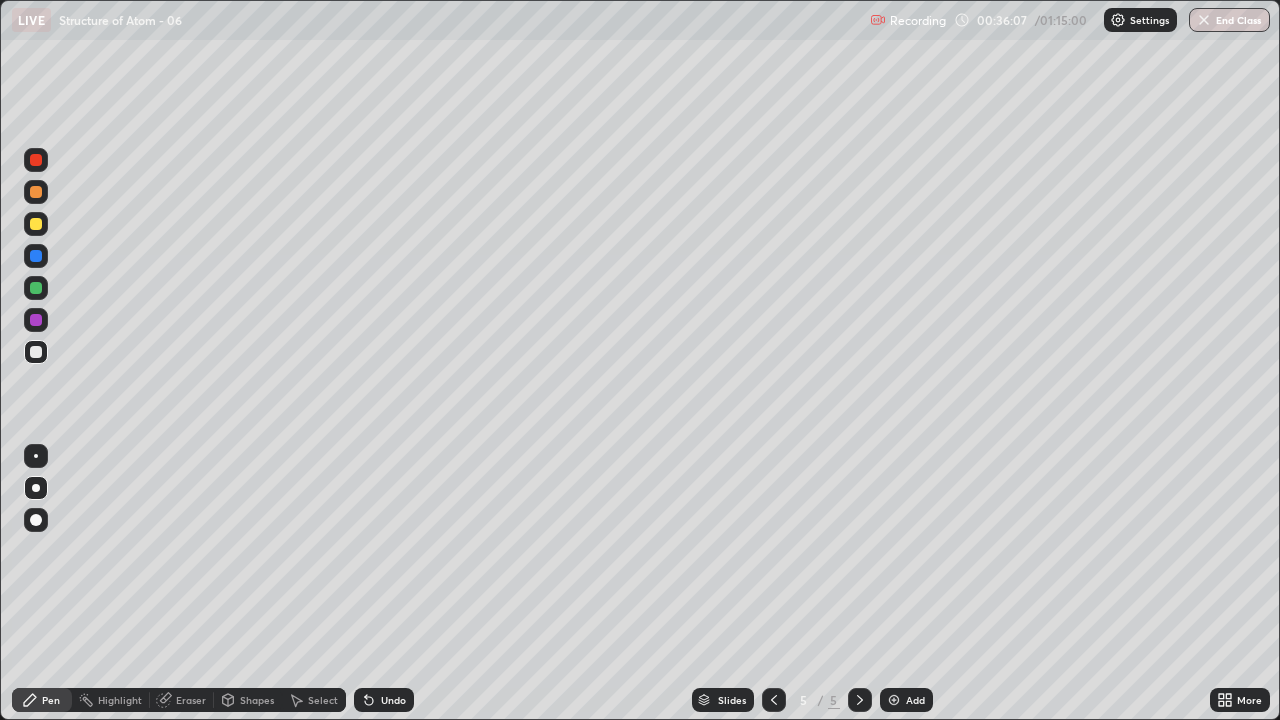 click at bounding box center (36, 224) 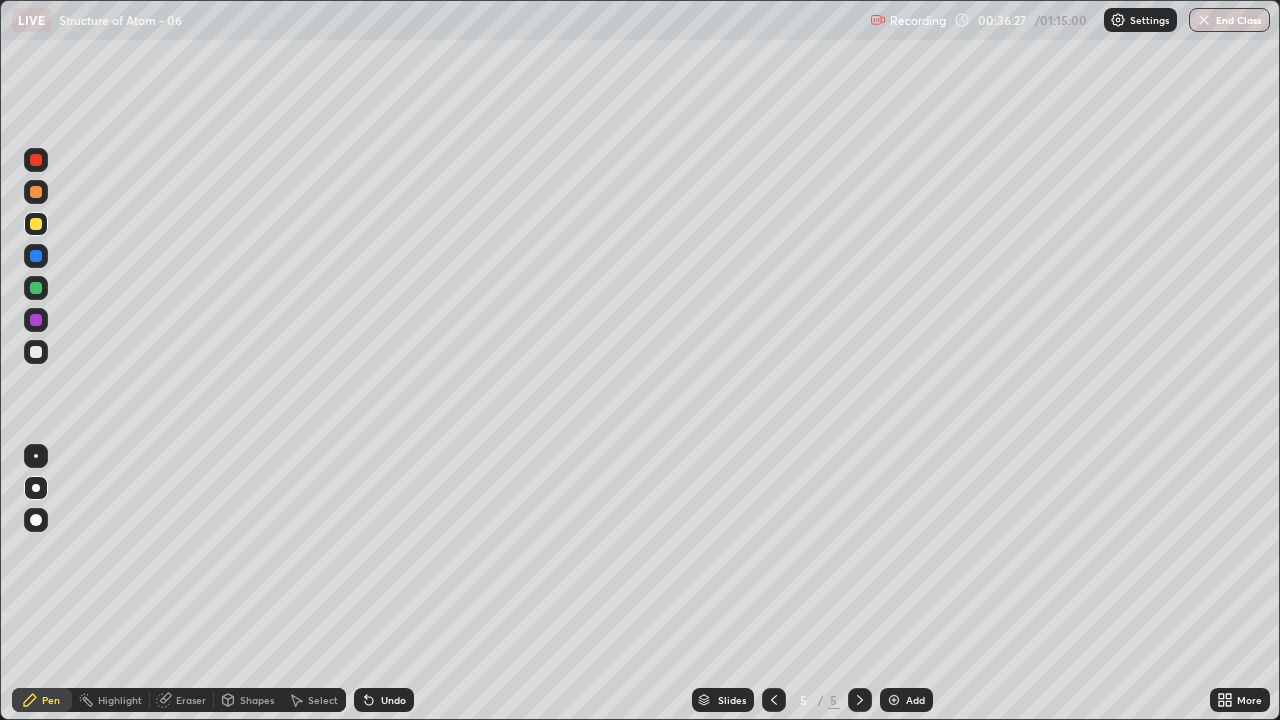 click at bounding box center [36, 352] 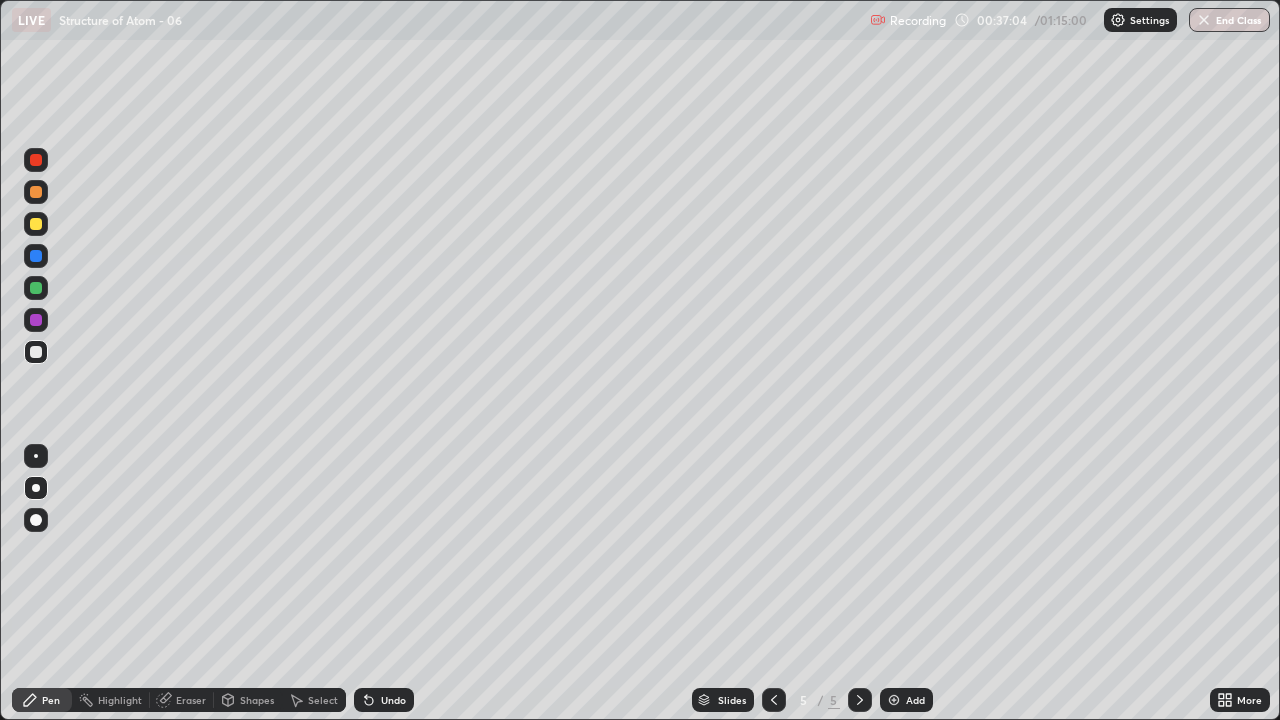 click at bounding box center [36, 288] 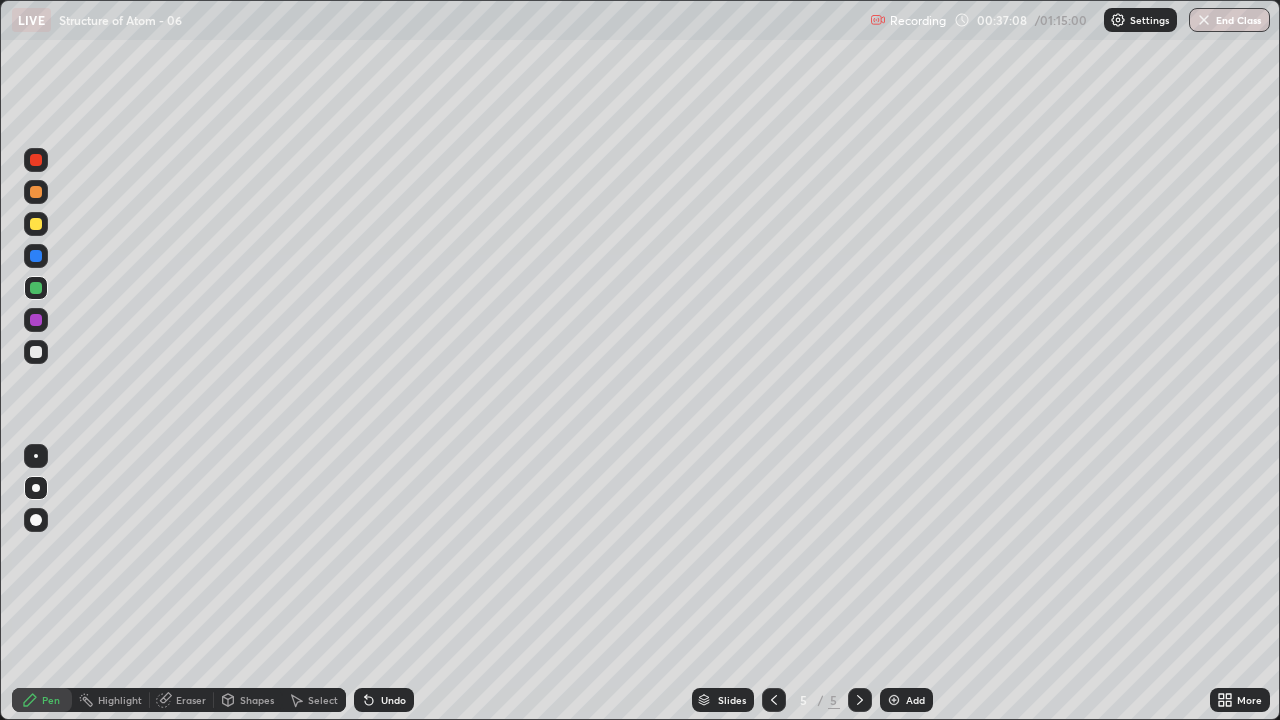 click at bounding box center [36, 352] 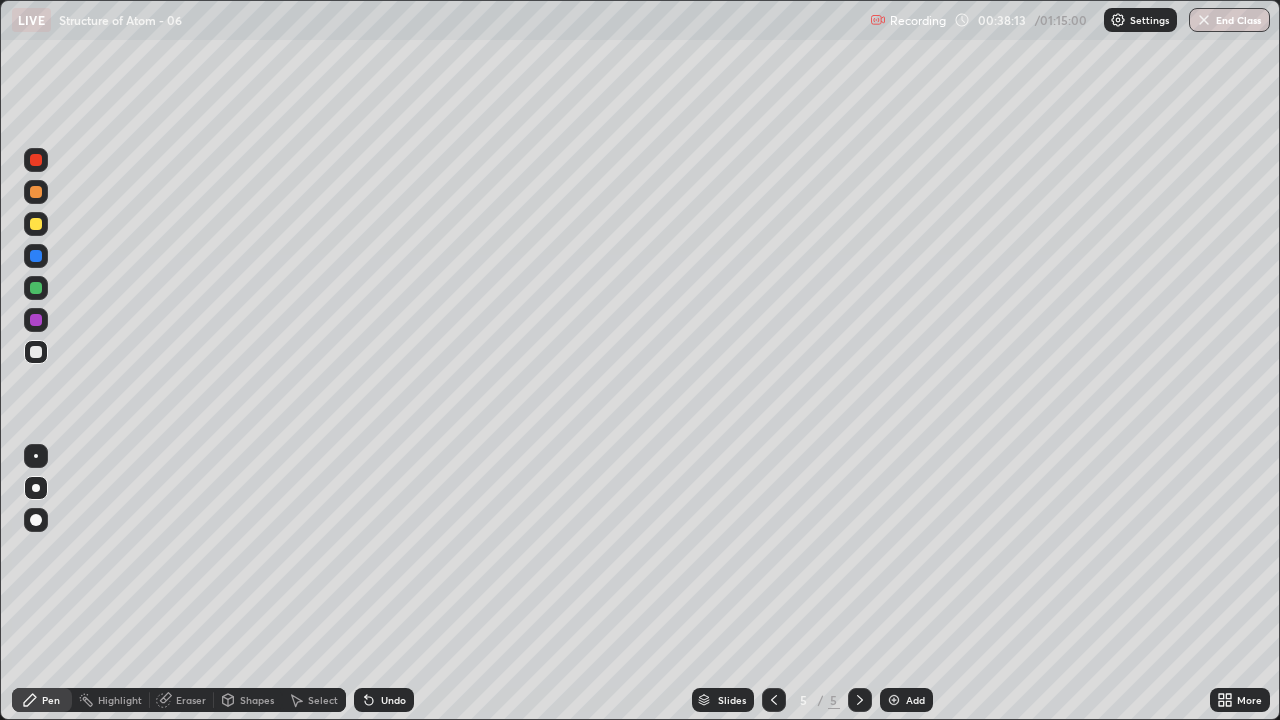 click on "Add" at bounding box center (915, 700) 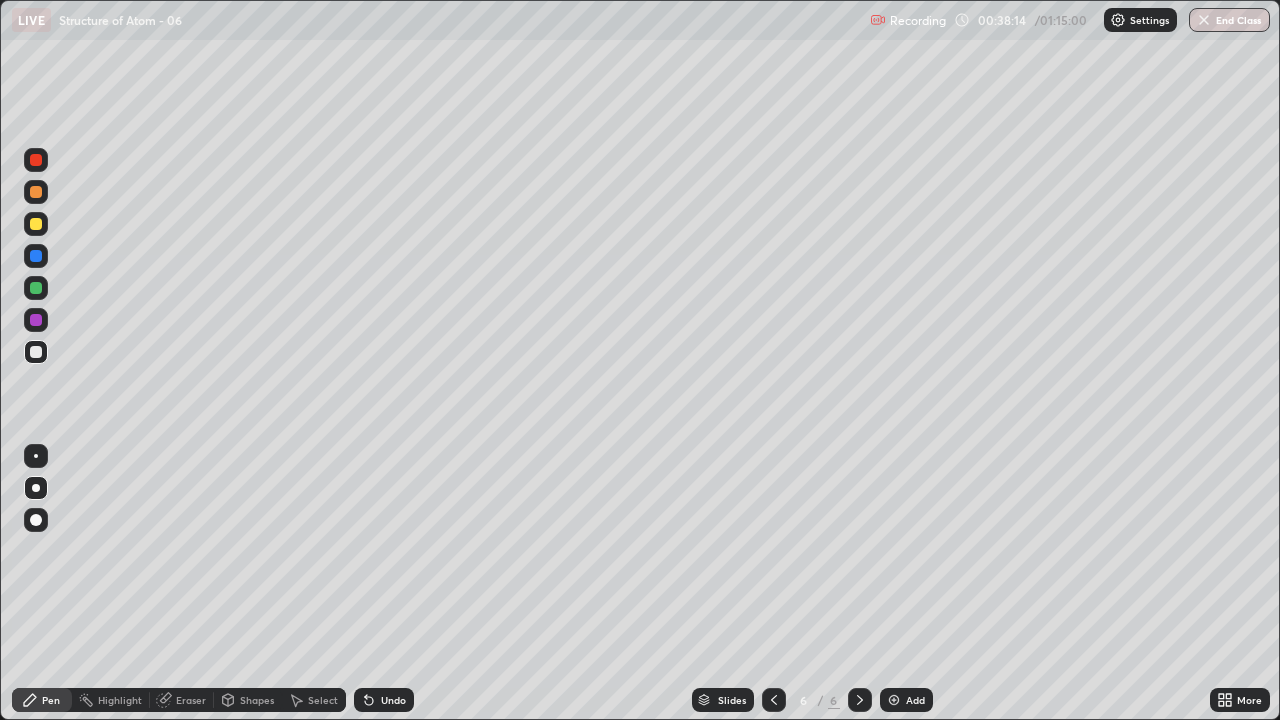 click at bounding box center [36, 288] 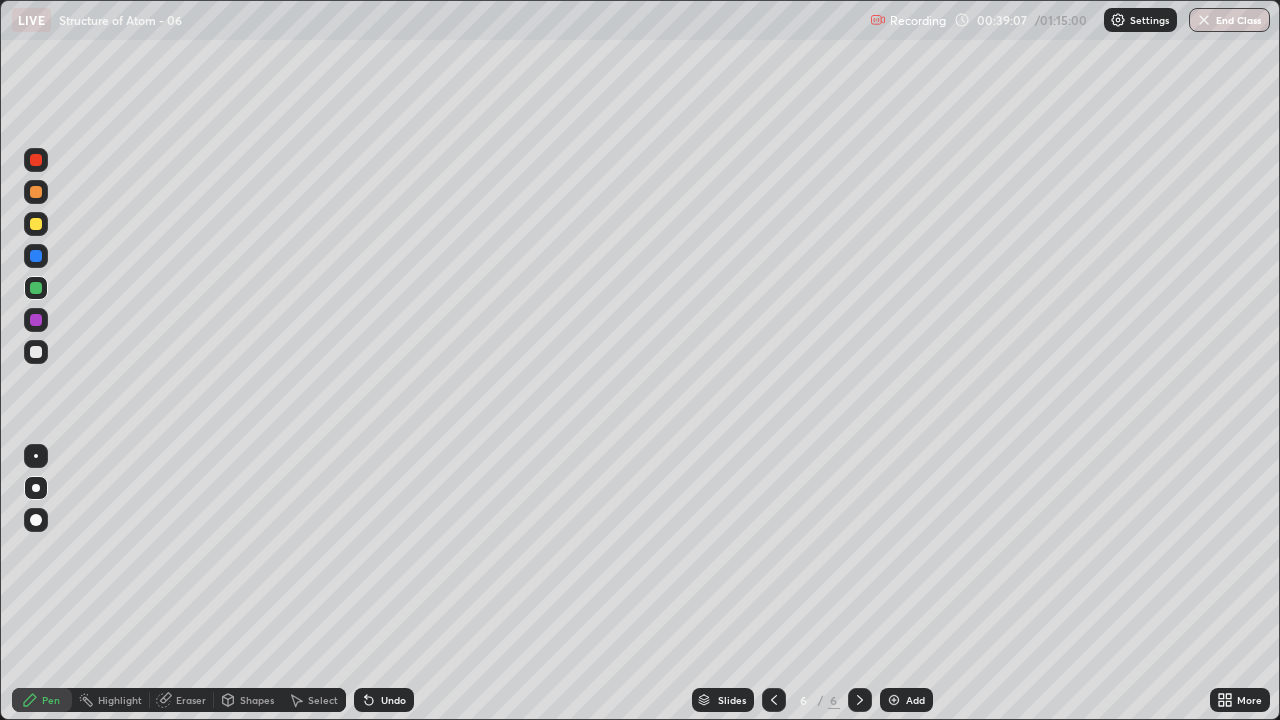 click at bounding box center (36, 320) 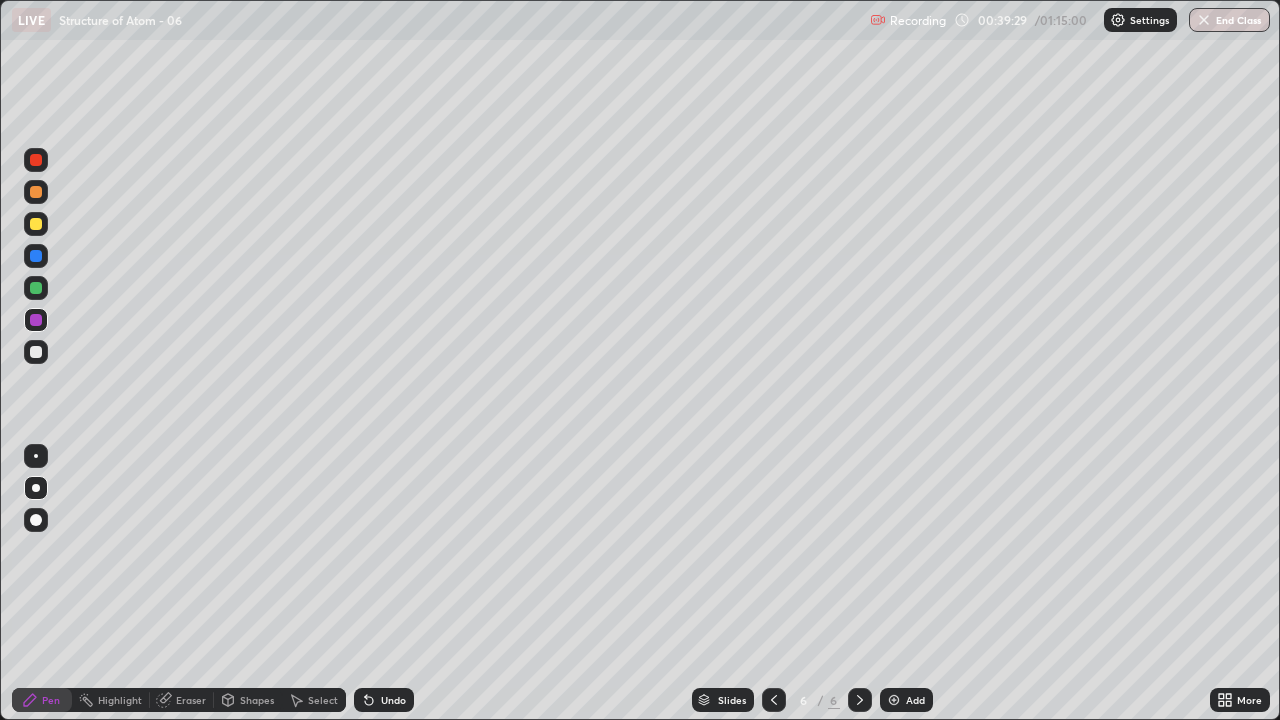 click at bounding box center [36, 224] 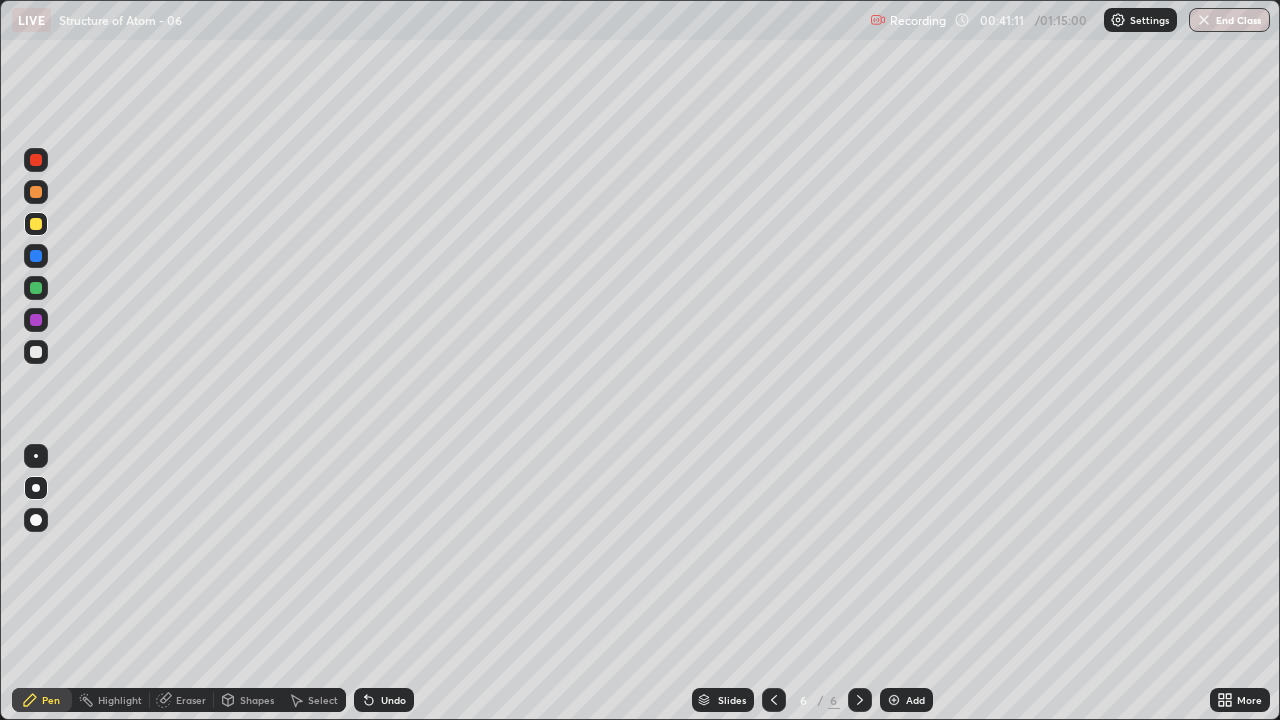 click at bounding box center (36, 352) 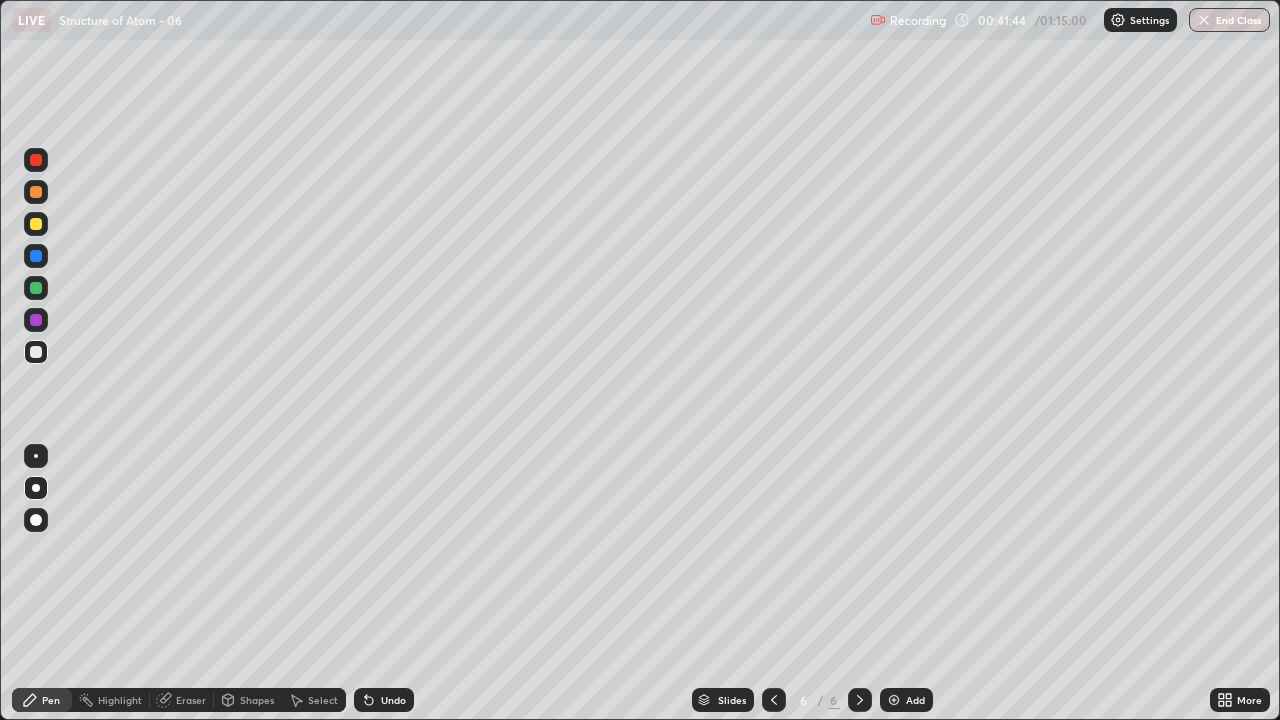 click on "Undo" at bounding box center [393, 700] 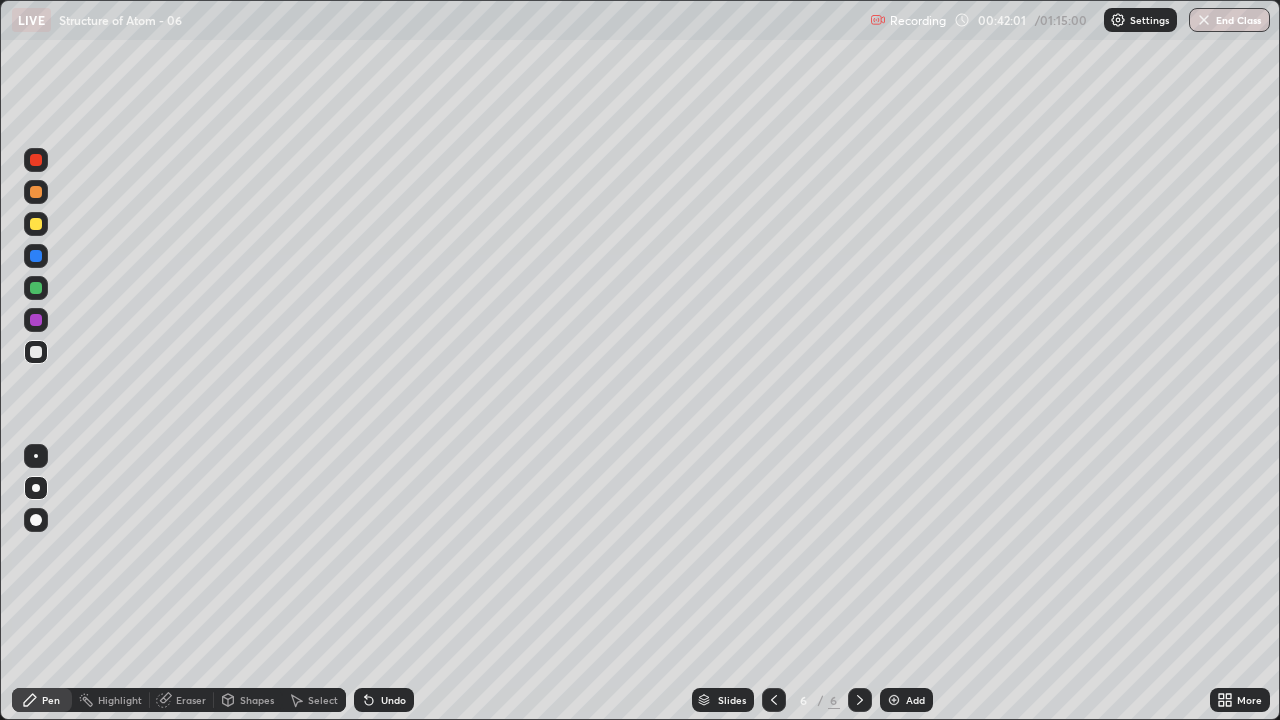 click at bounding box center [36, 288] 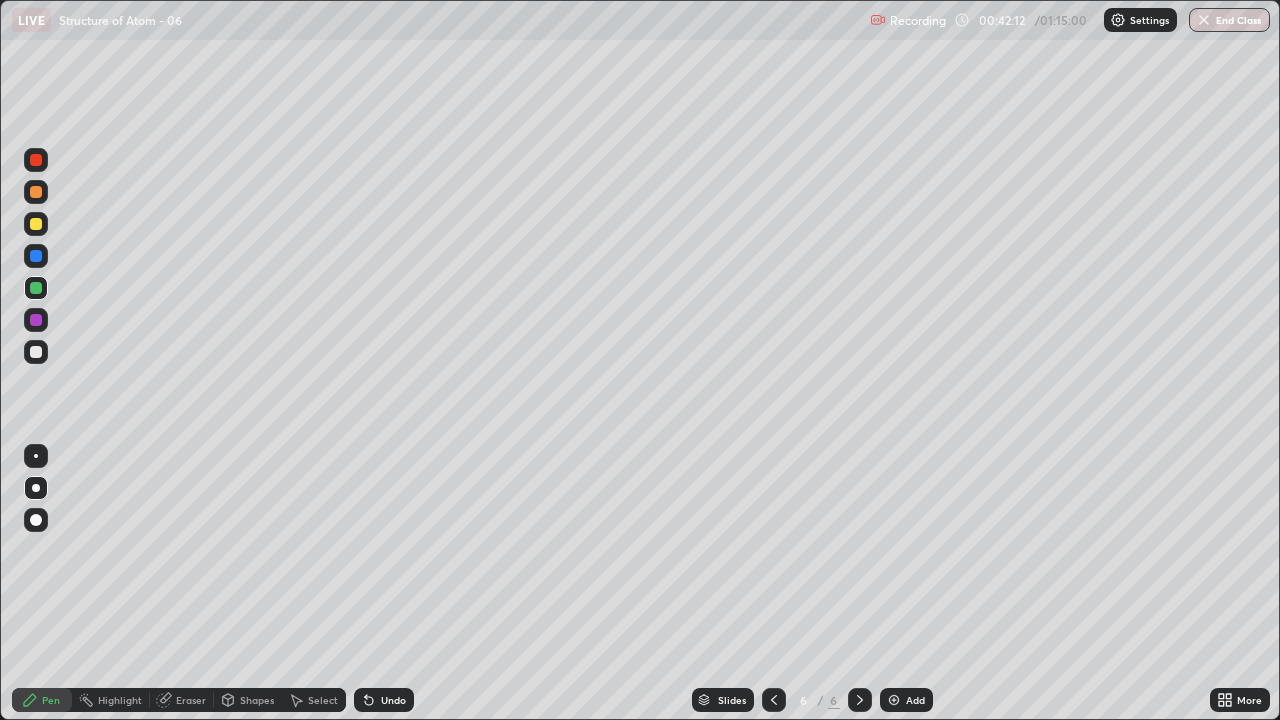 click at bounding box center (36, 256) 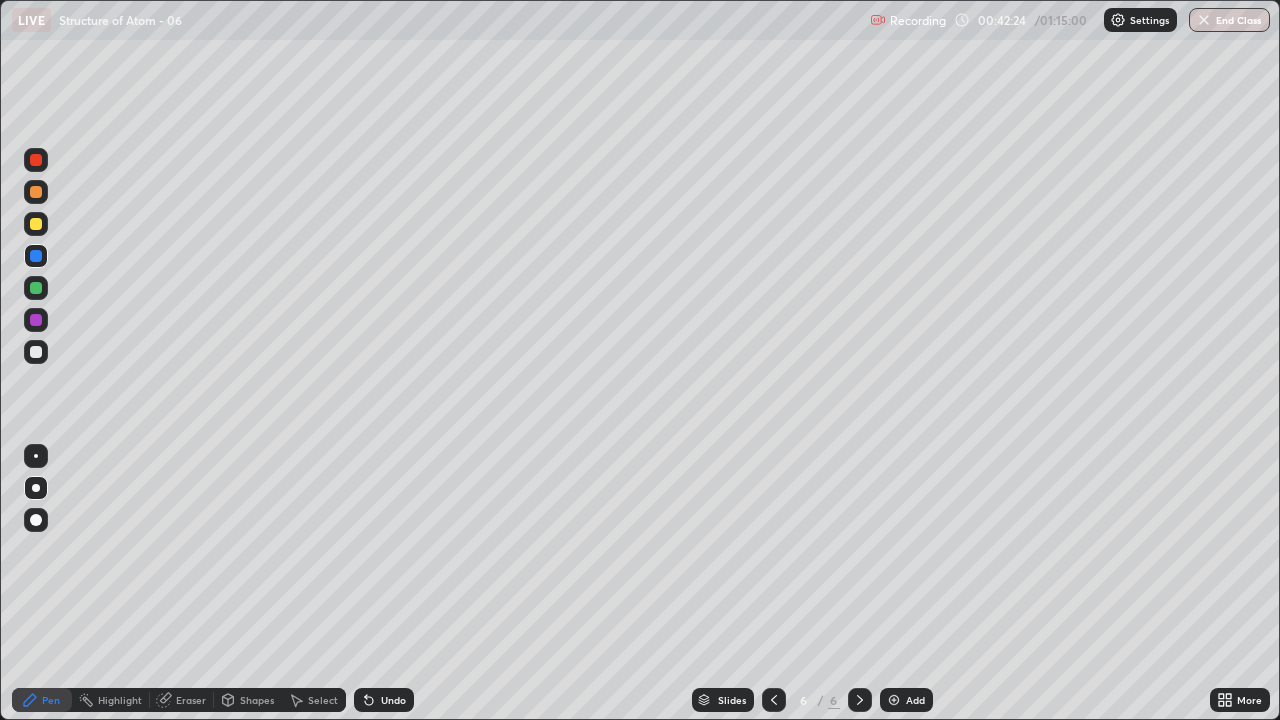 click at bounding box center [36, 224] 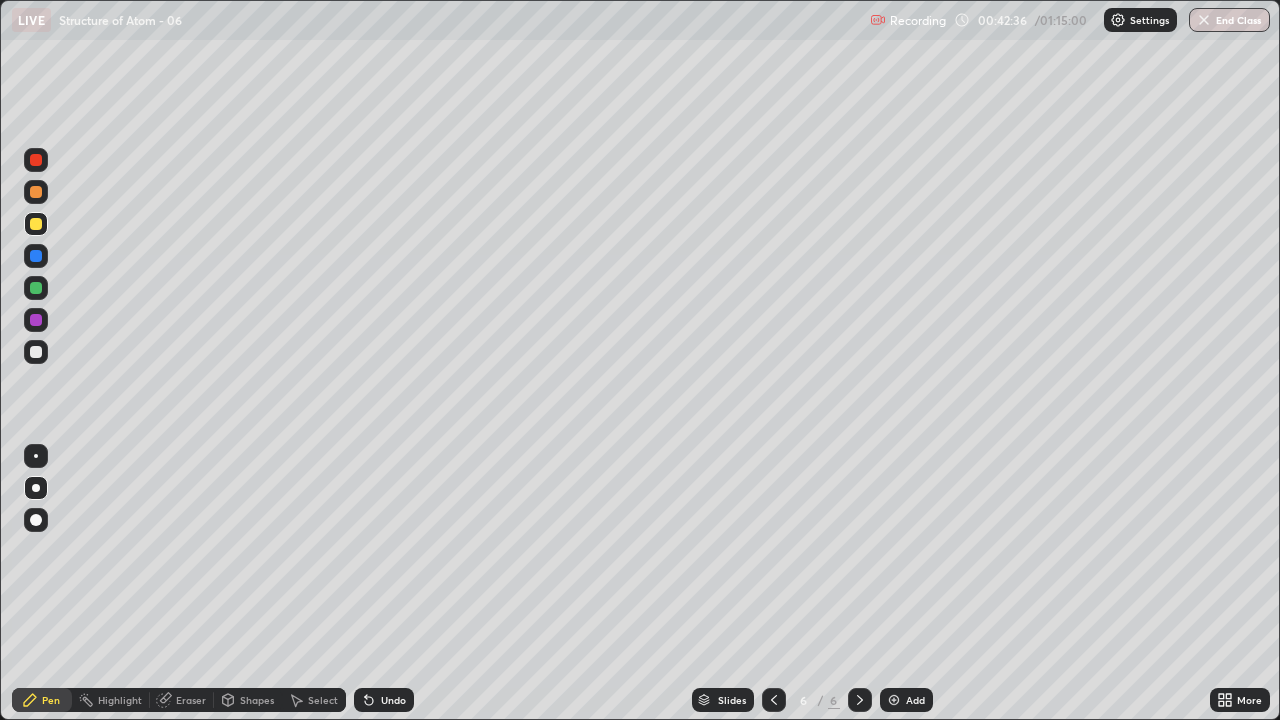 click on "Add" at bounding box center [915, 700] 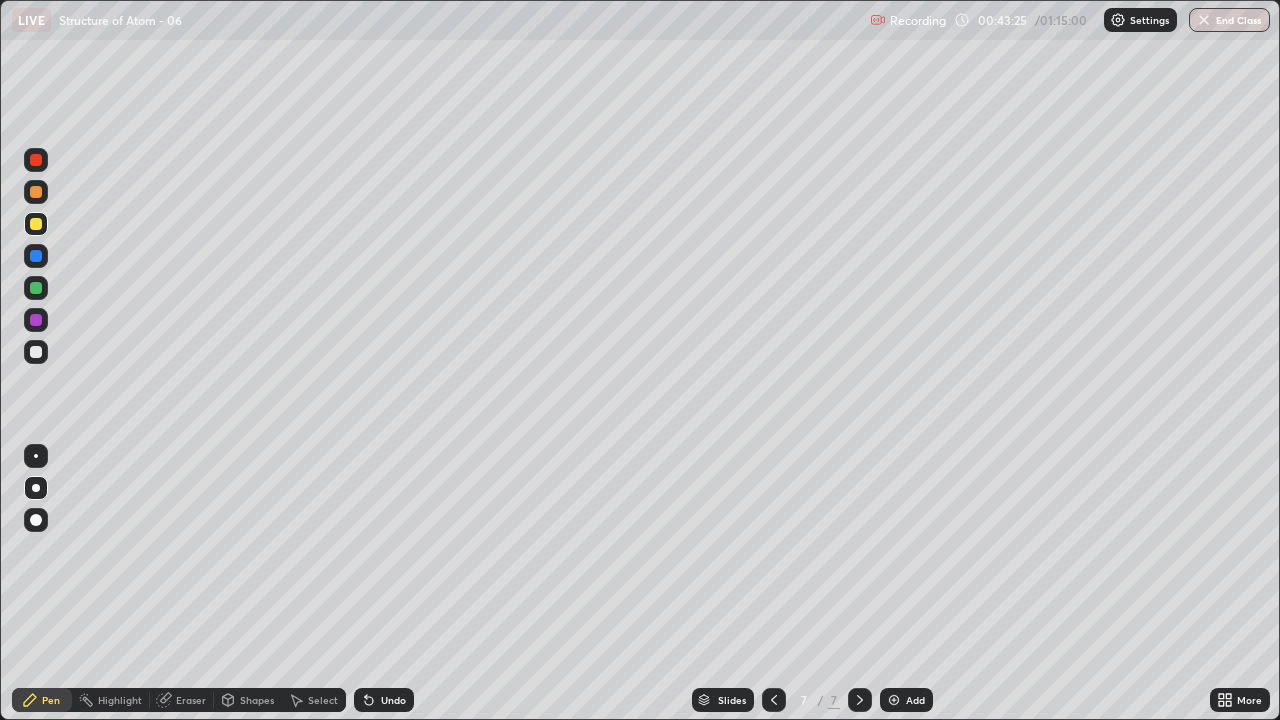 click at bounding box center (36, 352) 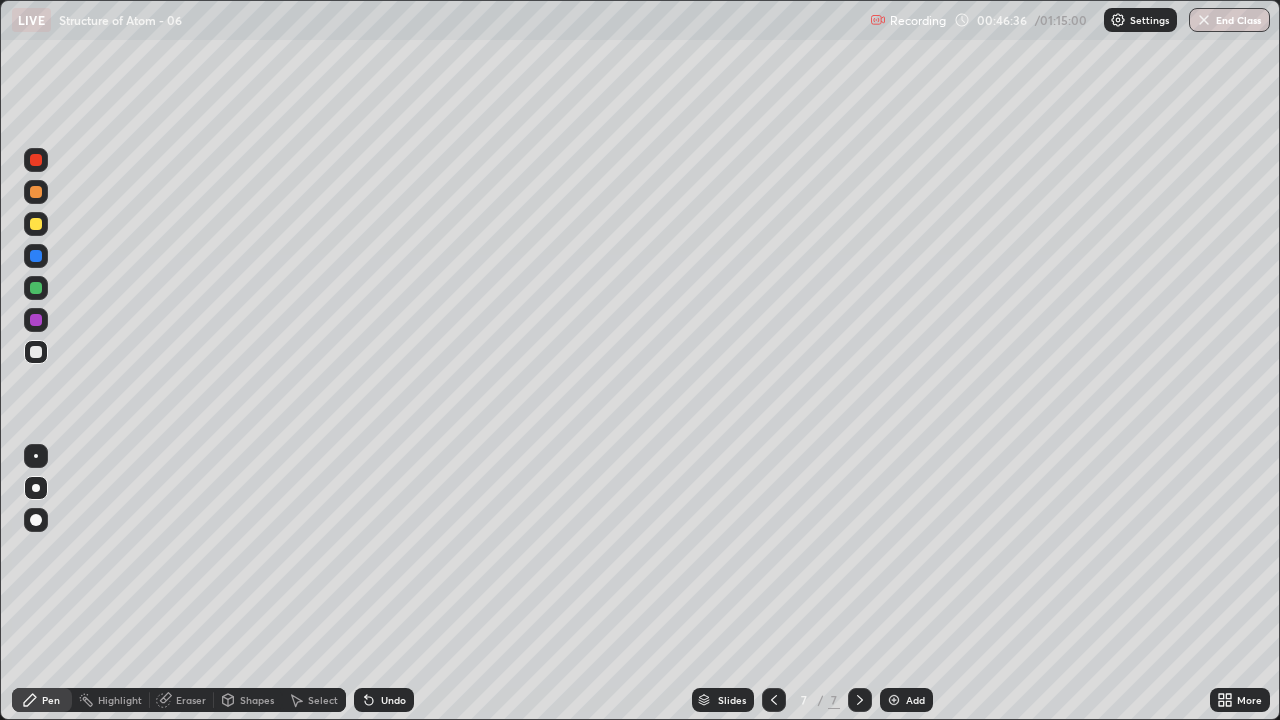 click on "Eraser" at bounding box center (191, 700) 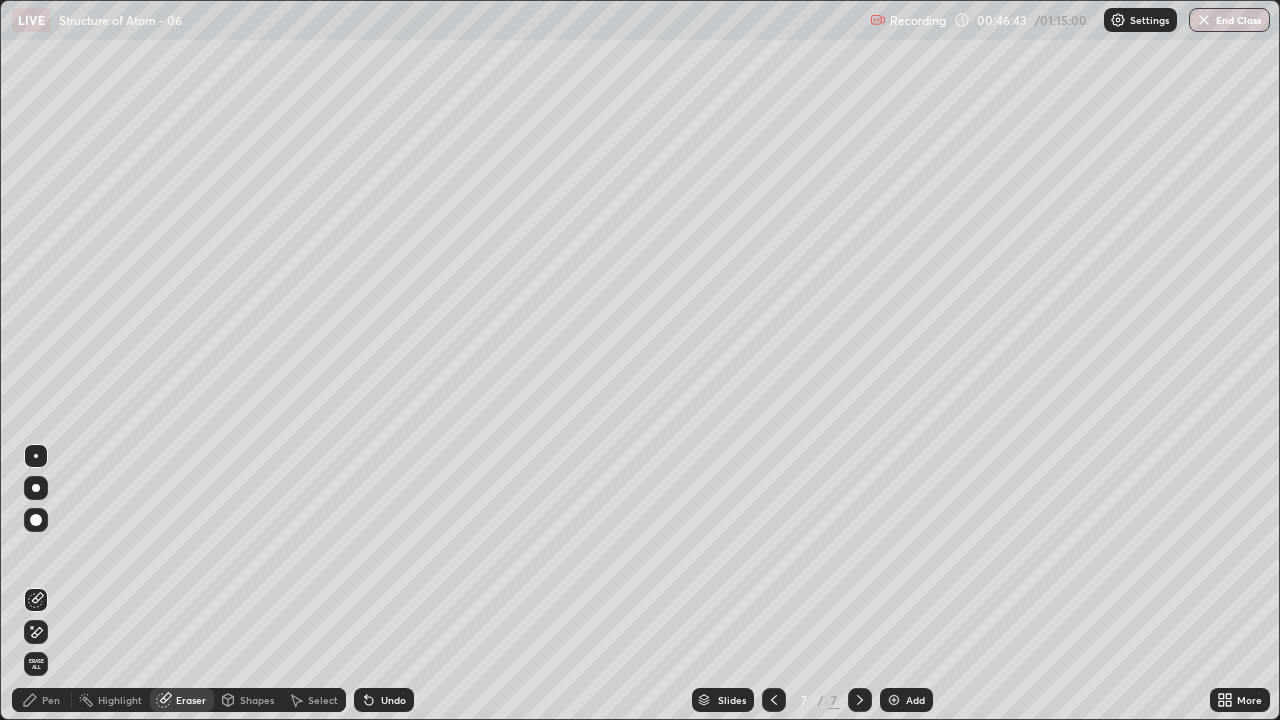 click on "Pen" at bounding box center (42, 700) 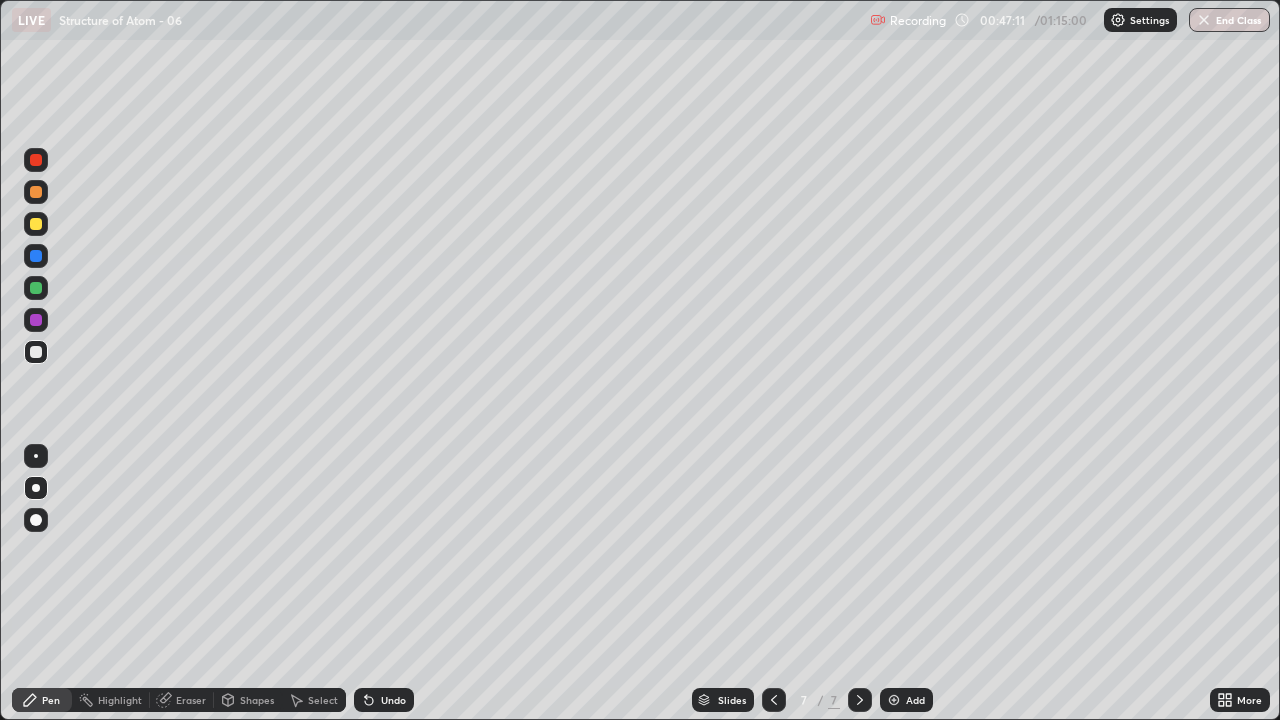 click at bounding box center [894, 700] 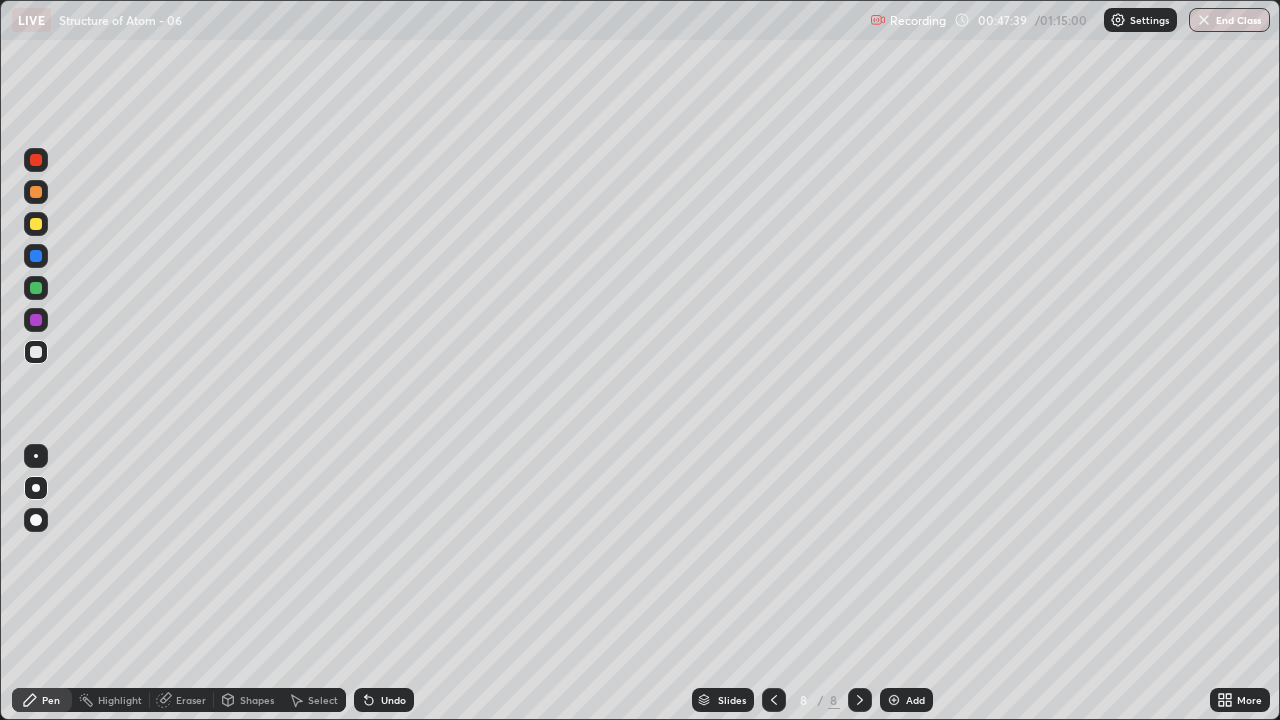 click on "Eraser" at bounding box center (191, 700) 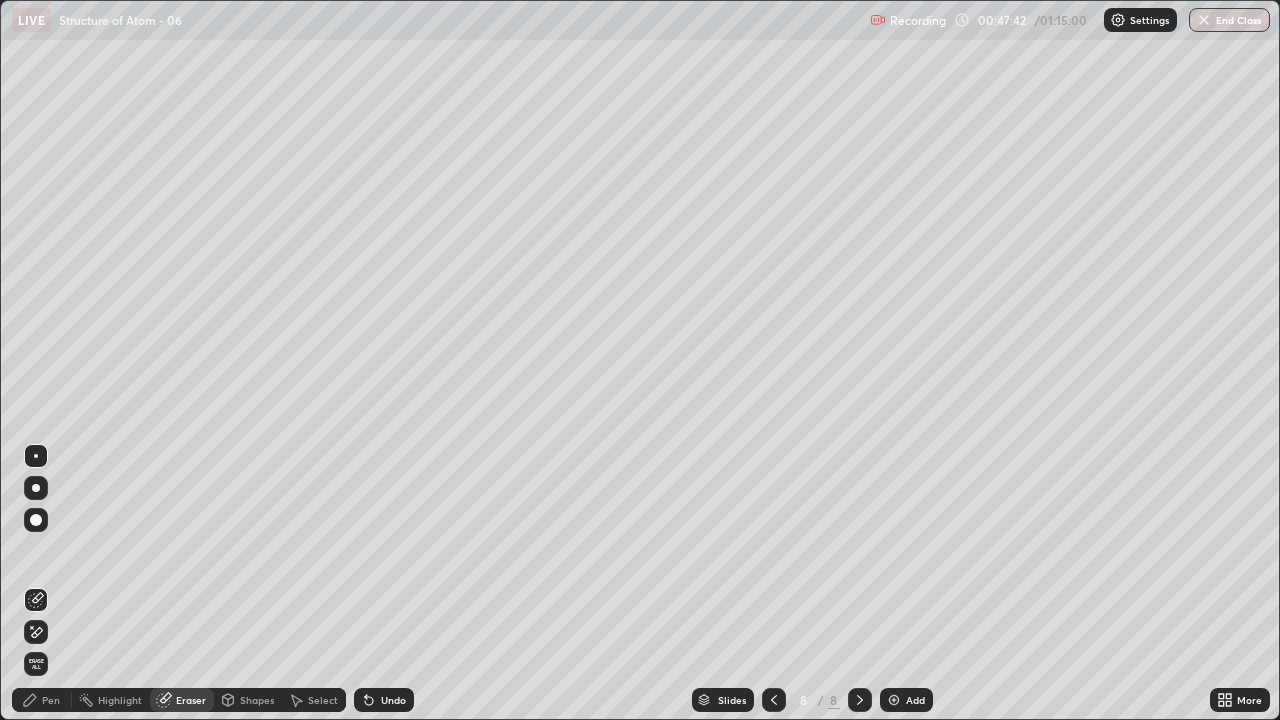 click on "Pen" at bounding box center [51, 700] 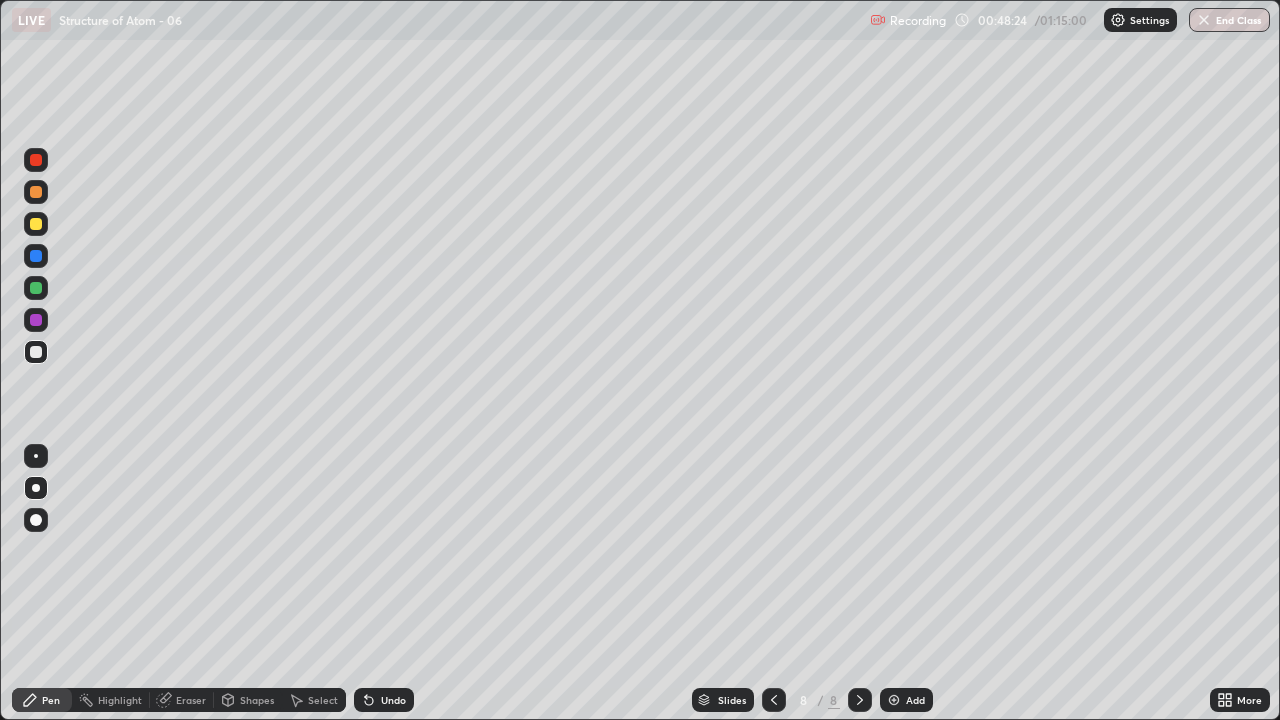 click at bounding box center [36, 320] 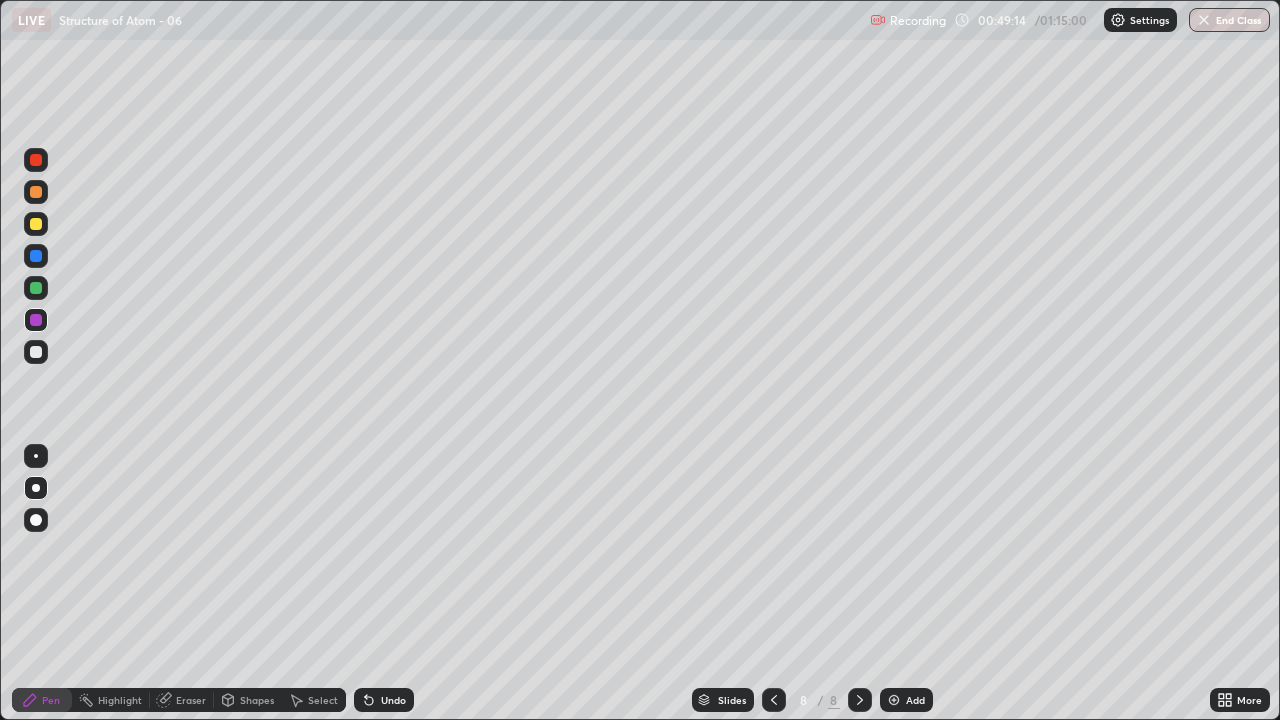click at bounding box center (36, 352) 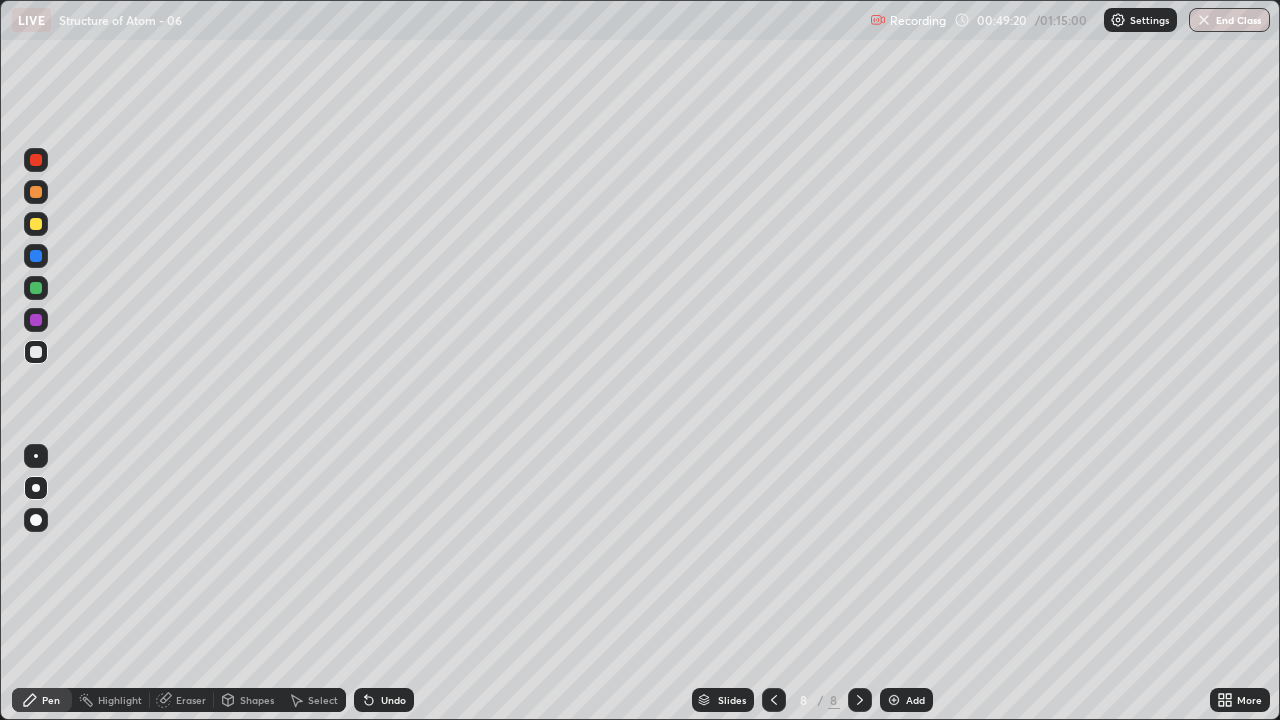 click on "Undo" at bounding box center [393, 700] 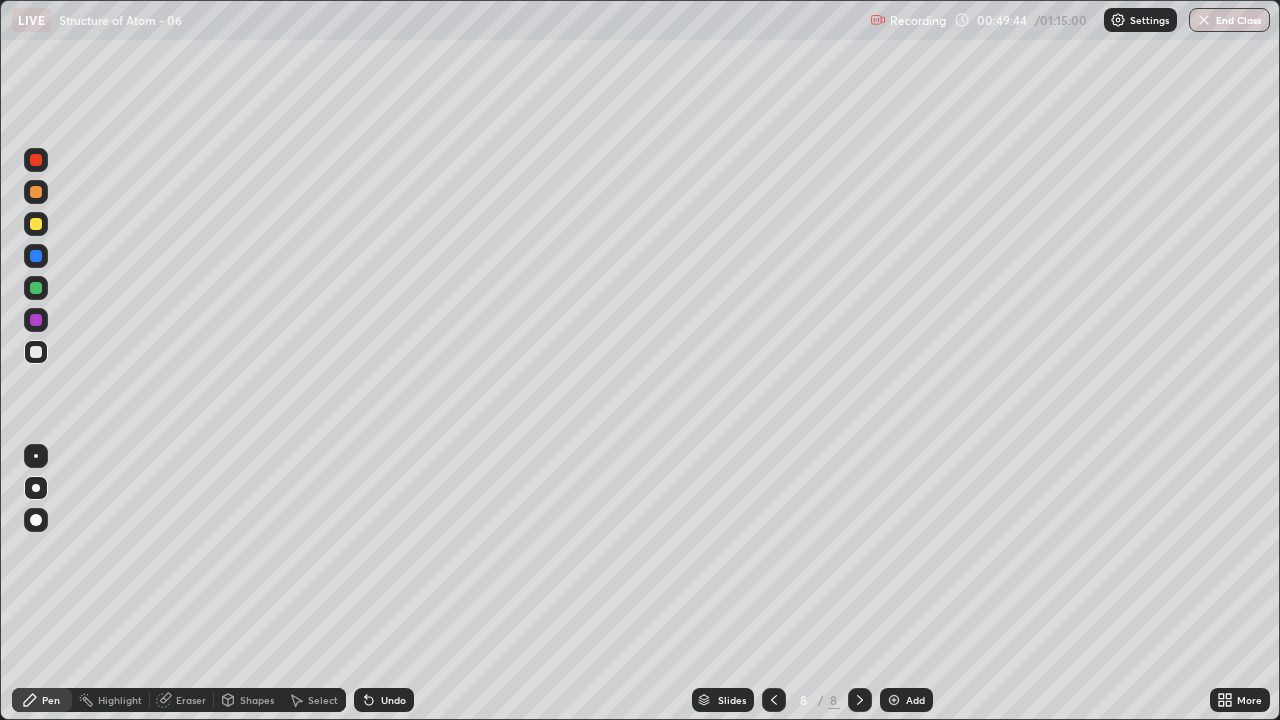 click at bounding box center [36, 288] 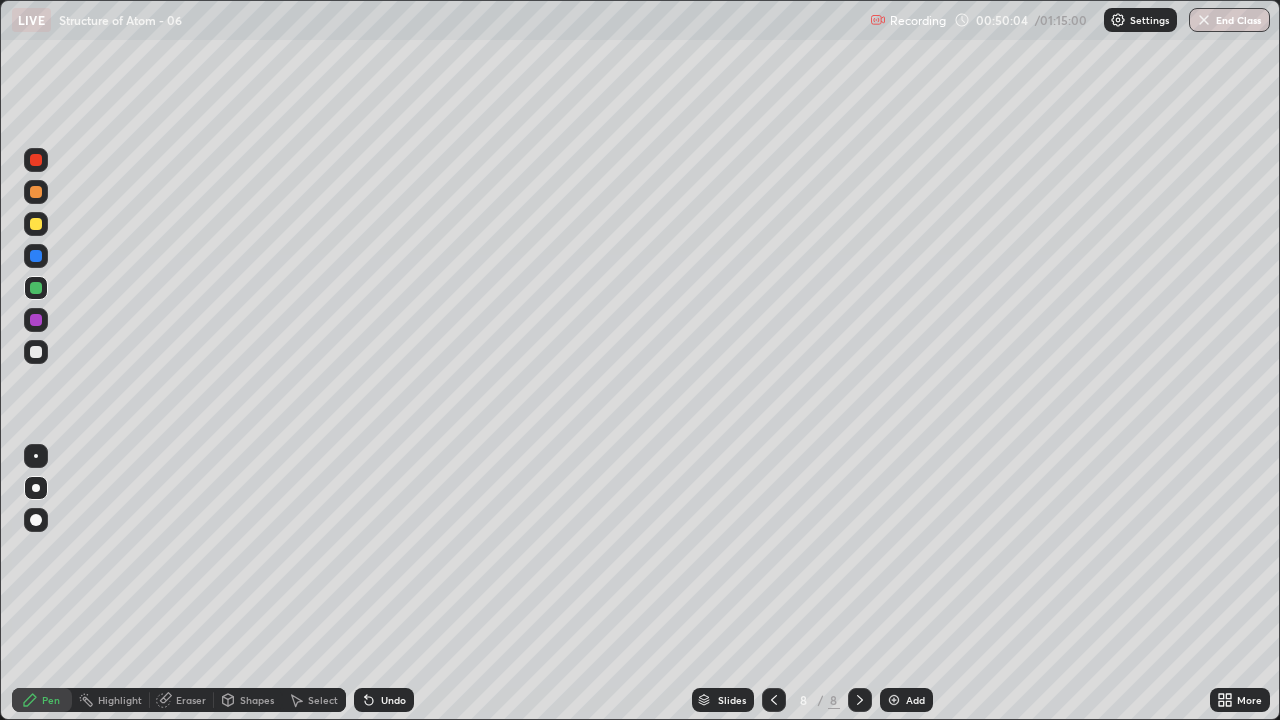 click at bounding box center [36, 352] 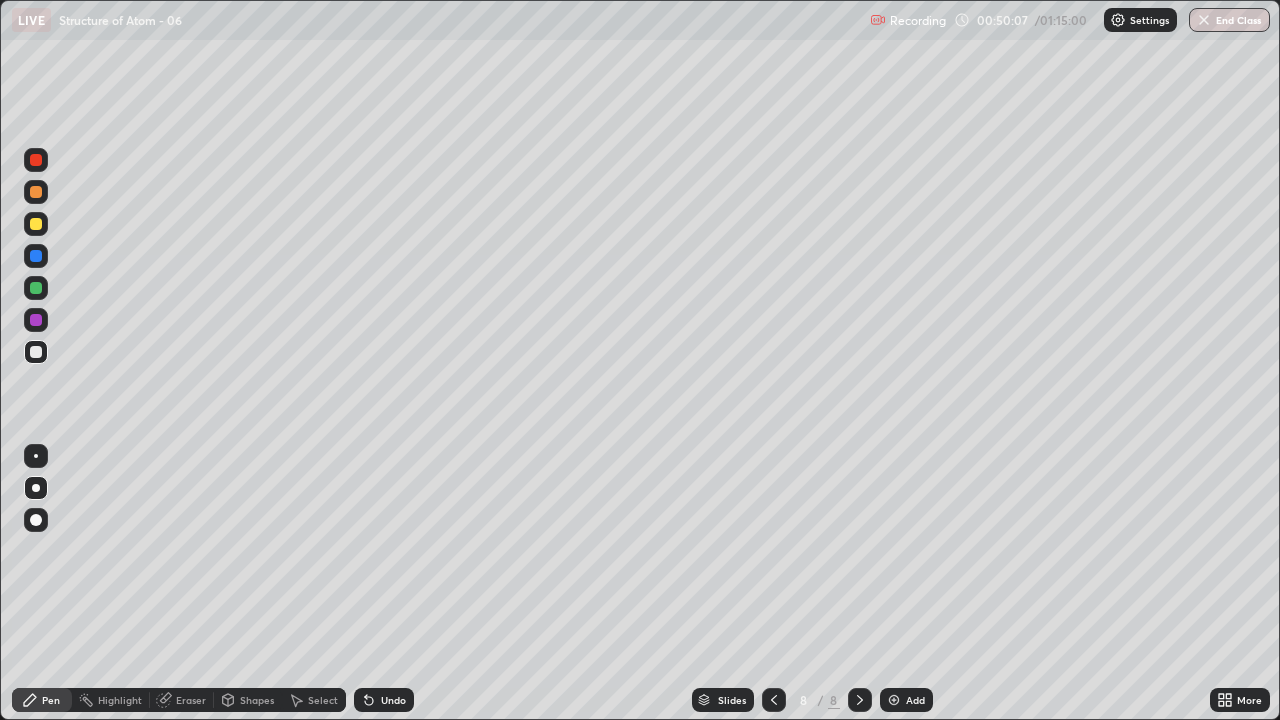 click on "Undo" at bounding box center (393, 700) 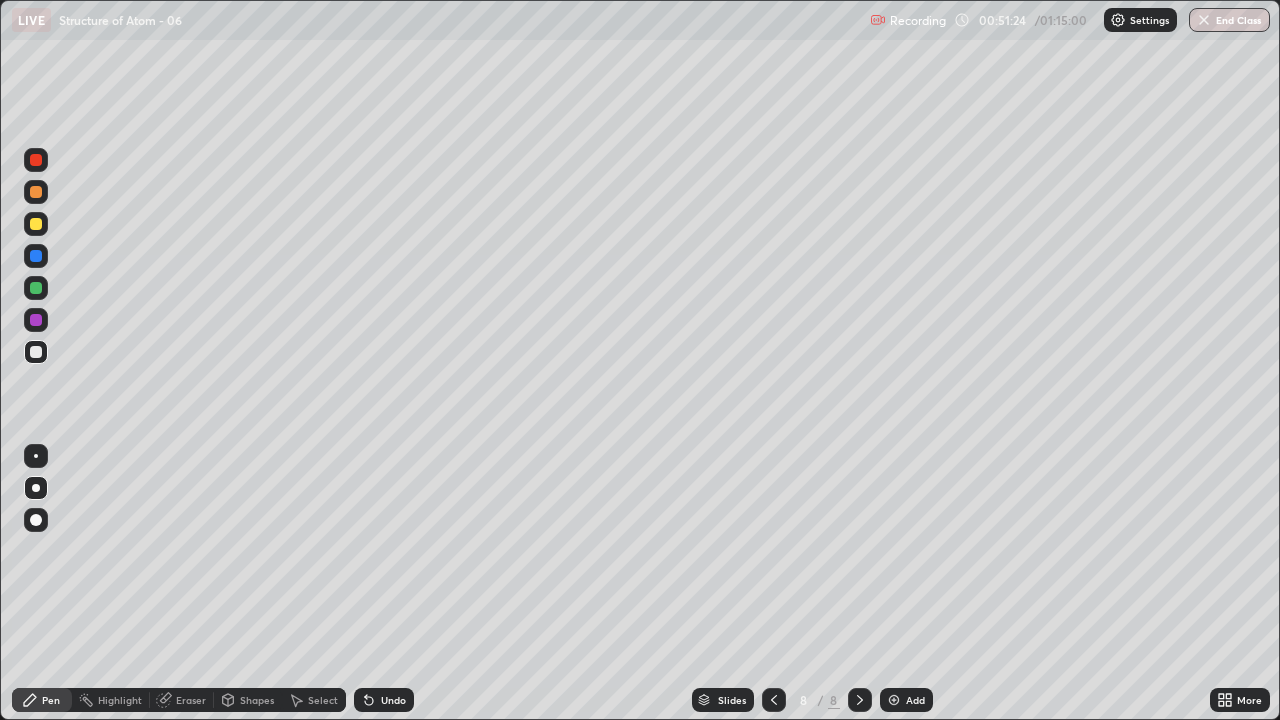 click on "Undo" at bounding box center (393, 700) 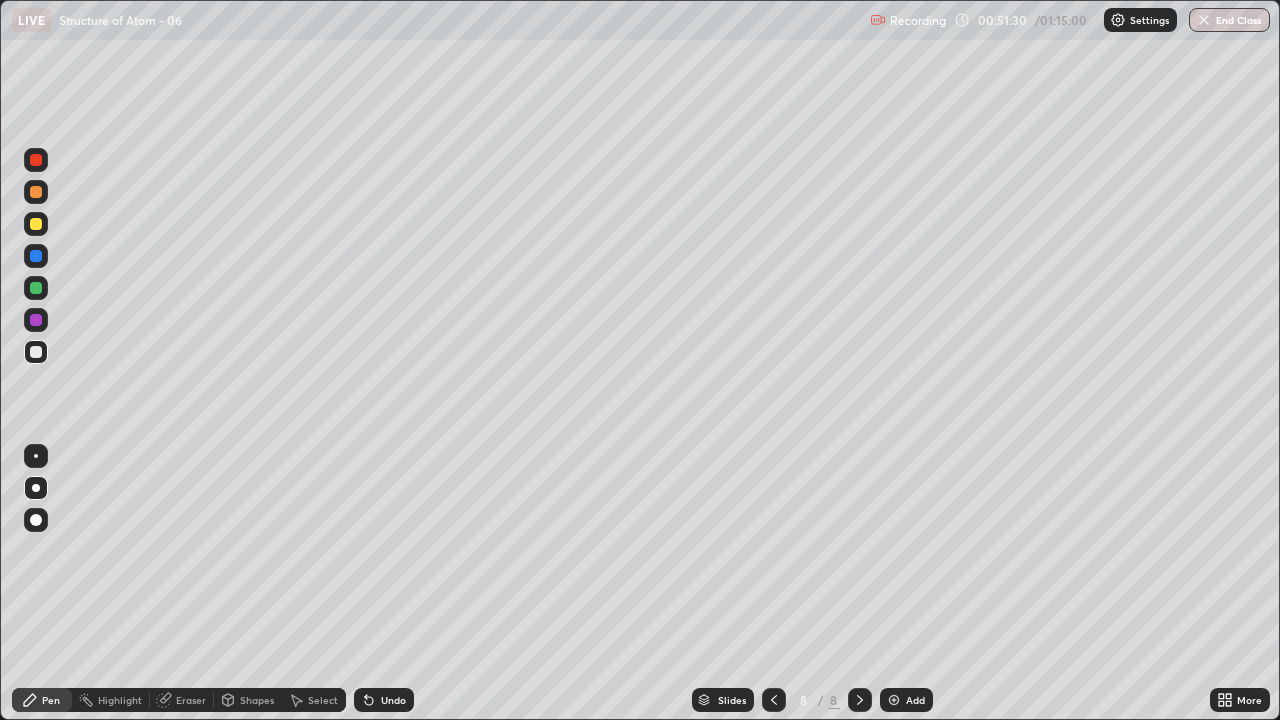 click at bounding box center [36, 288] 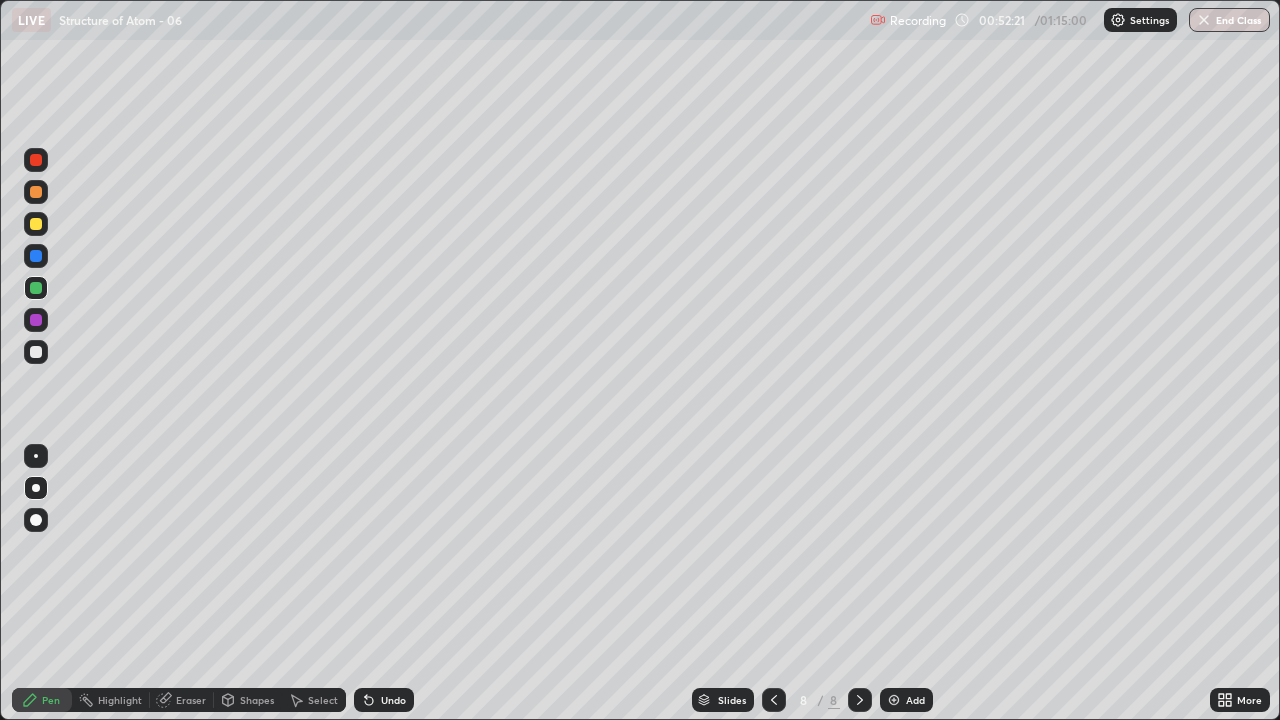 click at bounding box center [36, 352] 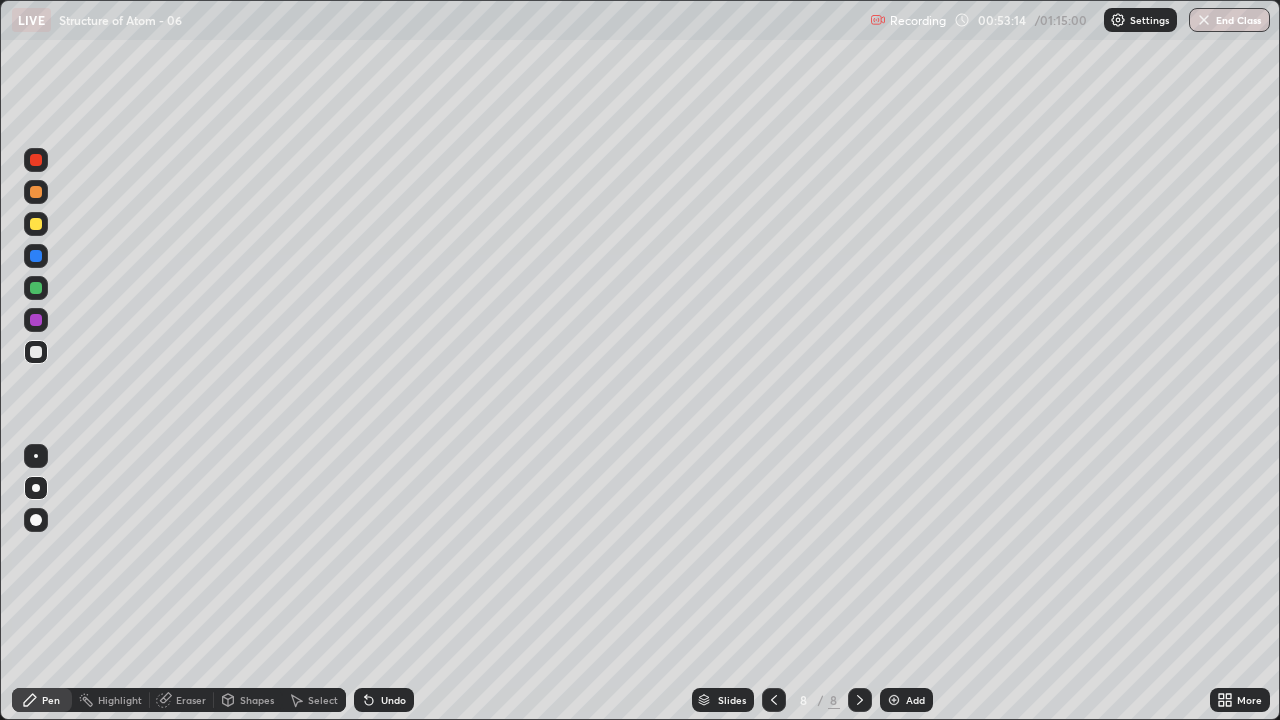 click on "Add" at bounding box center [906, 700] 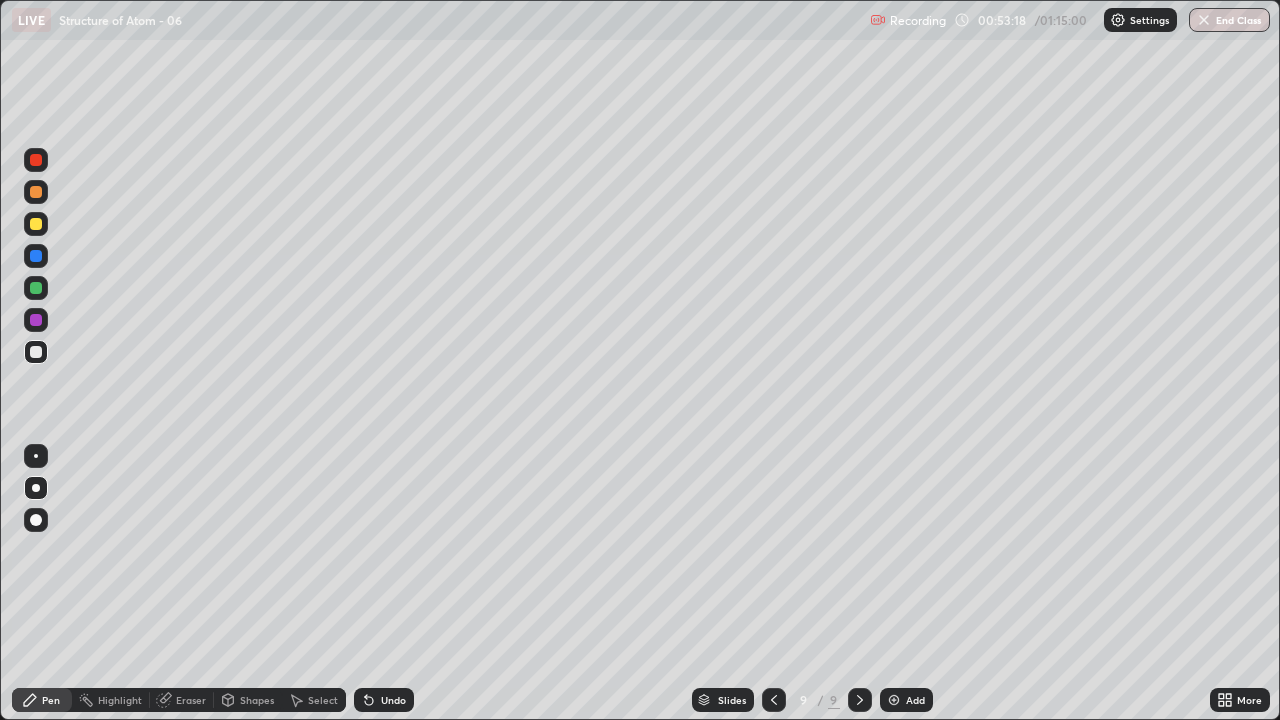 click at bounding box center [36, 288] 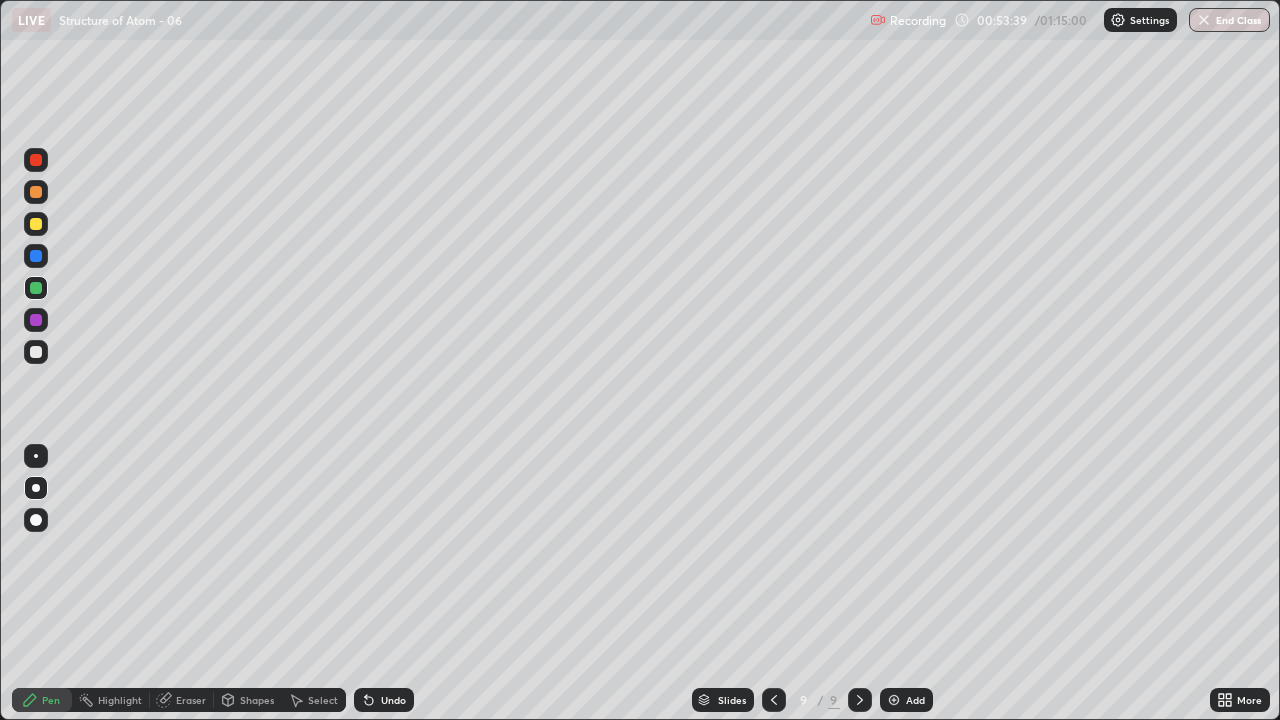 click at bounding box center (36, 224) 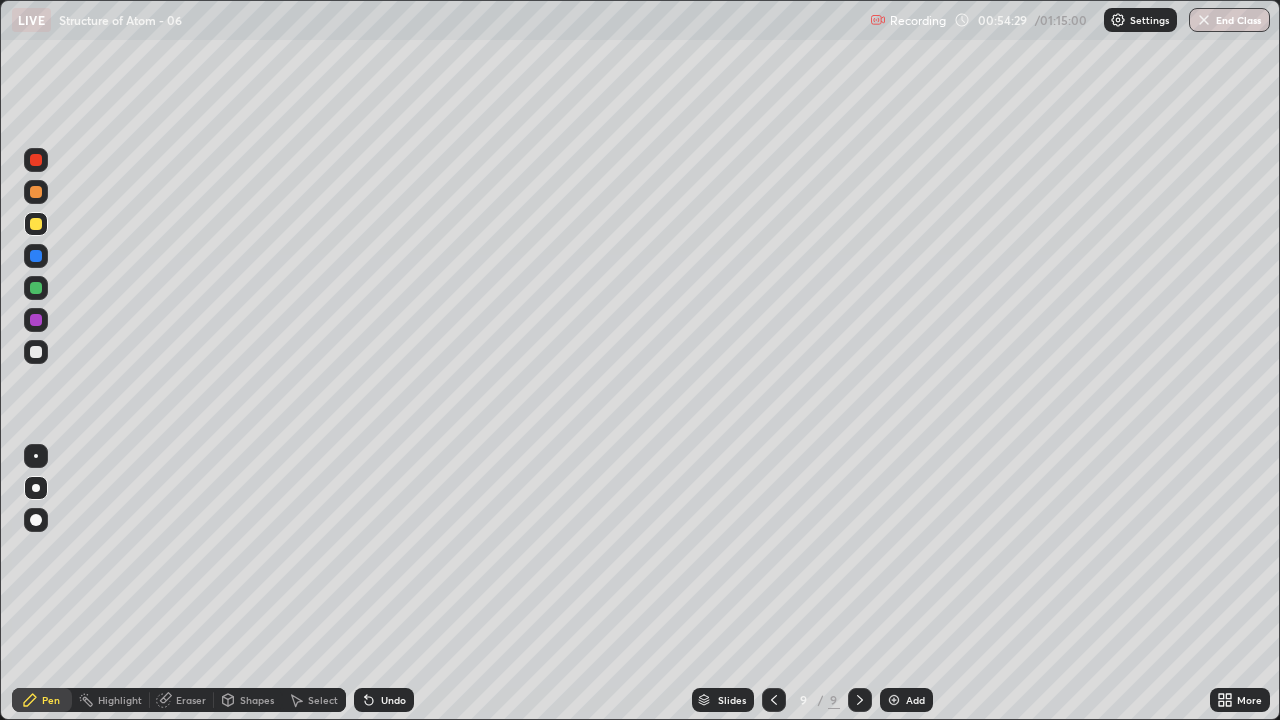 click at bounding box center [36, 352] 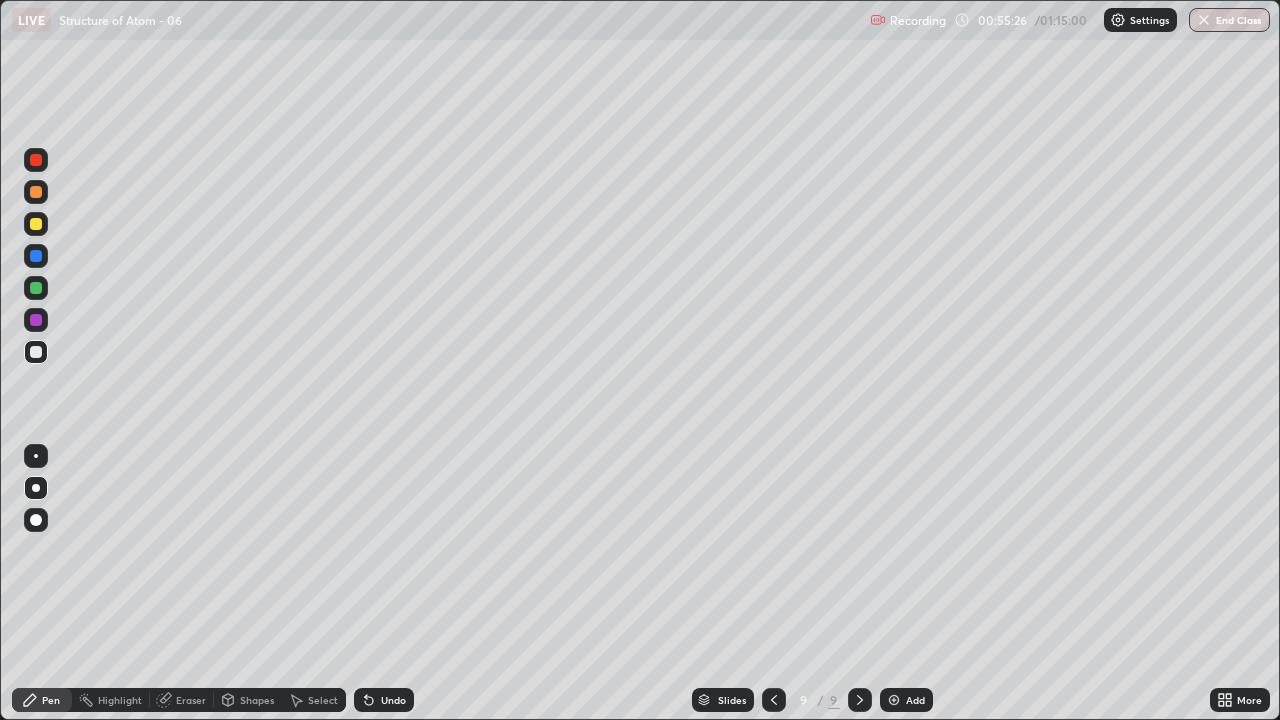 click on "Undo" at bounding box center [393, 700] 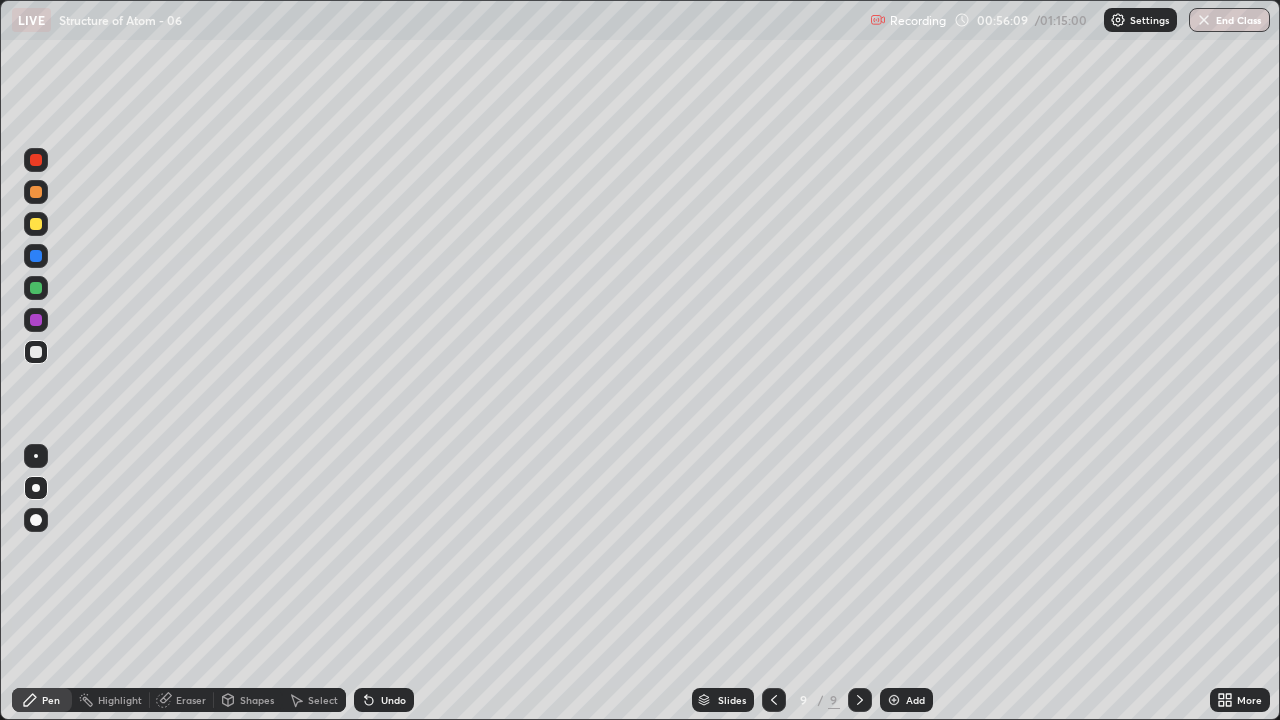 click at bounding box center [36, 224] 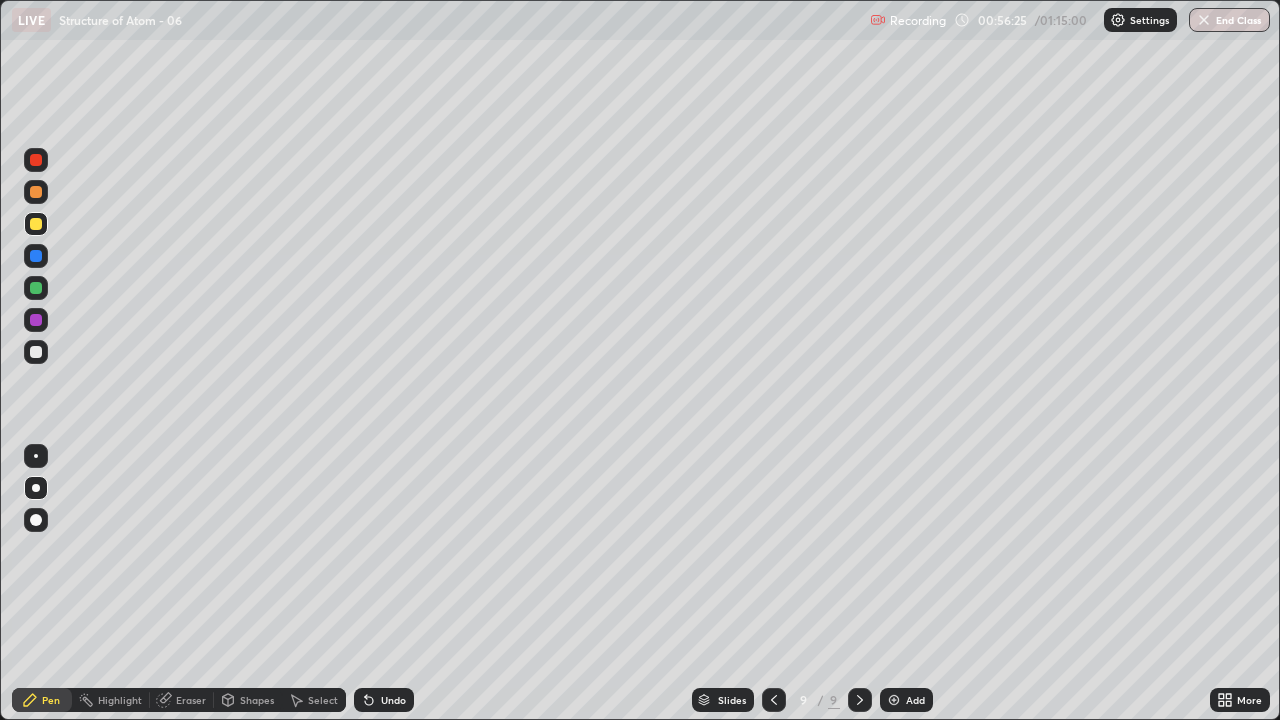 click on "Undo" at bounding box center [393, 700] 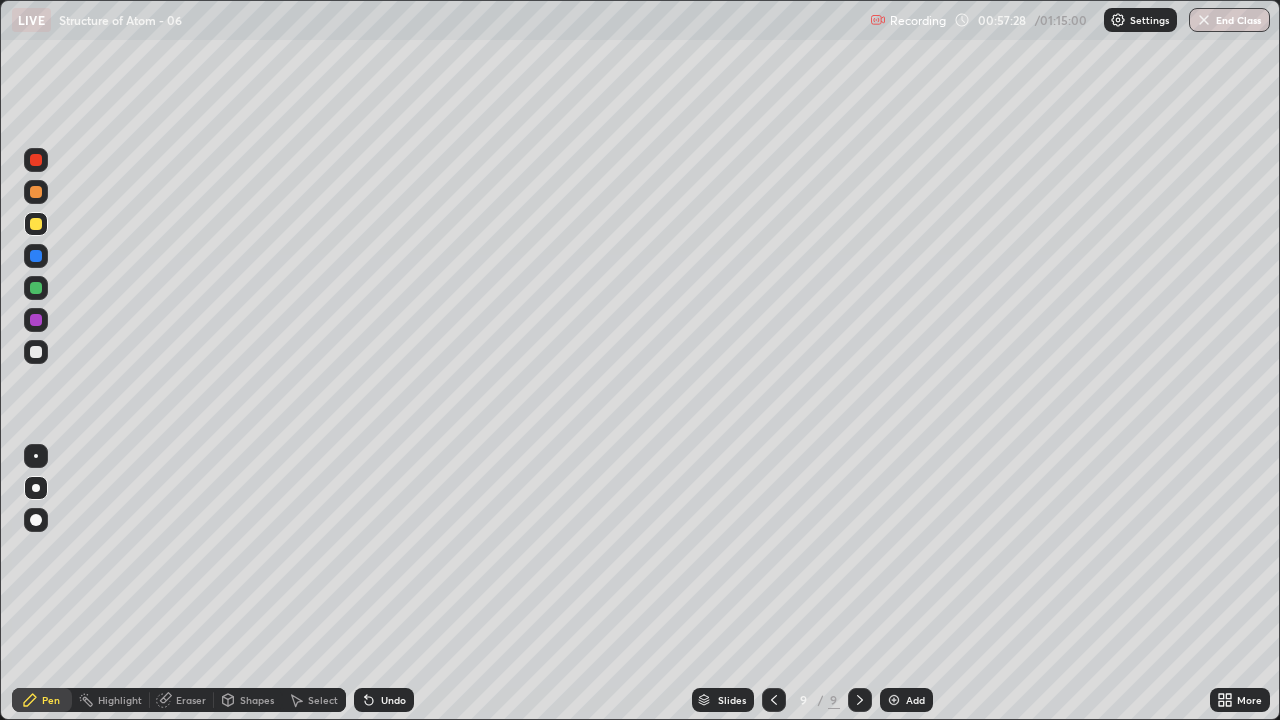 click on "Undo" at bounding box center [393, 700] 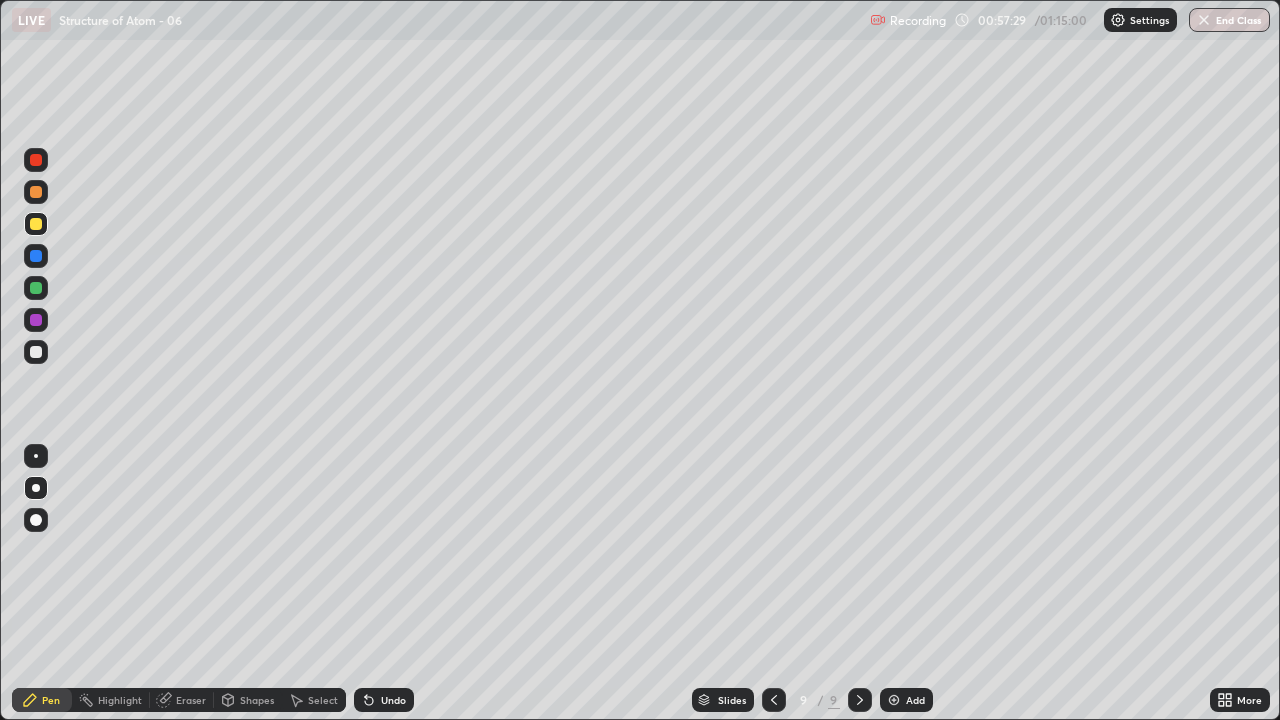 click on "Undo" at bounding box center [393, 700] 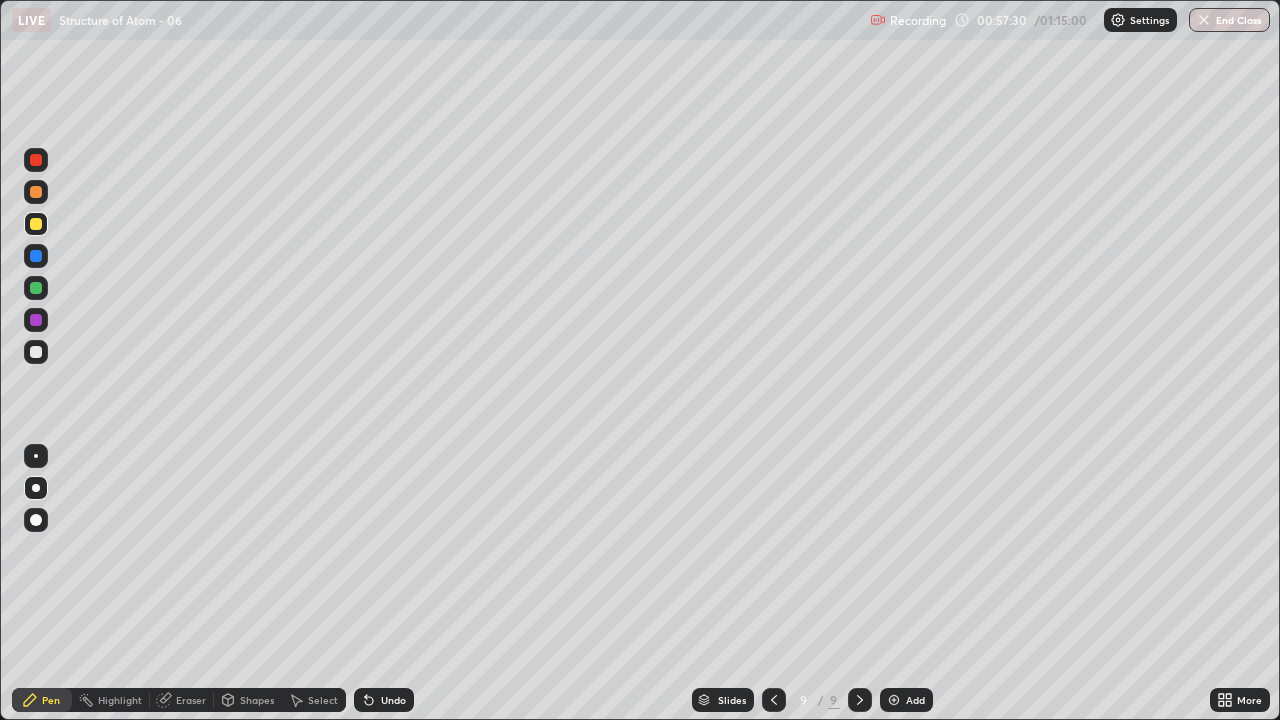 click on "Undo" at bounding box center [393, 700] 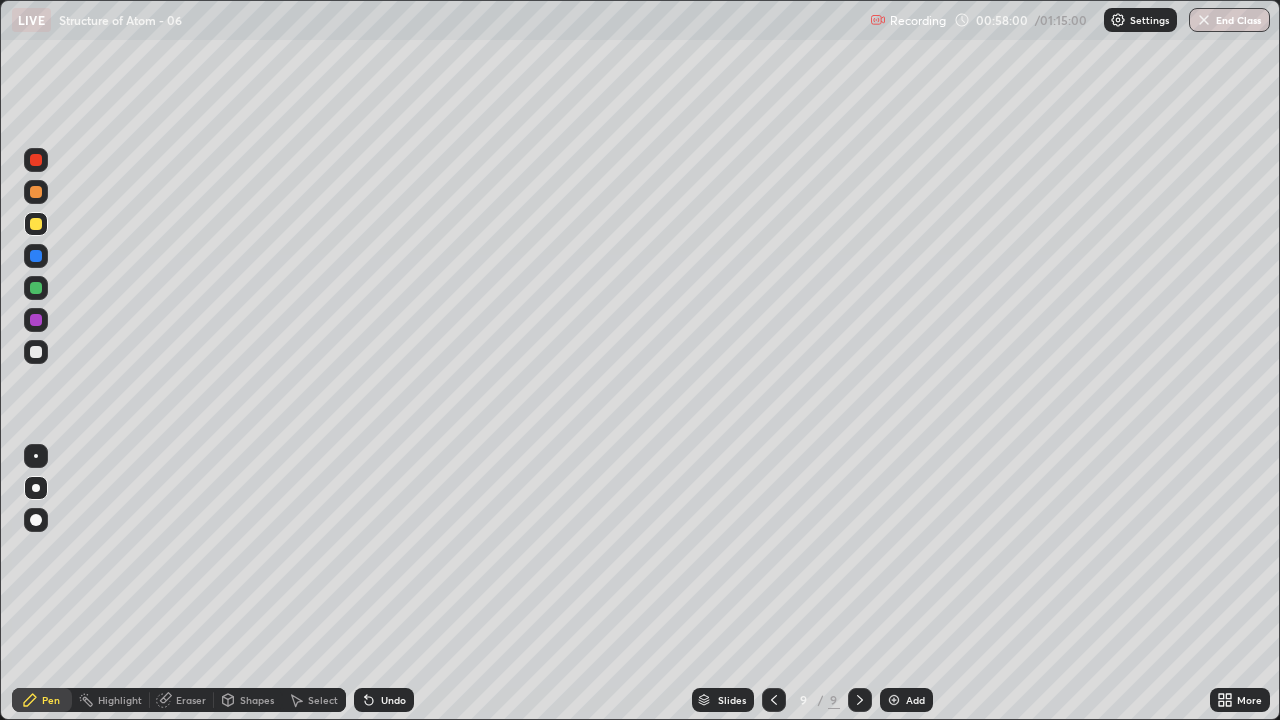 click 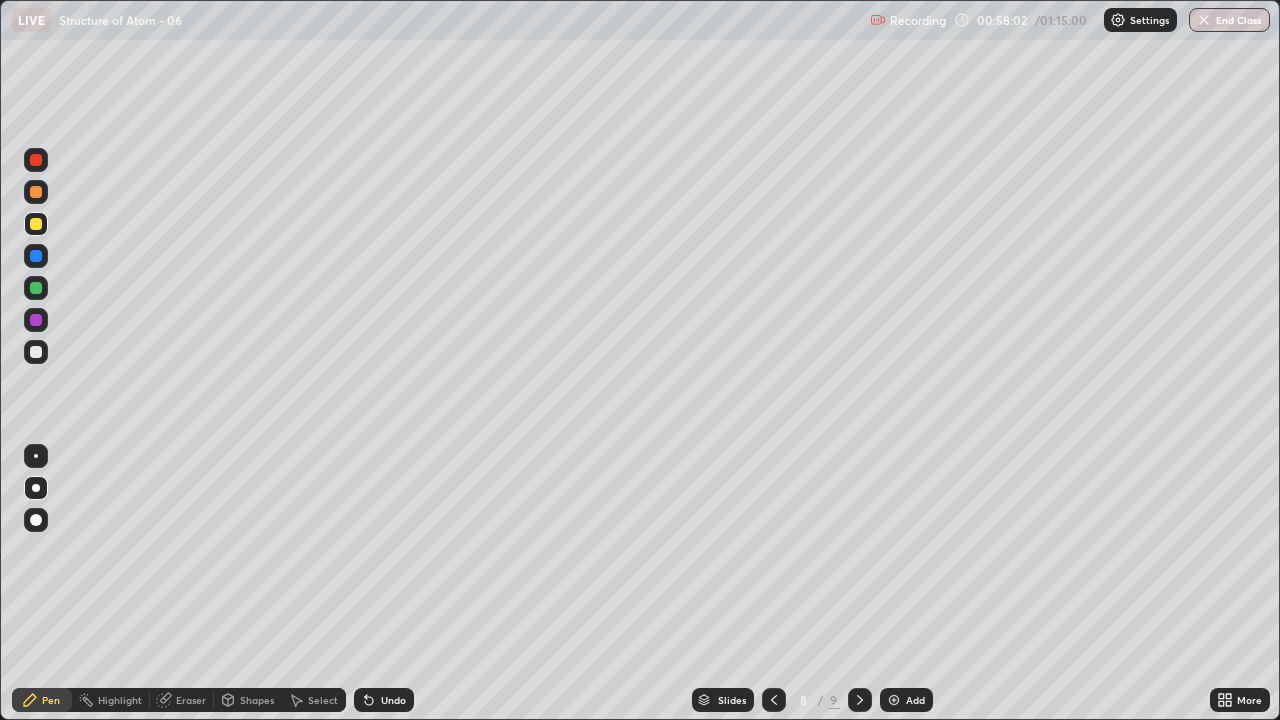 click 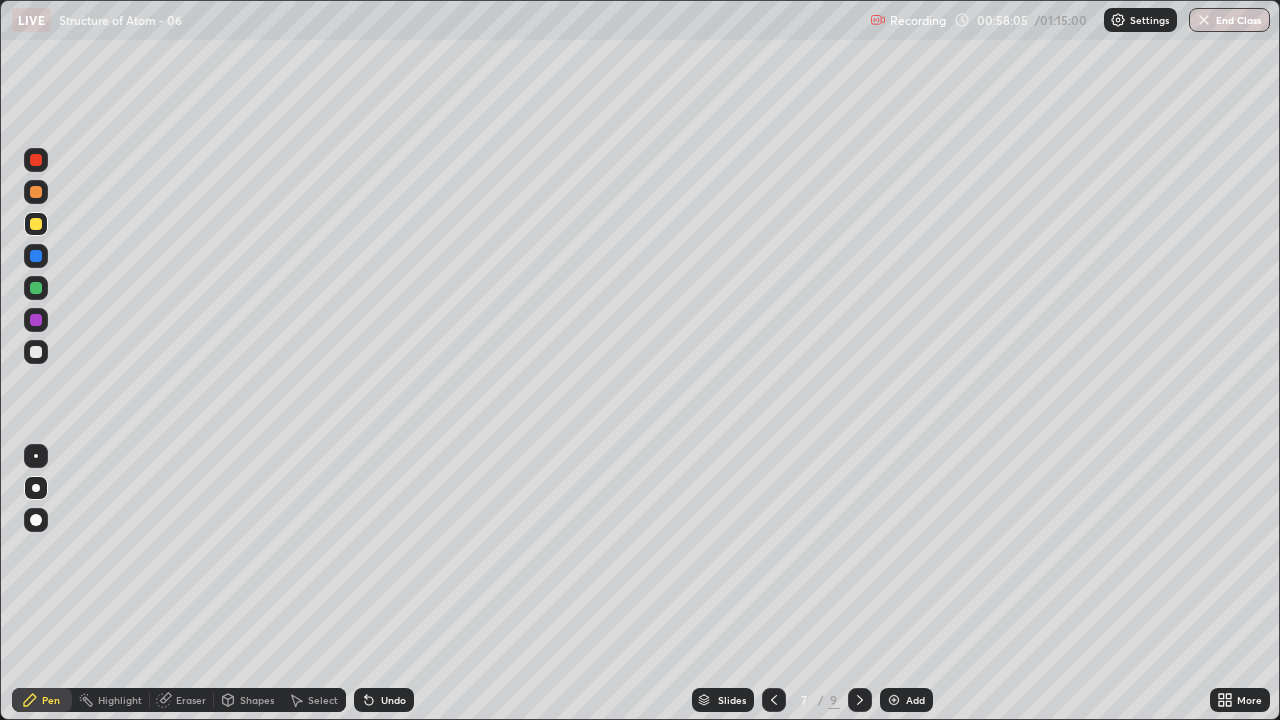 click 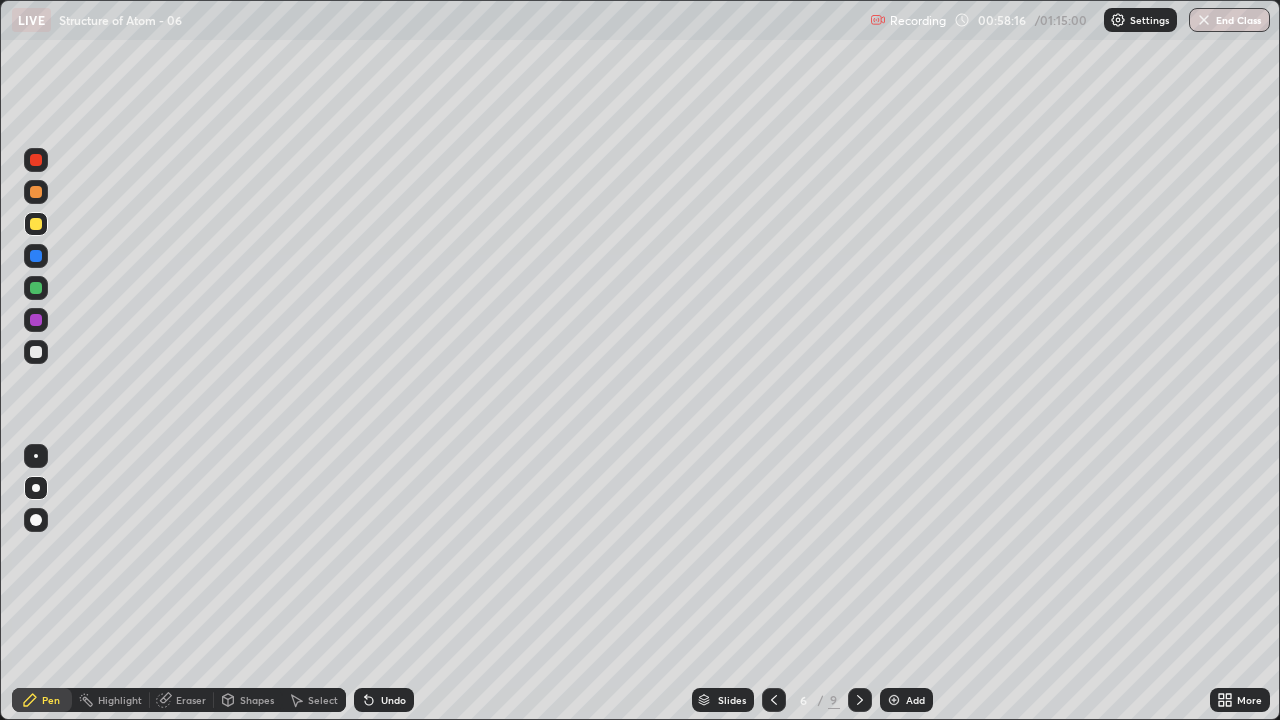 click 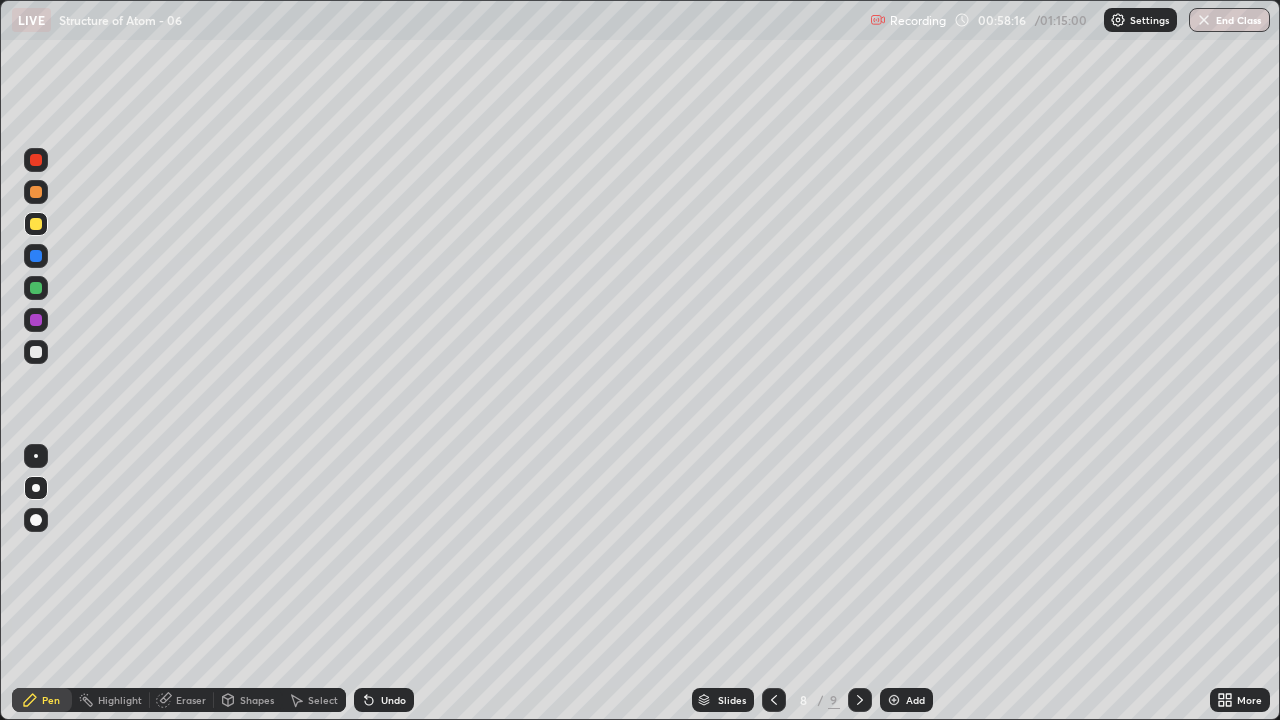 click 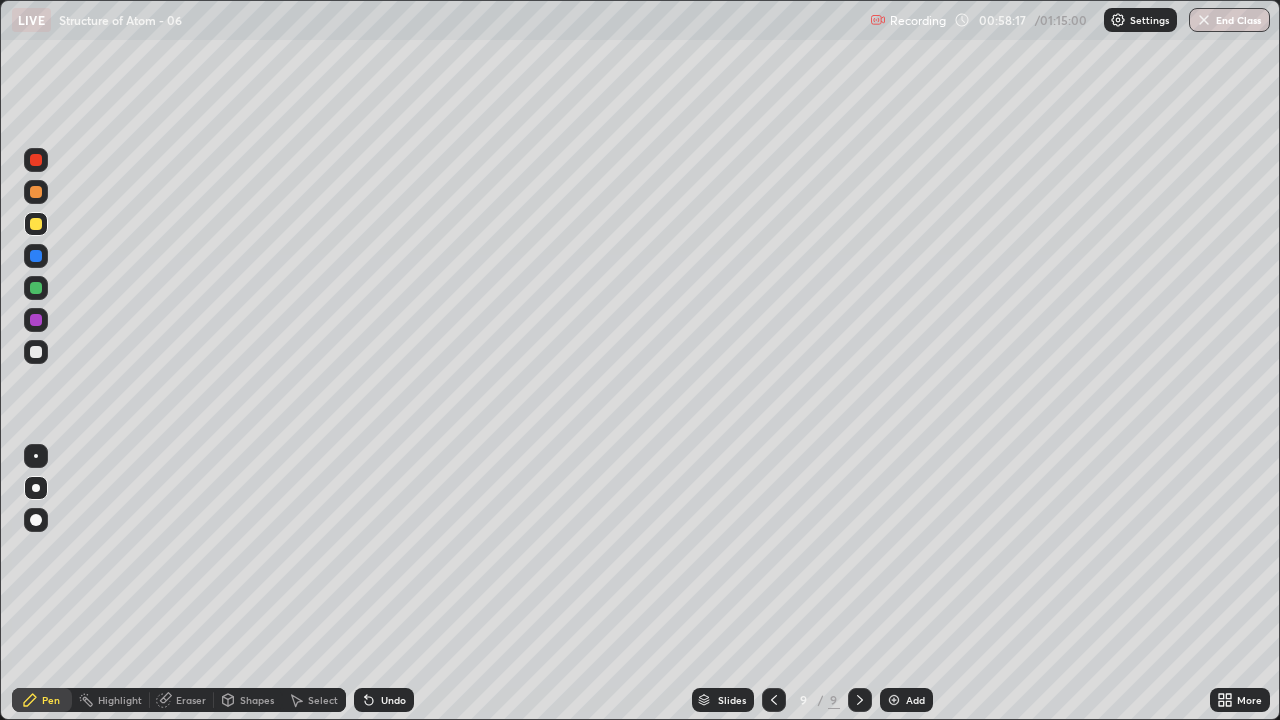 click 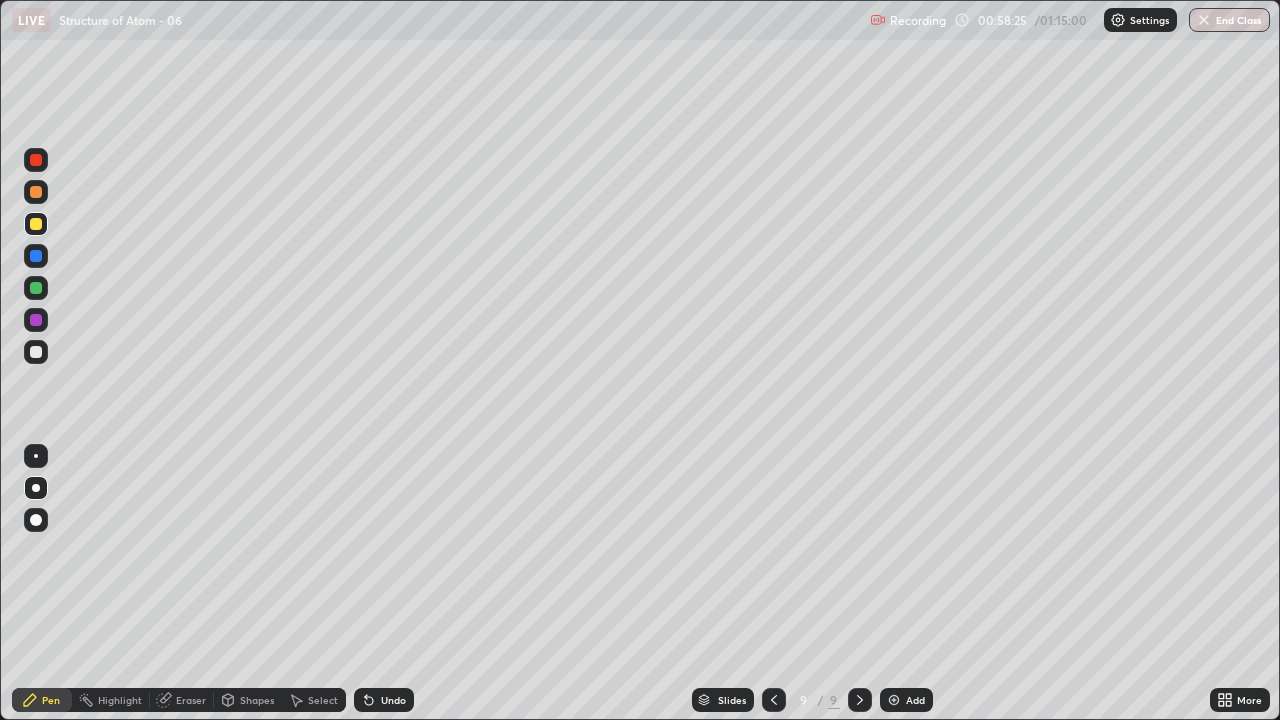 click on "Undo" at bounding box center [393, 700] 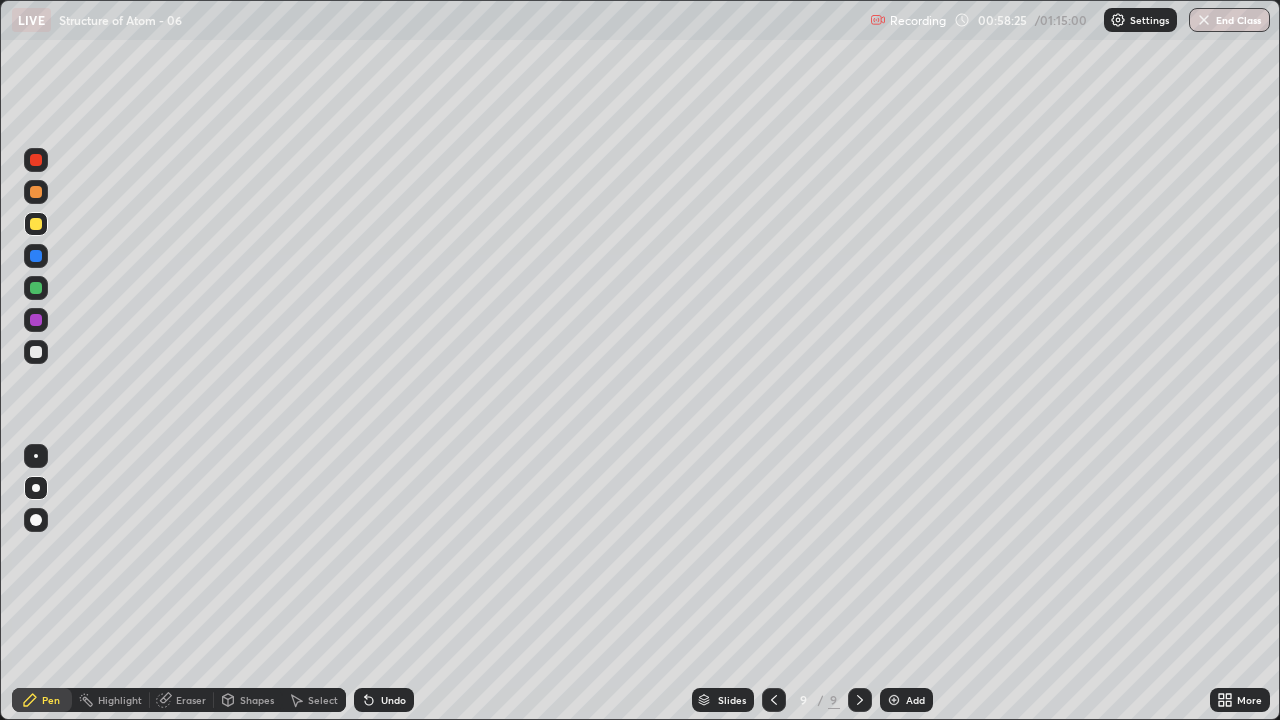 click on "Undo" at bounding box center [393, 700] 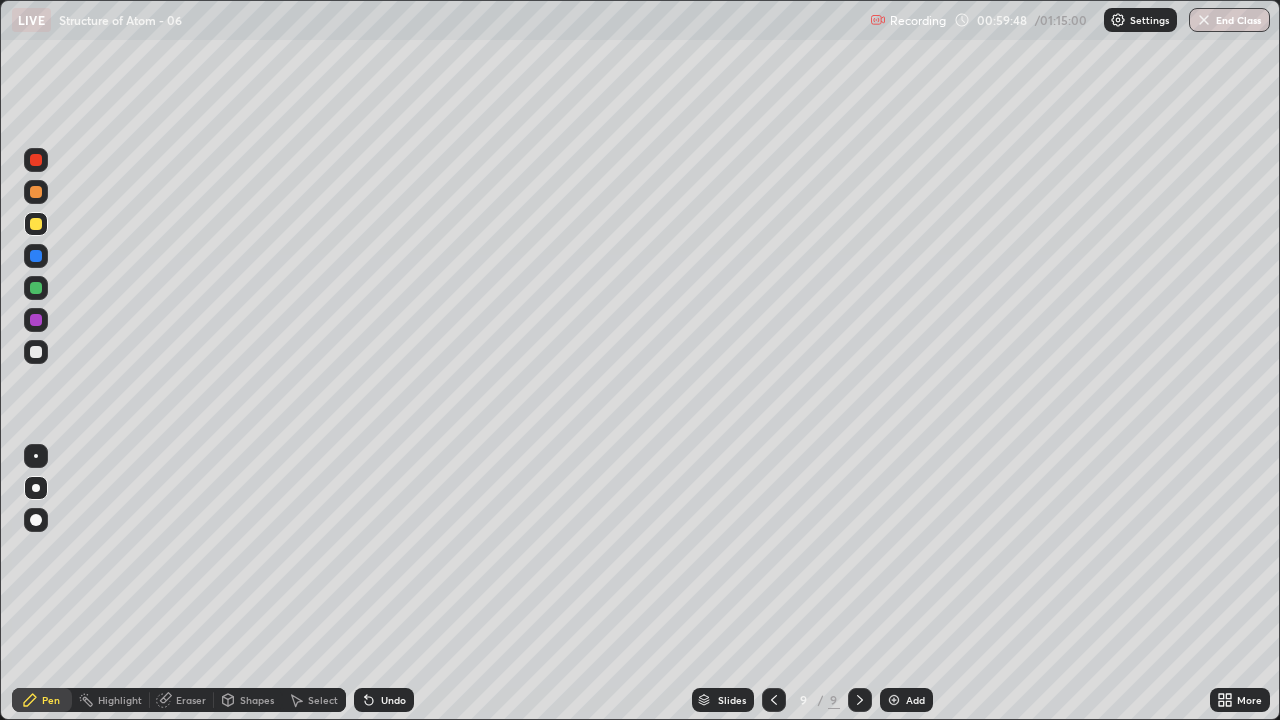 click at bounding box center [36, 352] 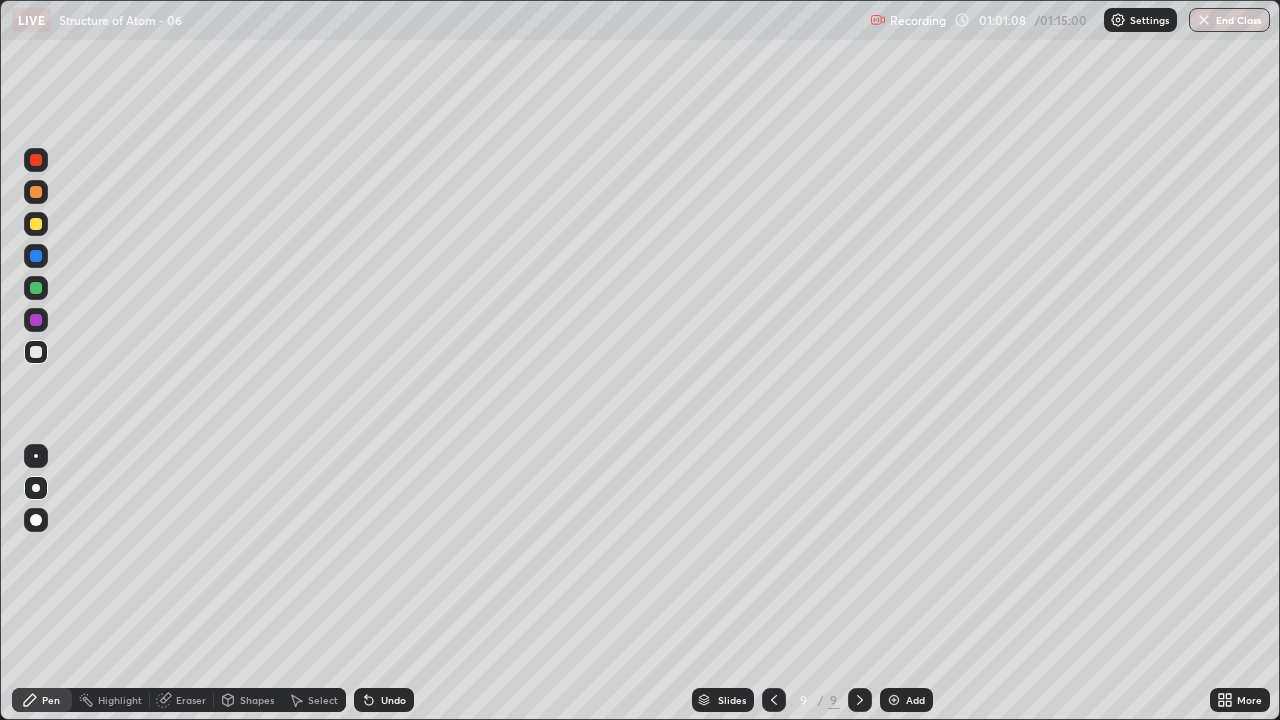 click at bounding box center (894, 700) 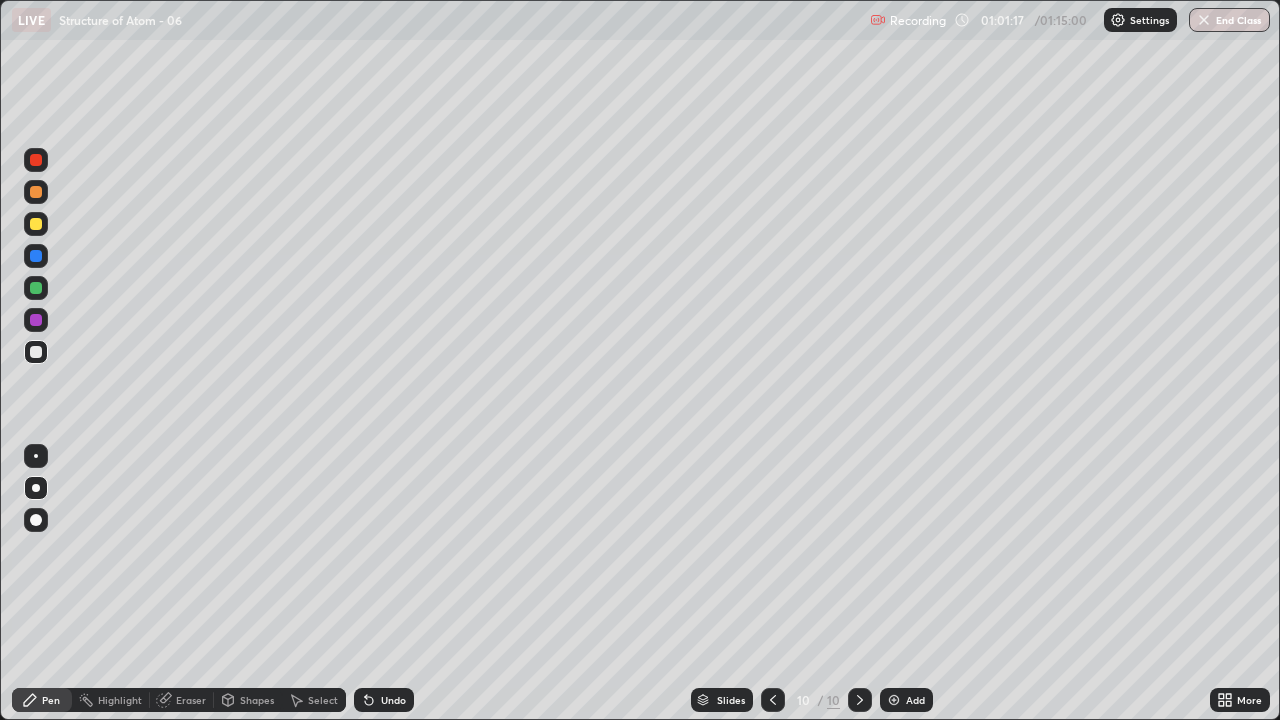 click at bounding box center (36, 224) 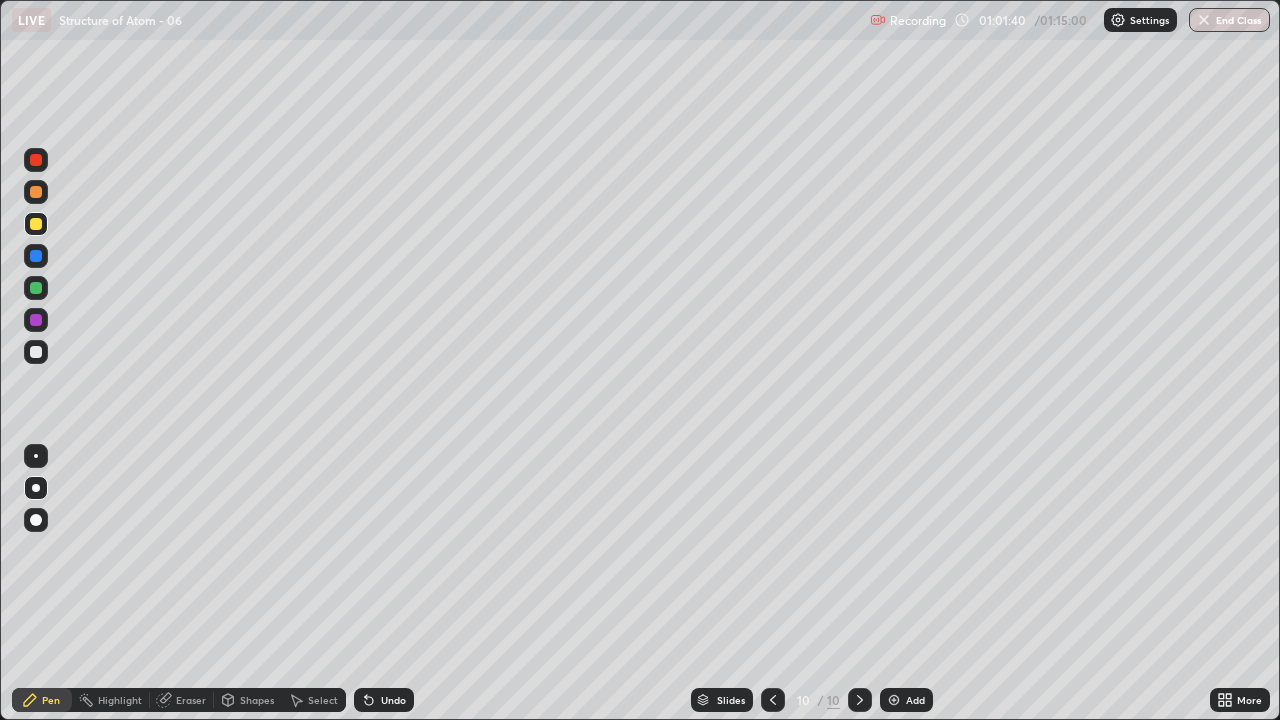 click at bounding box center [36, 320] 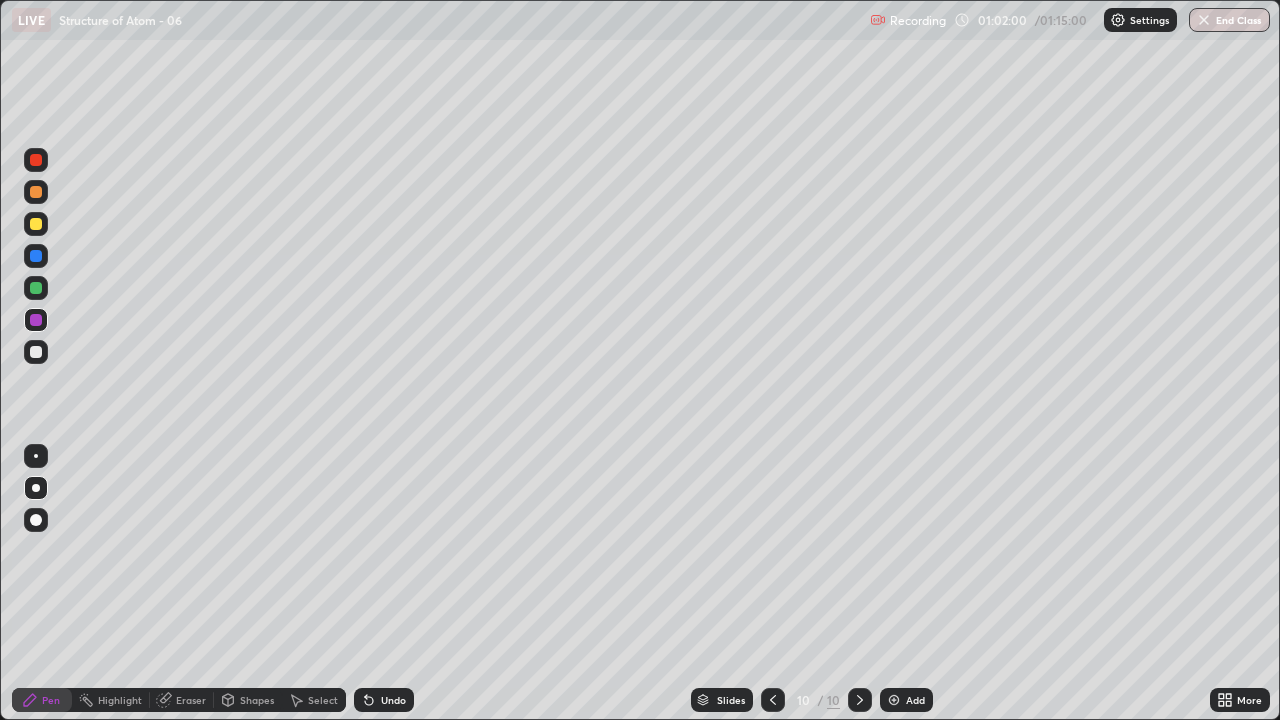 click at bounding box center [36, 224] 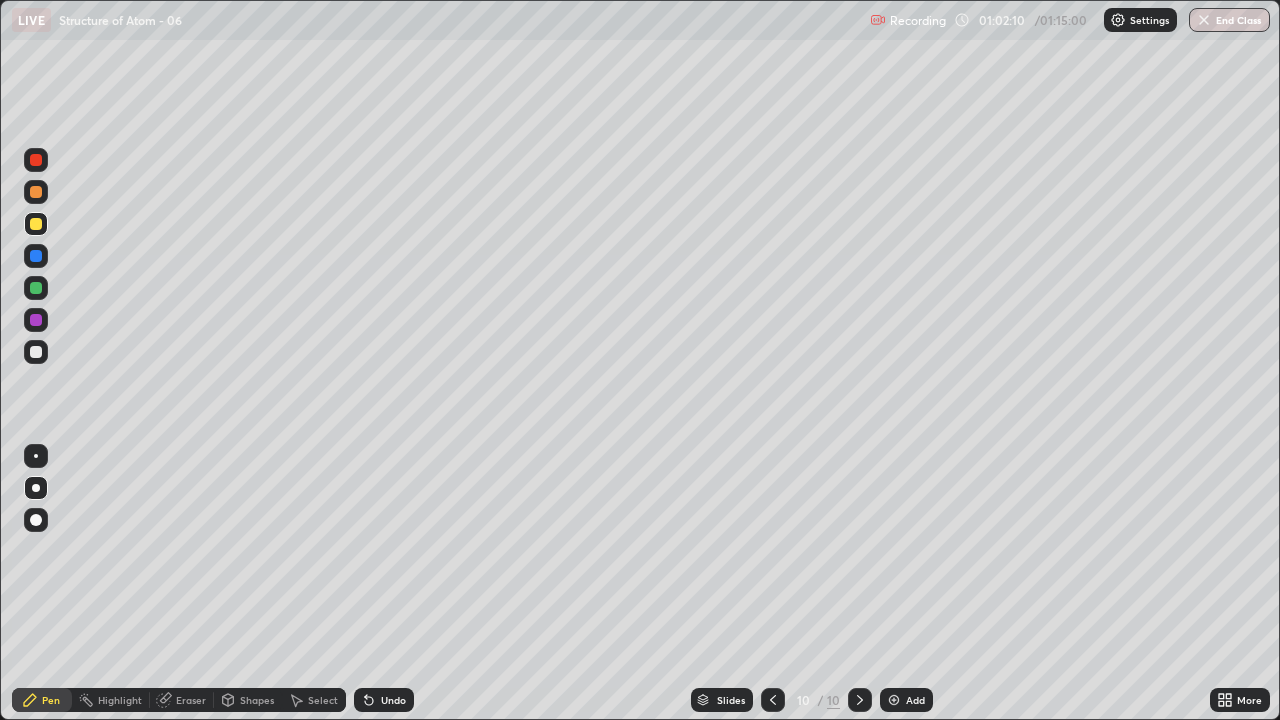 click at bounding box center (36, 352) 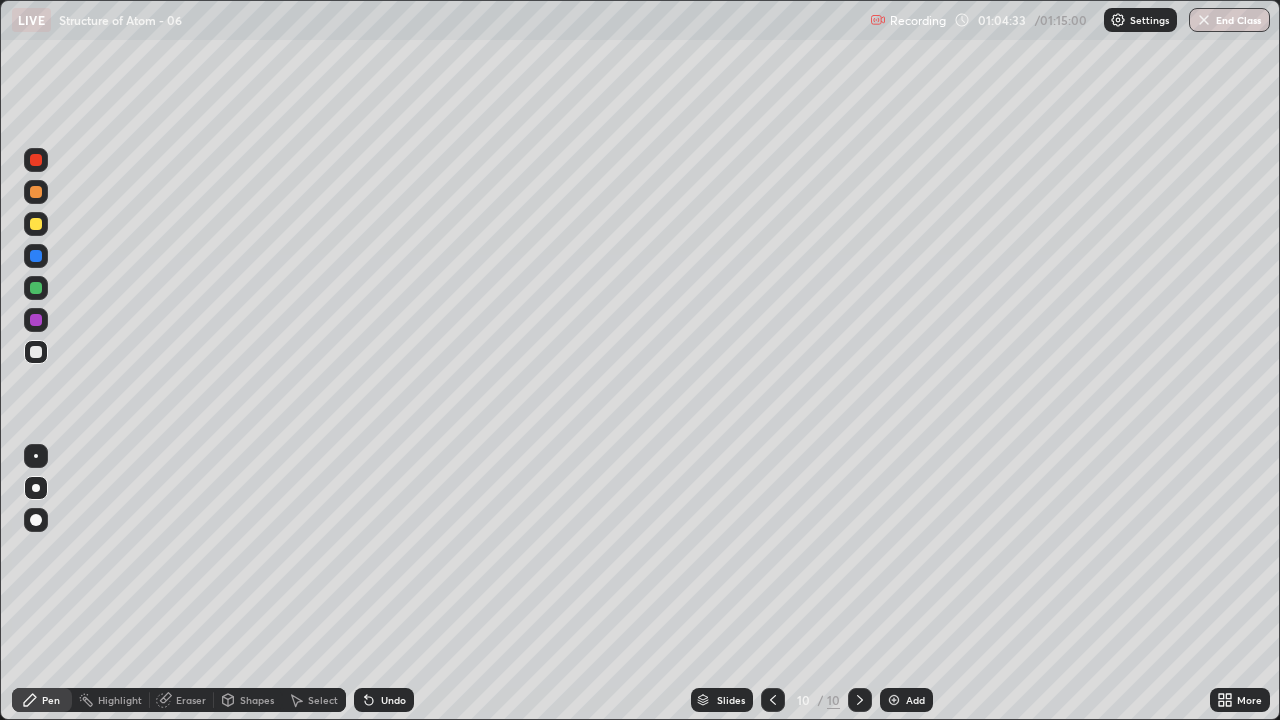 click 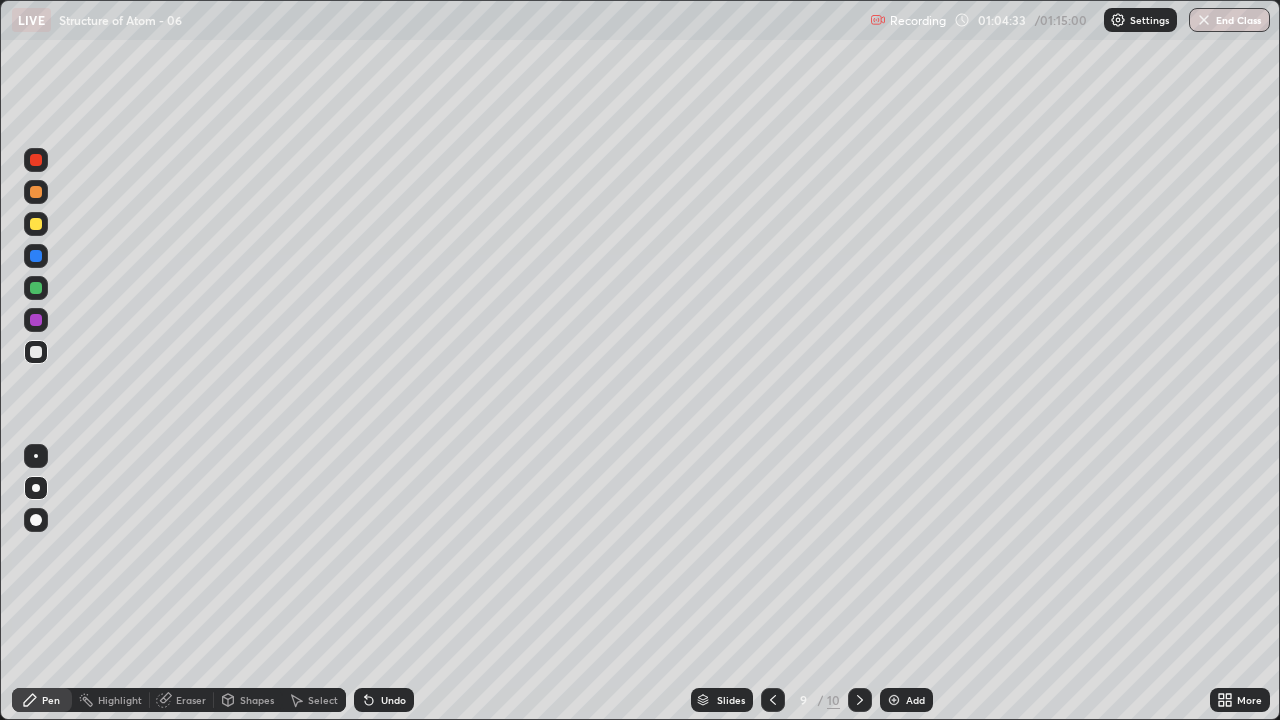 click at bounding box center [773, 700] 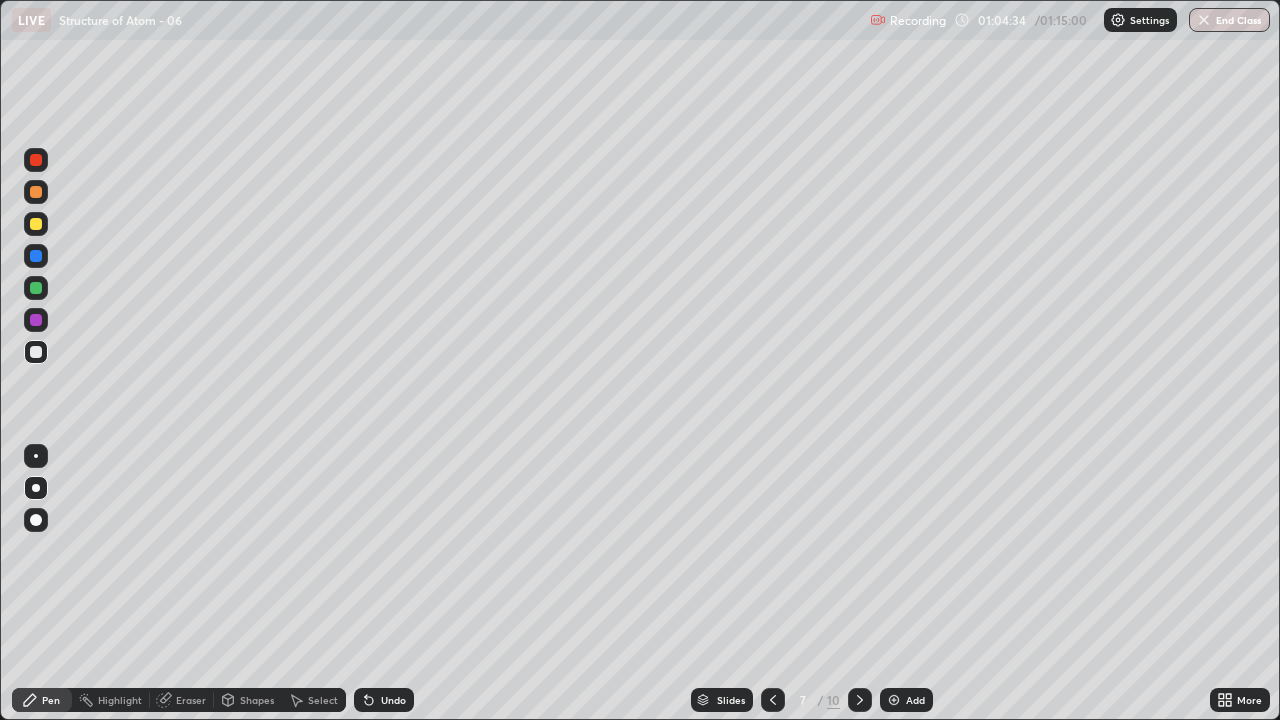 click 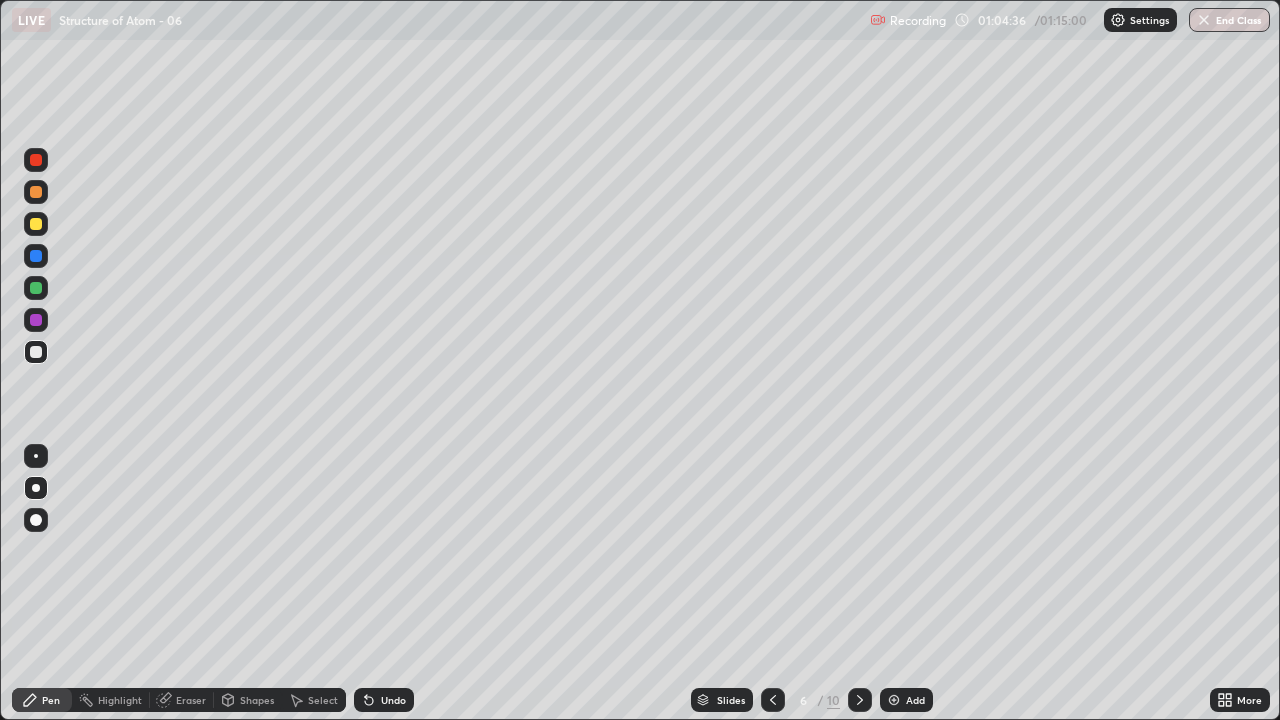 click at bounding box center [773, 700] 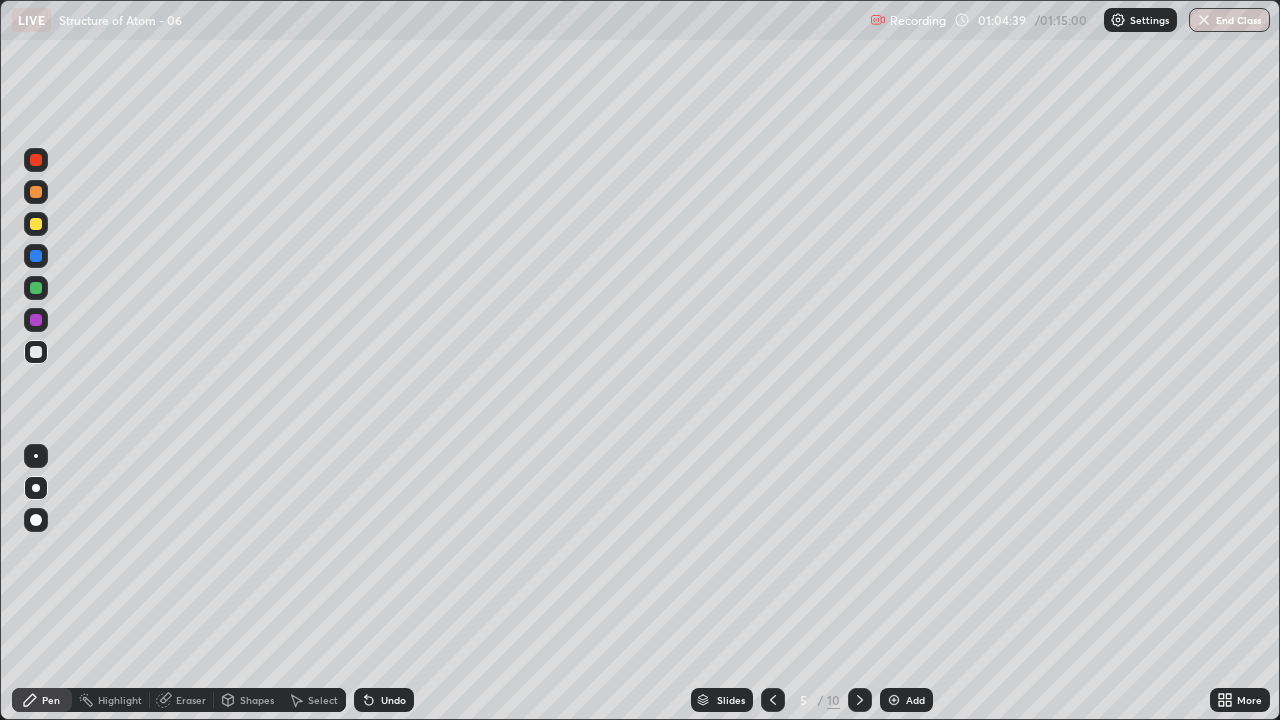 click at bounding box center (773, 700) 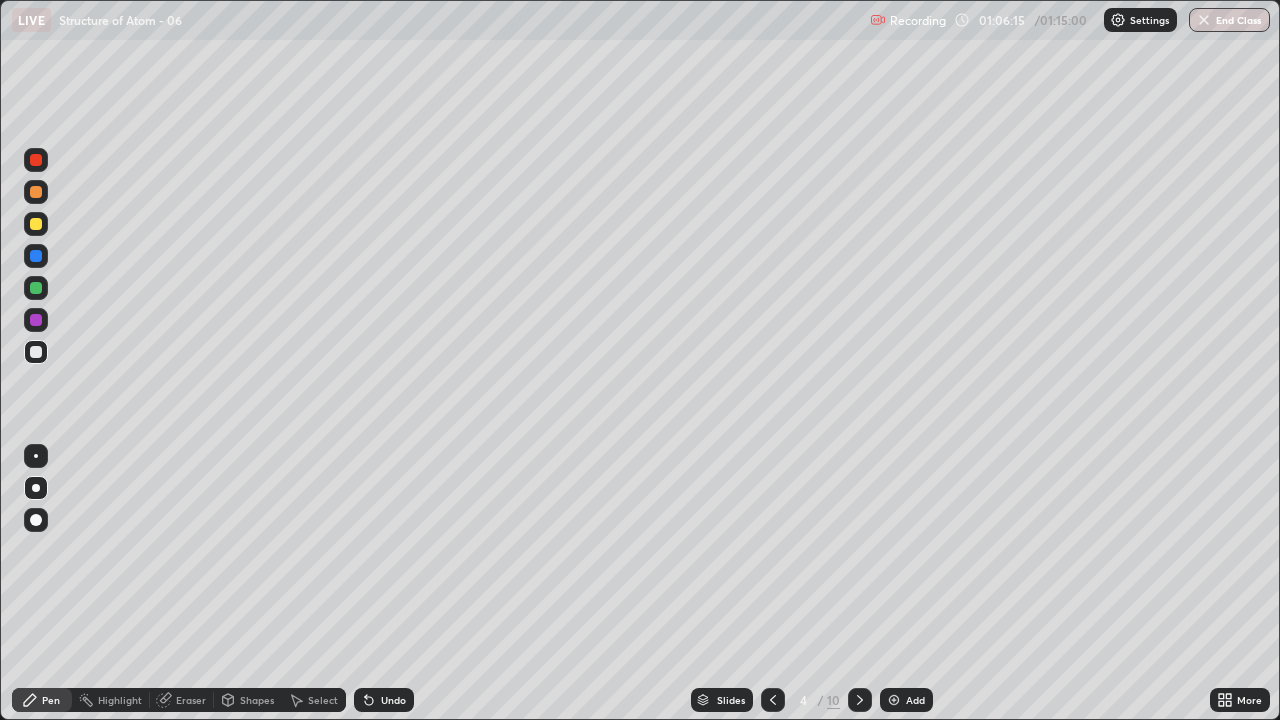 click 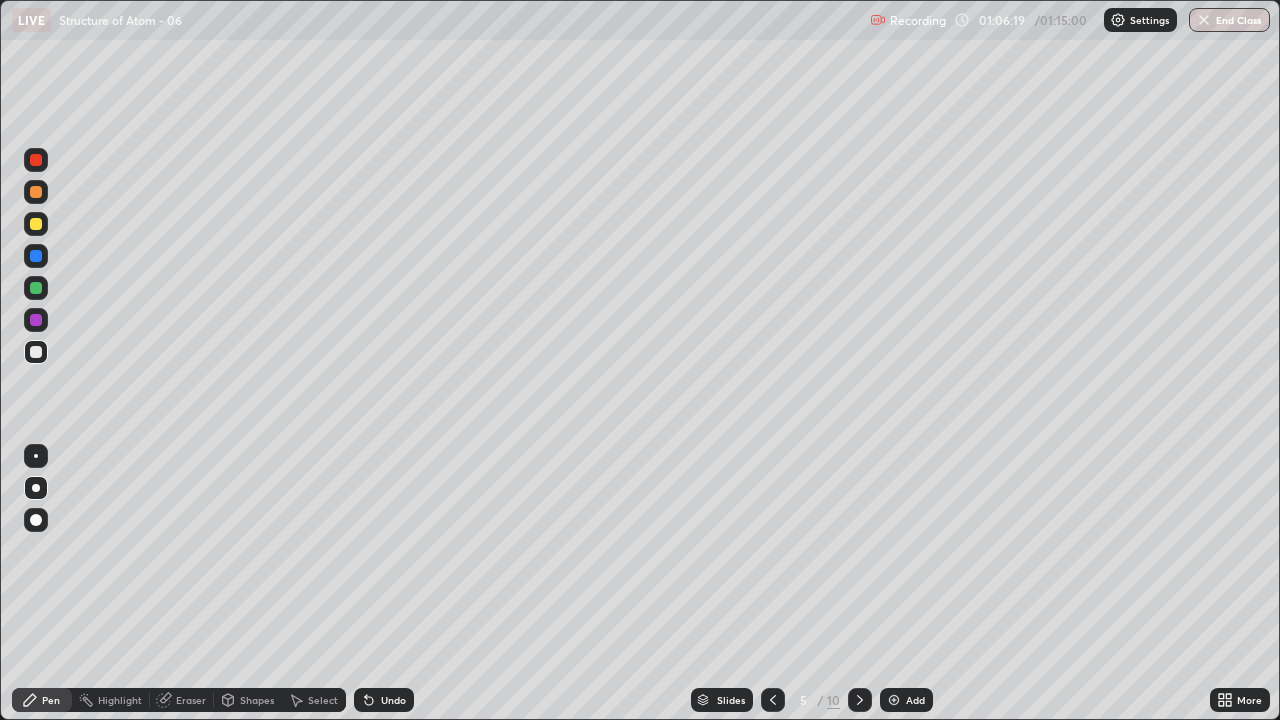 click 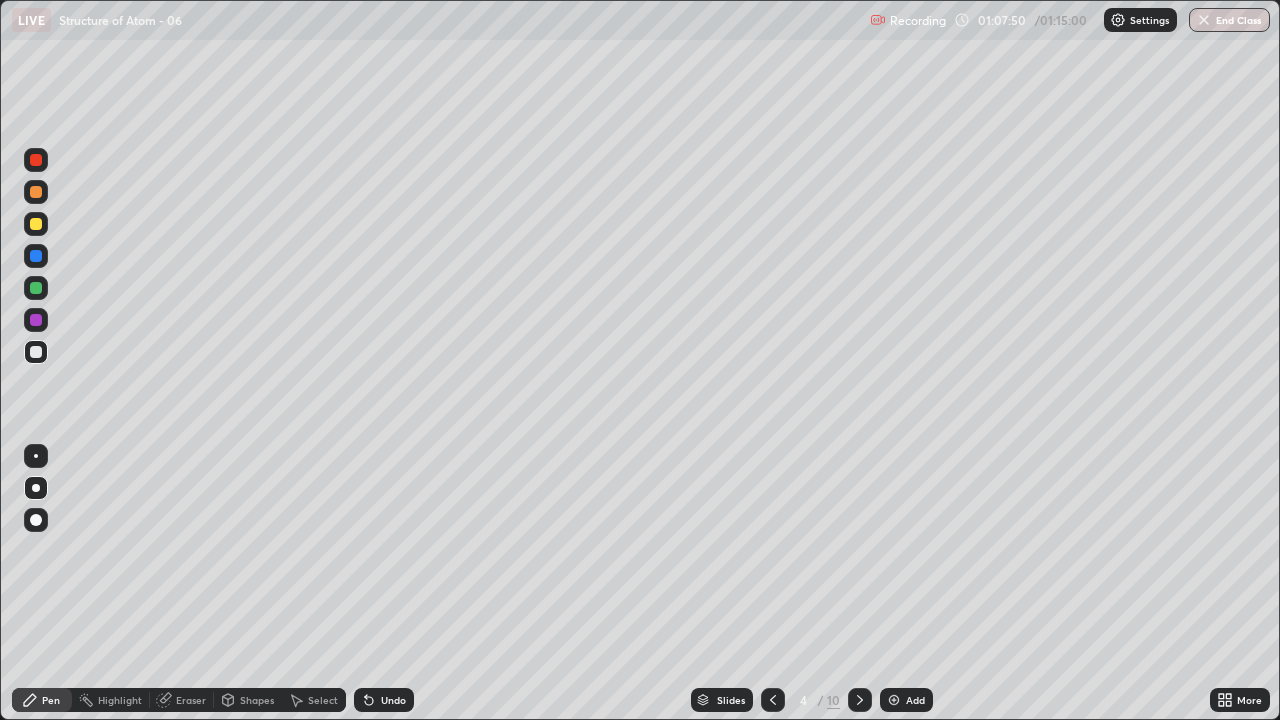 click 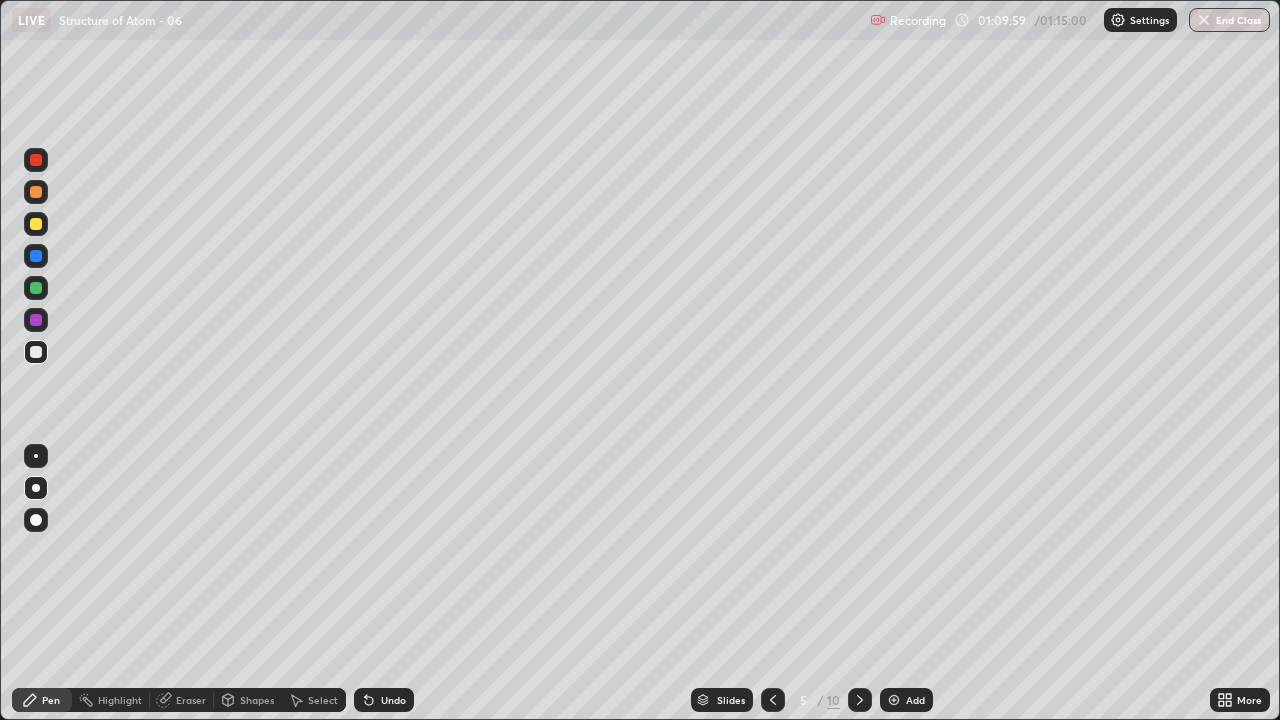 click 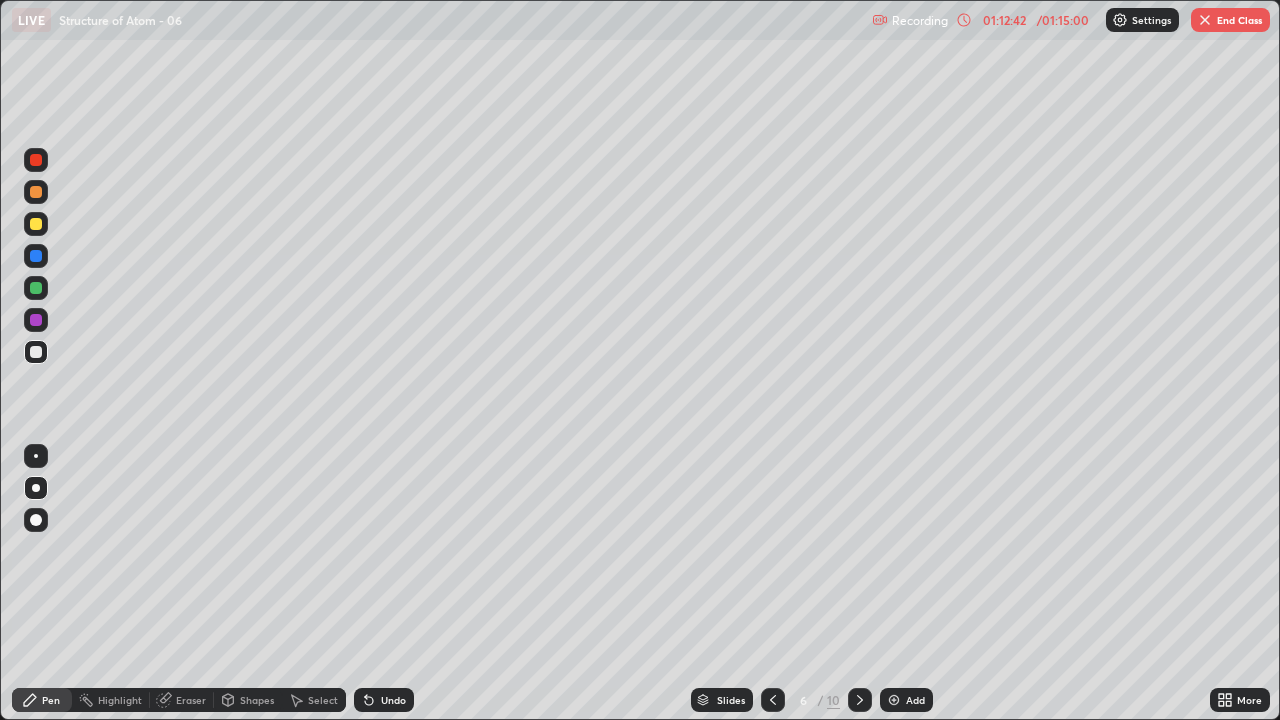 click 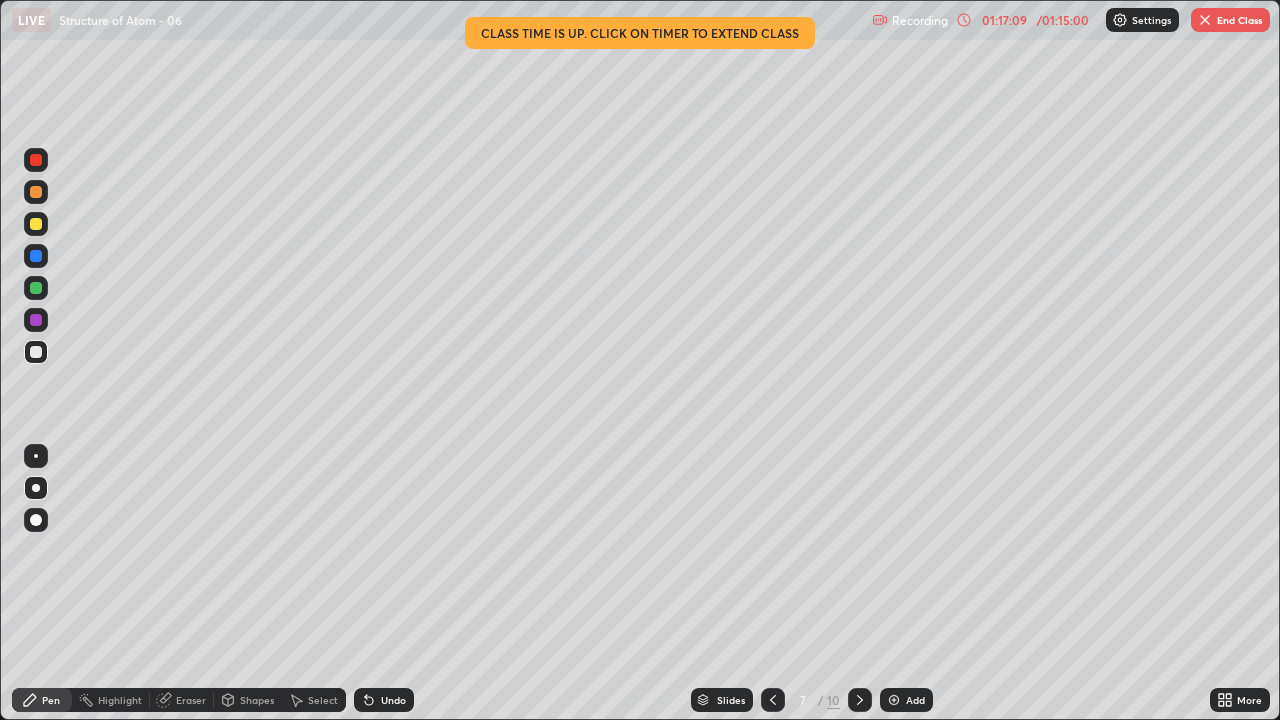 click 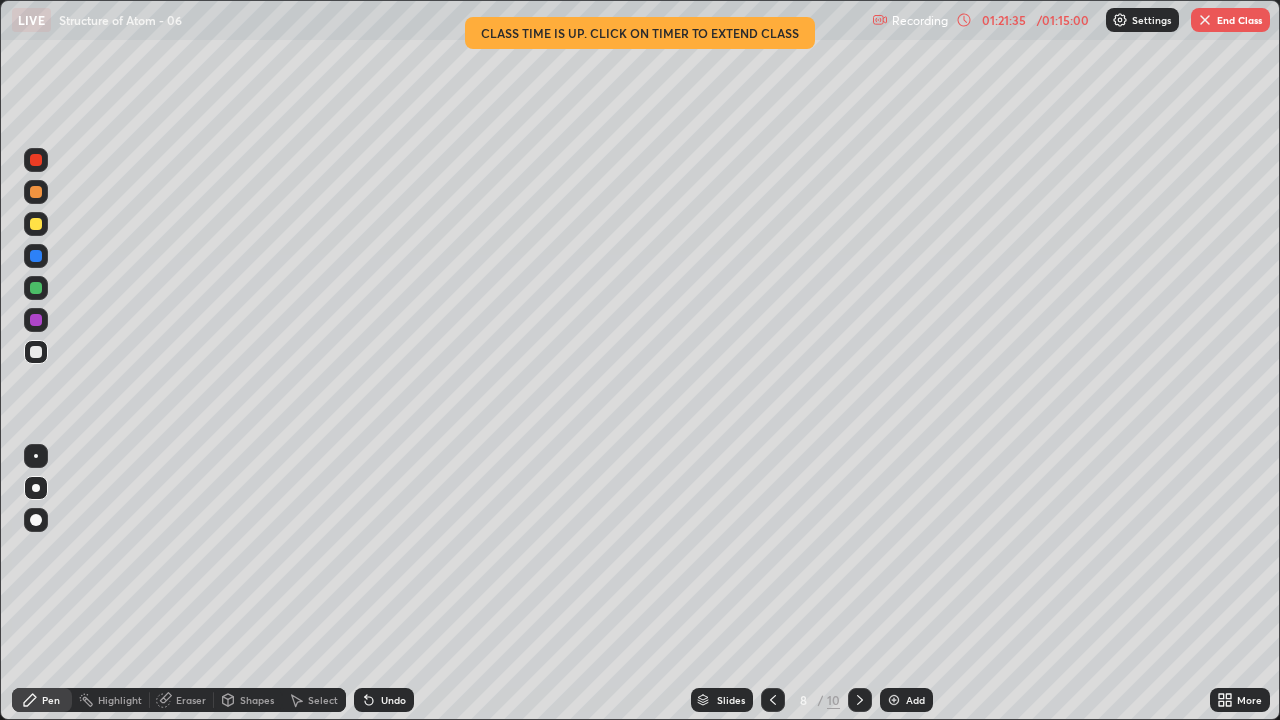 click 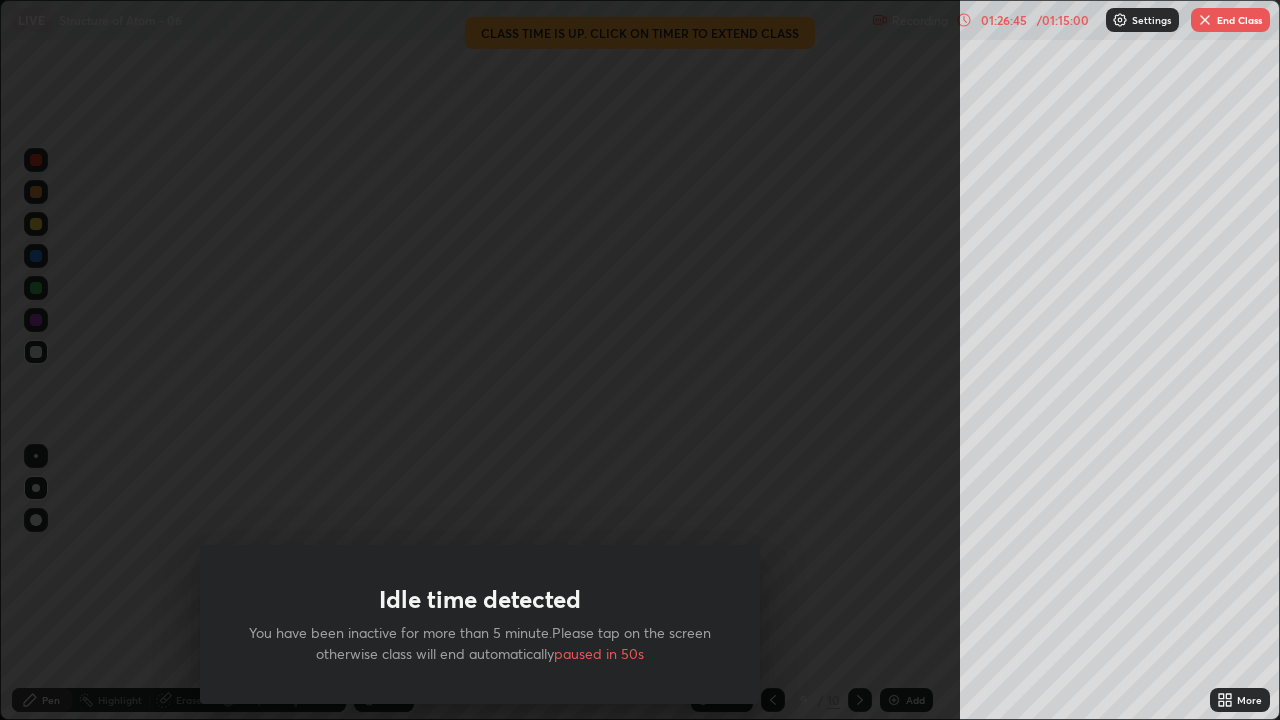 click on "Idle time detected You have been inactive for more than 5 minute.Please tap on the screen otherwise class will end automatically  paused in 50s" at bounding box center [480, 360] 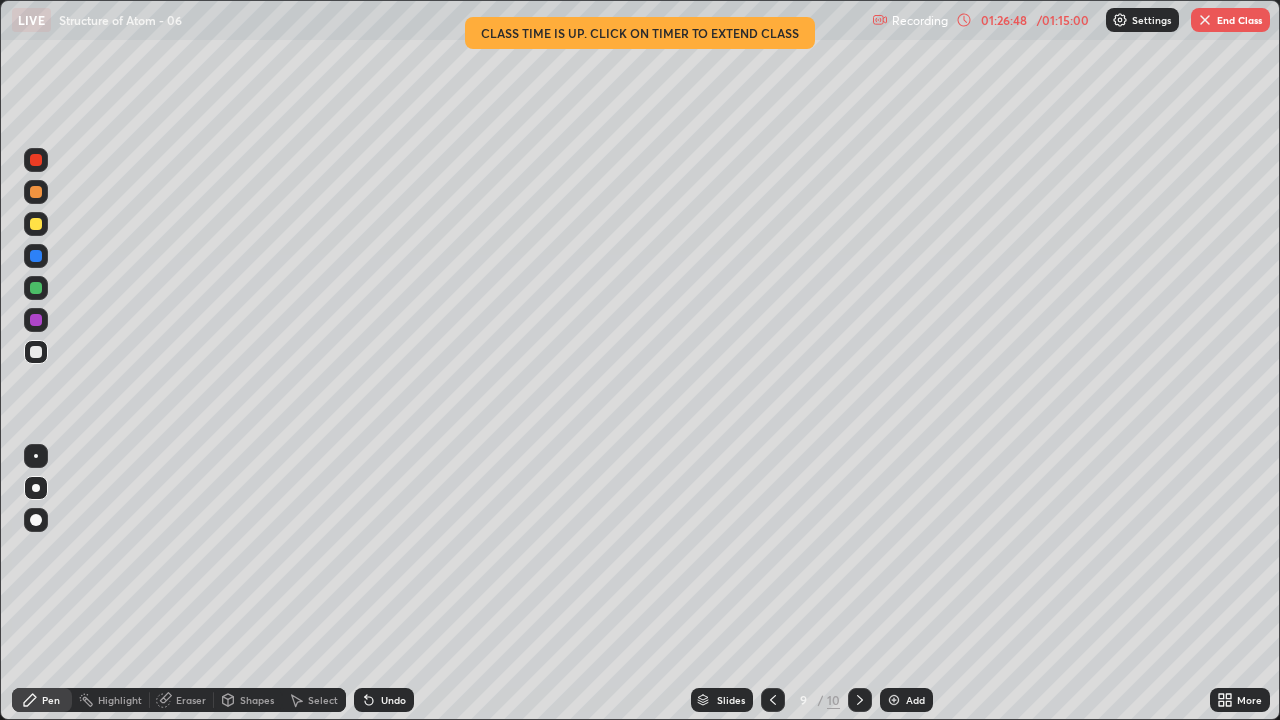 click at bounding box center (1120, 20) 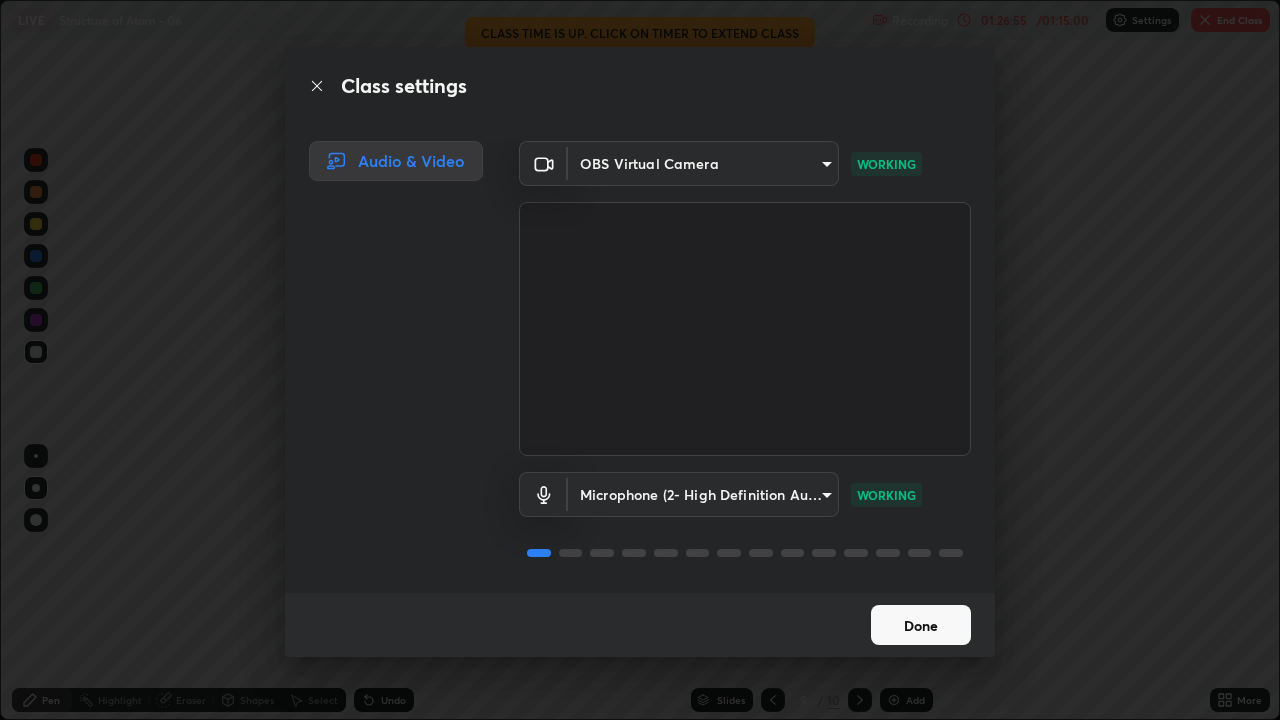 click on "Done" at bounding box center (921, 625) 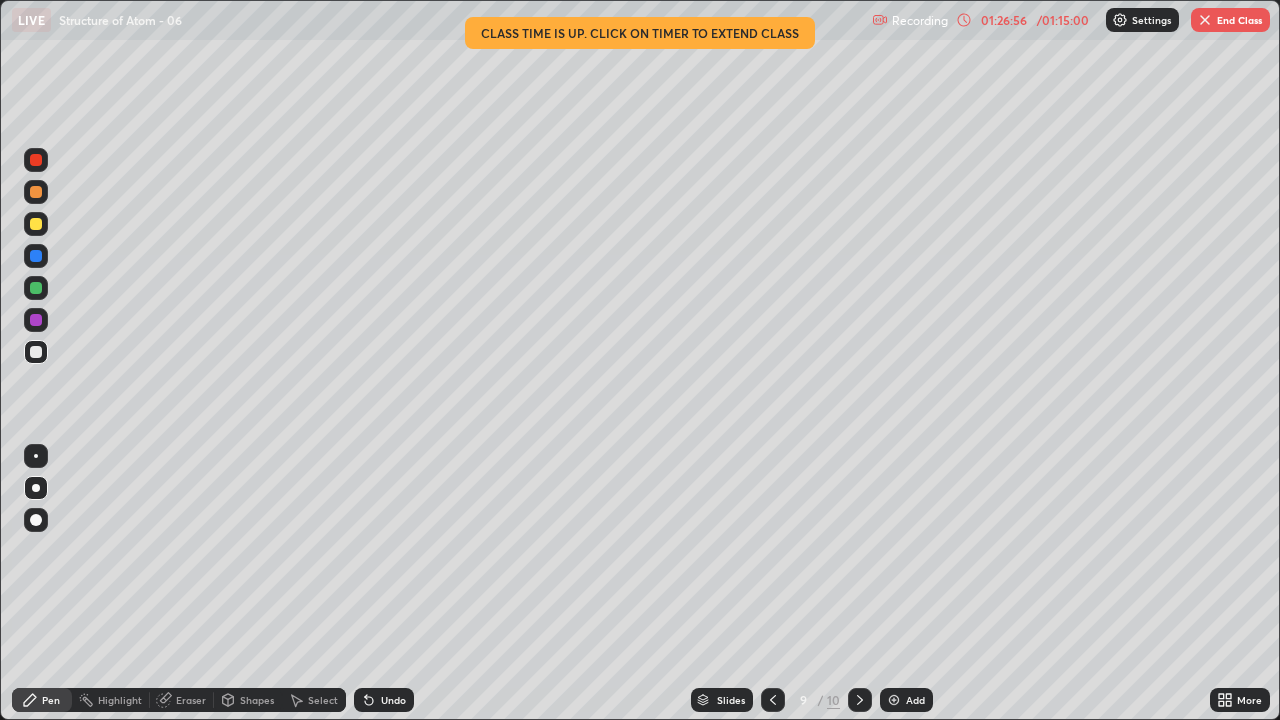 click at bounding box center [1120, 20] 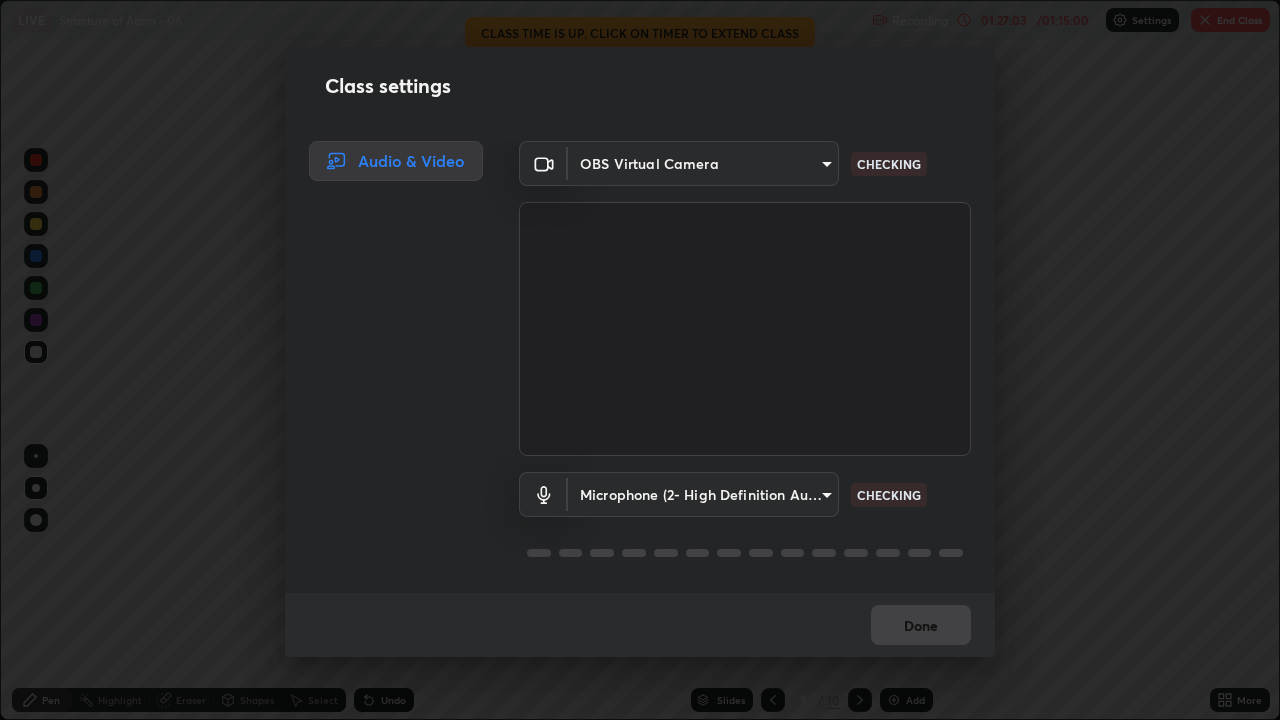 click on "Class settings Audio & Video OBS Virtual Camera [HASH] CHECKING Microphone (2- High Definition Audio Device) [HASH] CHECKING Done" at bounding box center (640, 360) 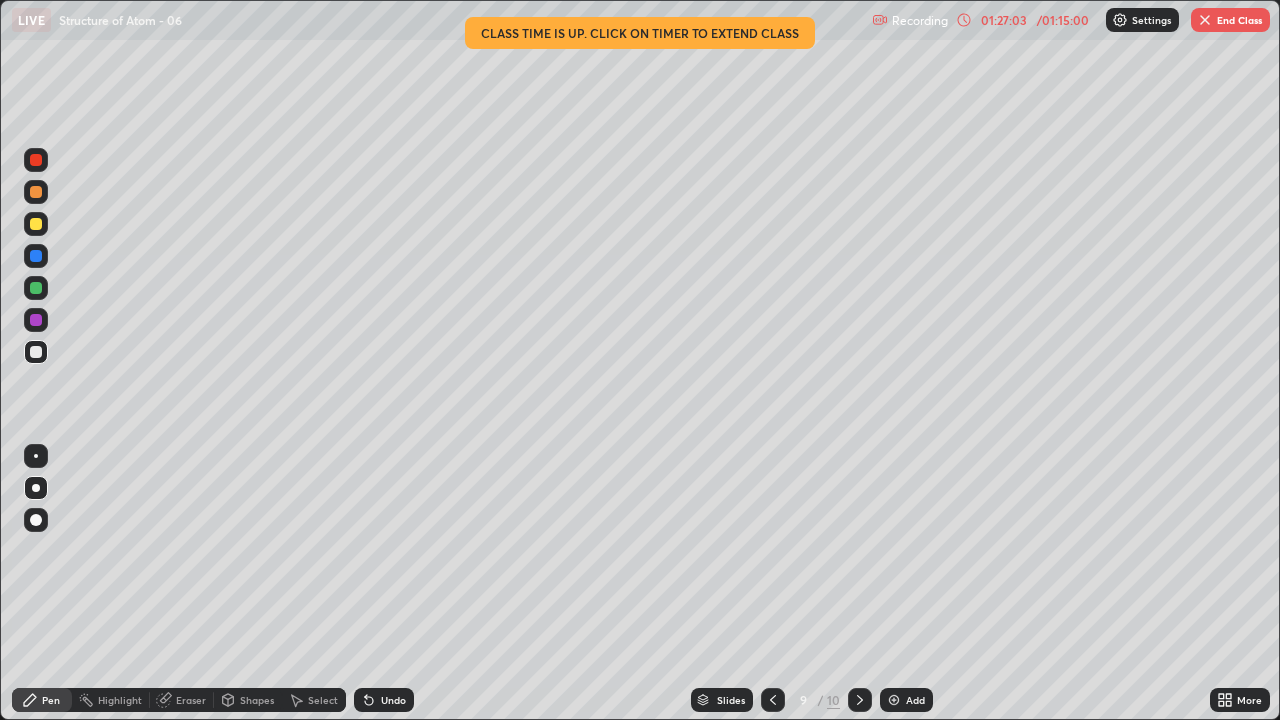 click on "01:27:03 /  01:15:00" at bounding box center (1025, 20) 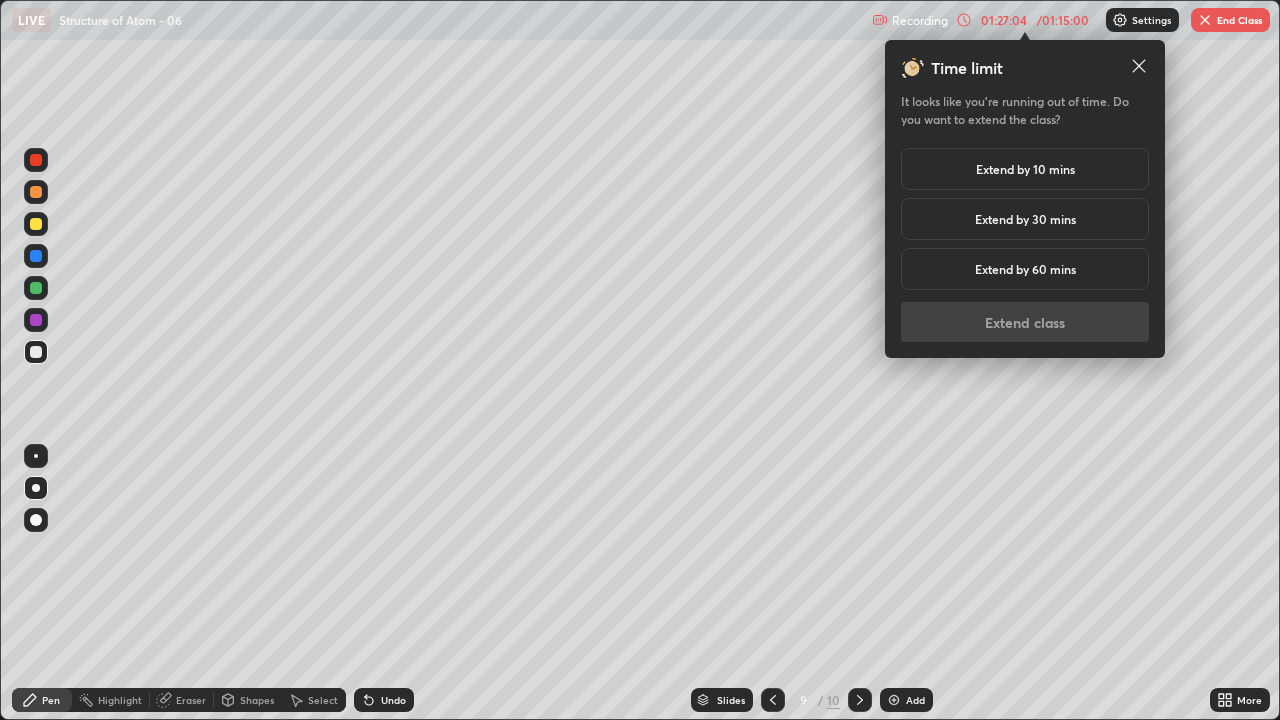 click on "Extend by 10 mins" at bounding box center (1025, 169) 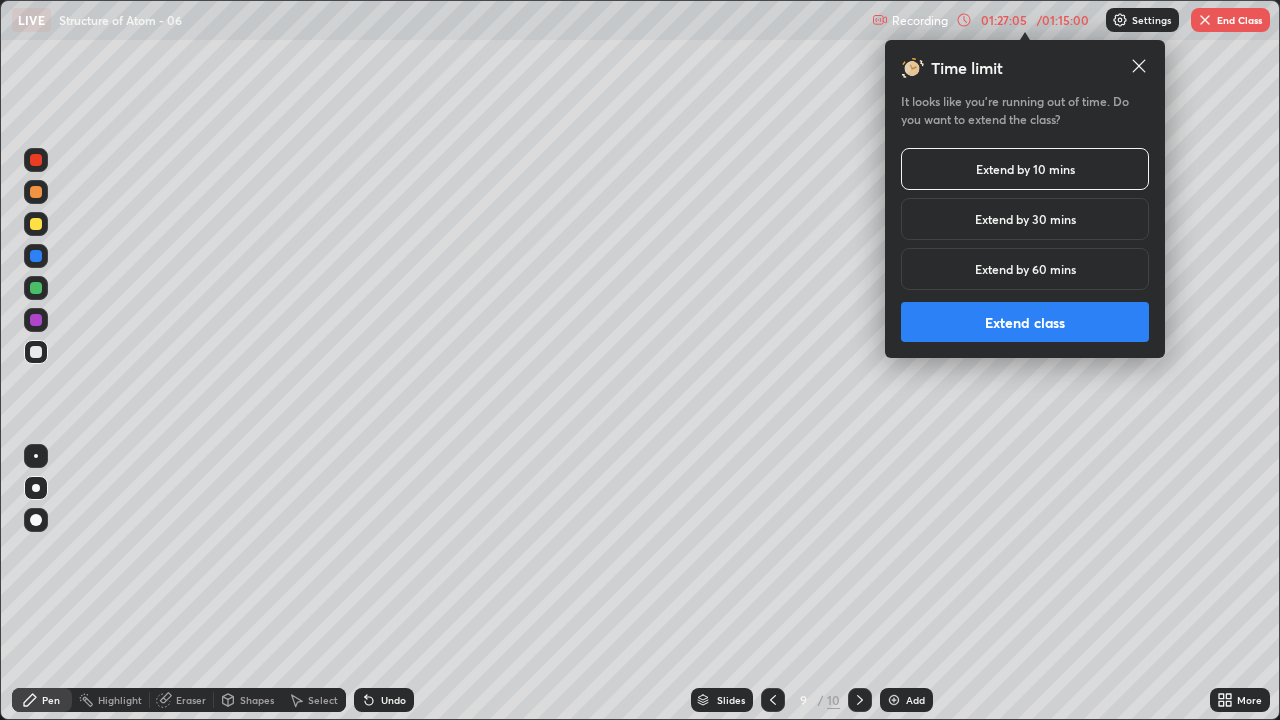 click on "Extend class" at bounding box center [1025, 322] 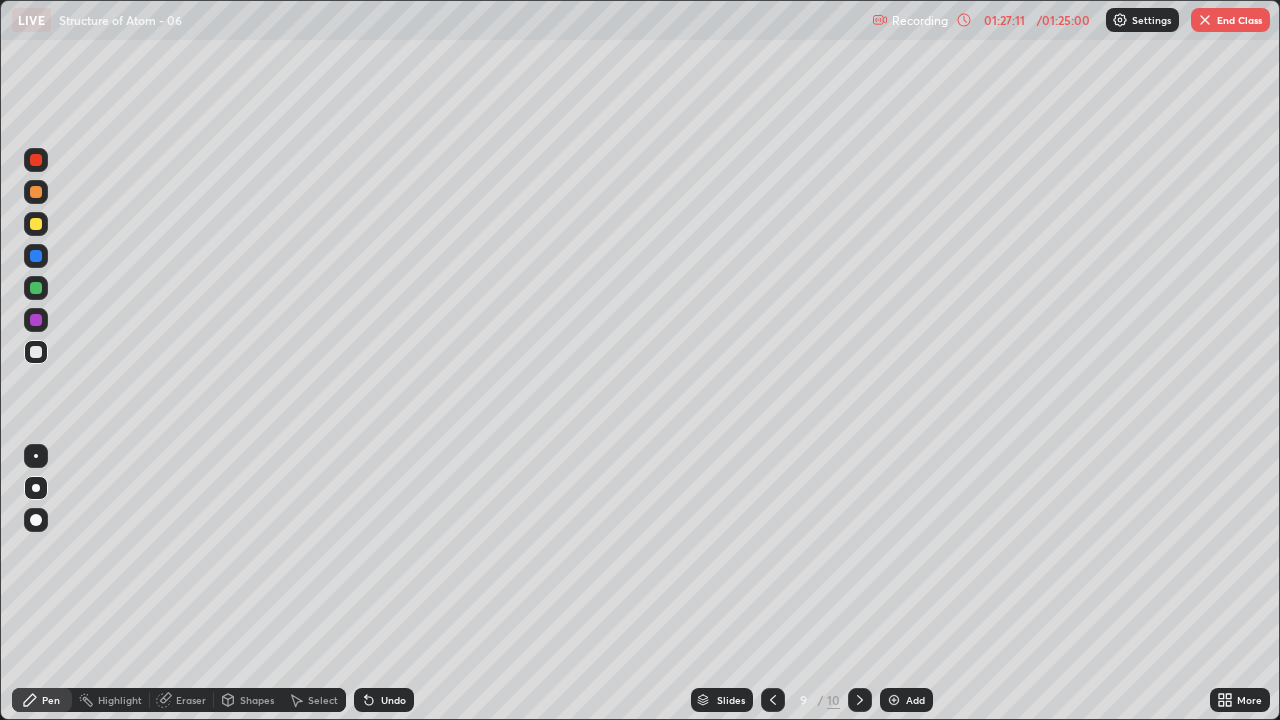 click at bounding box center [860, 700] 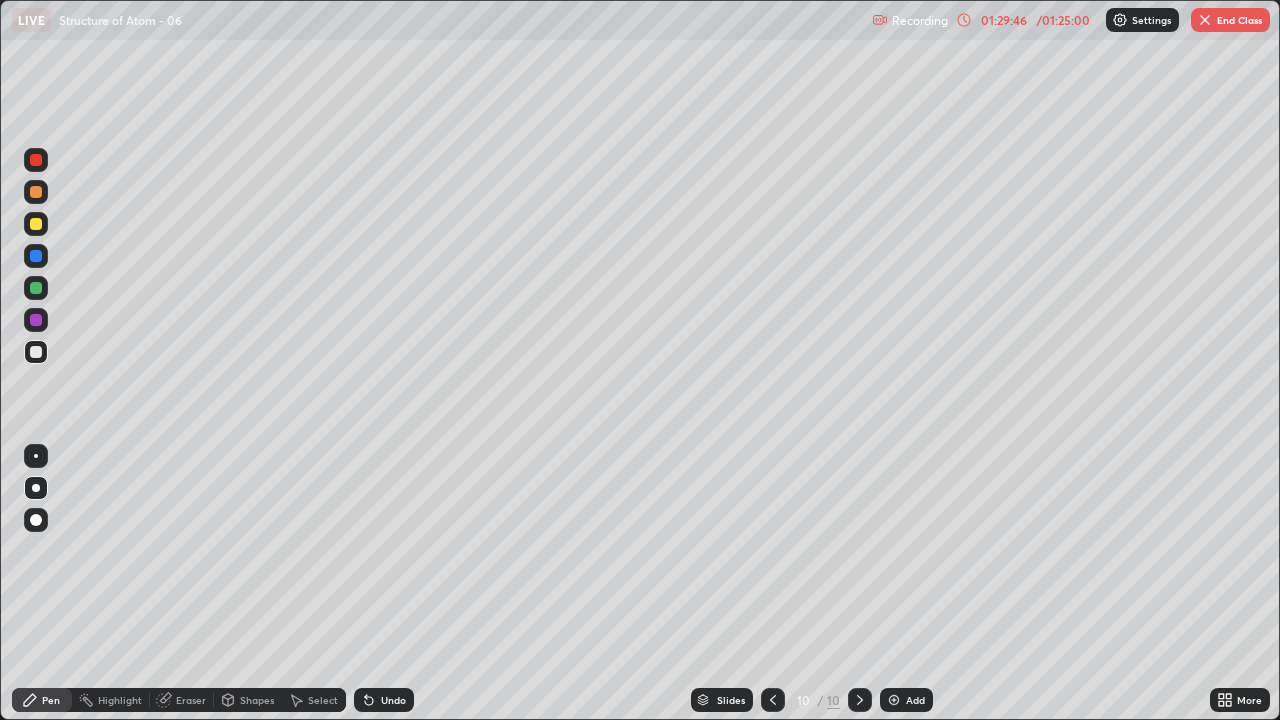 click on "End Class" at bounding box center [1230, 20] 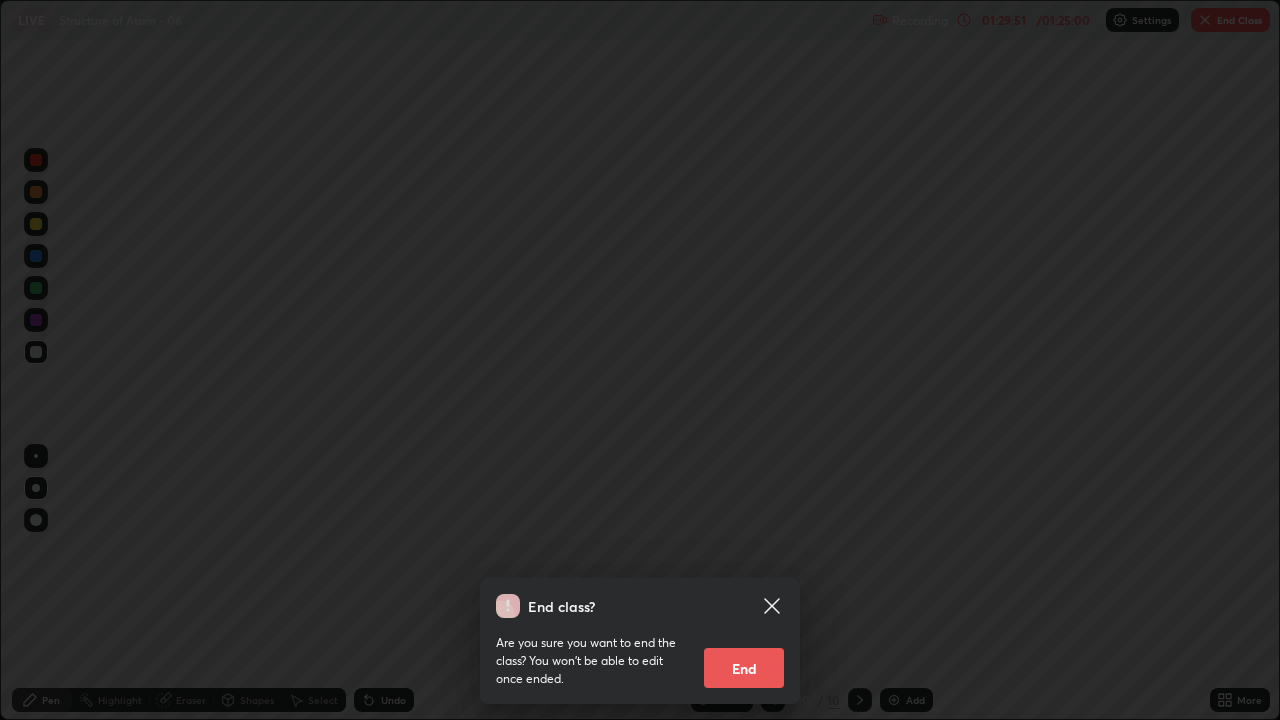 click on "End class? Are you sure you want to end the class? You won’t be able to edit once ended. End" at bounding box center (640, 360) 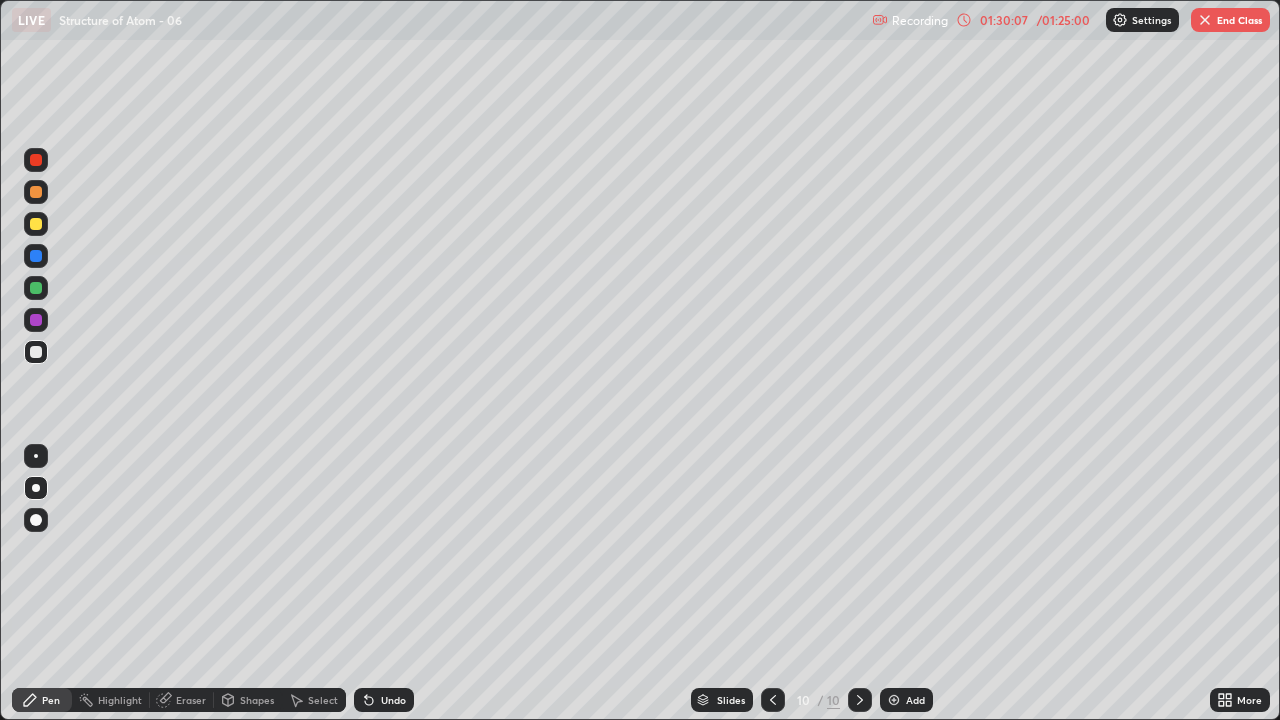click on "End Class" at bounding box center (1230, 20) 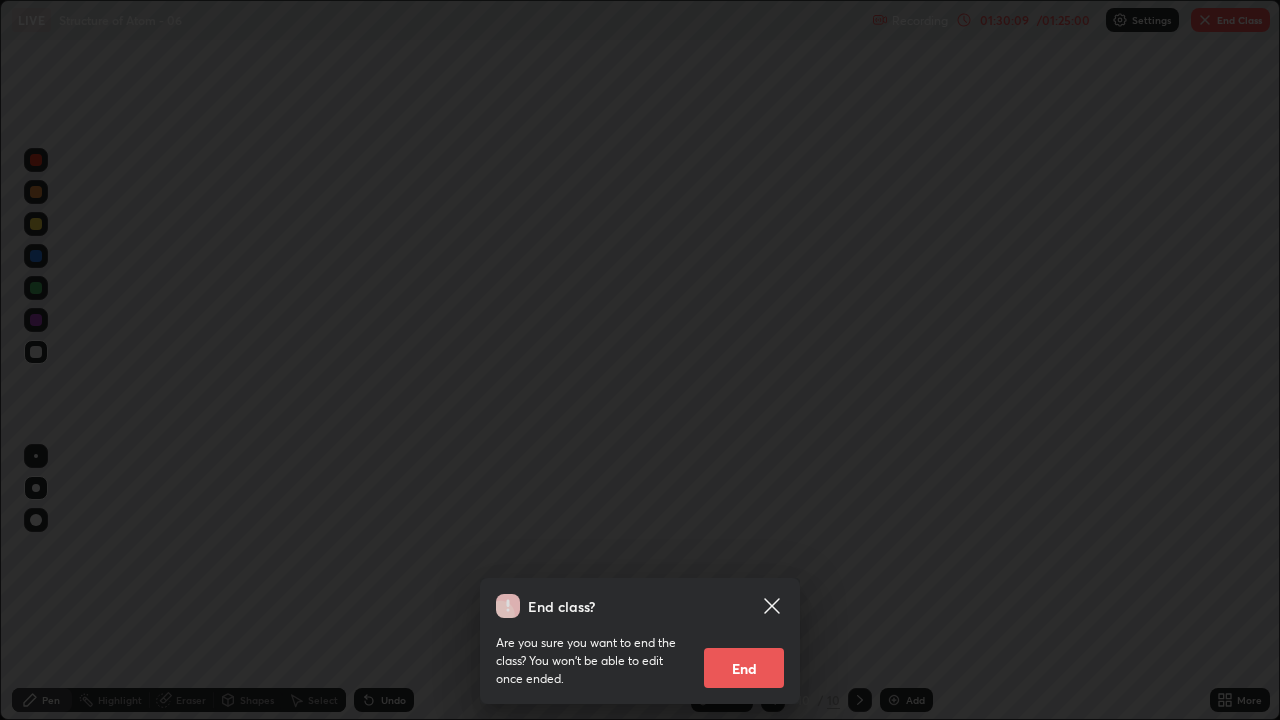 click on "End" at bounding box center [744, 668] 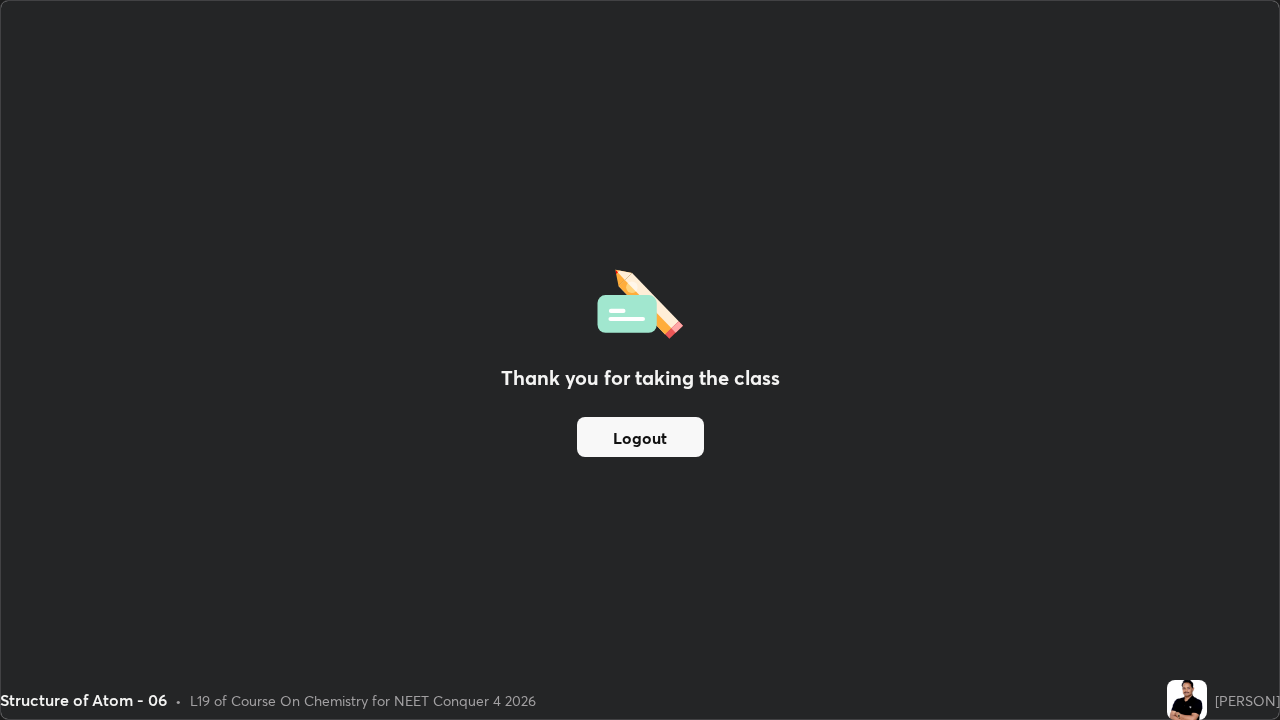 click on "Logout" at bounding box center [640, 437] 